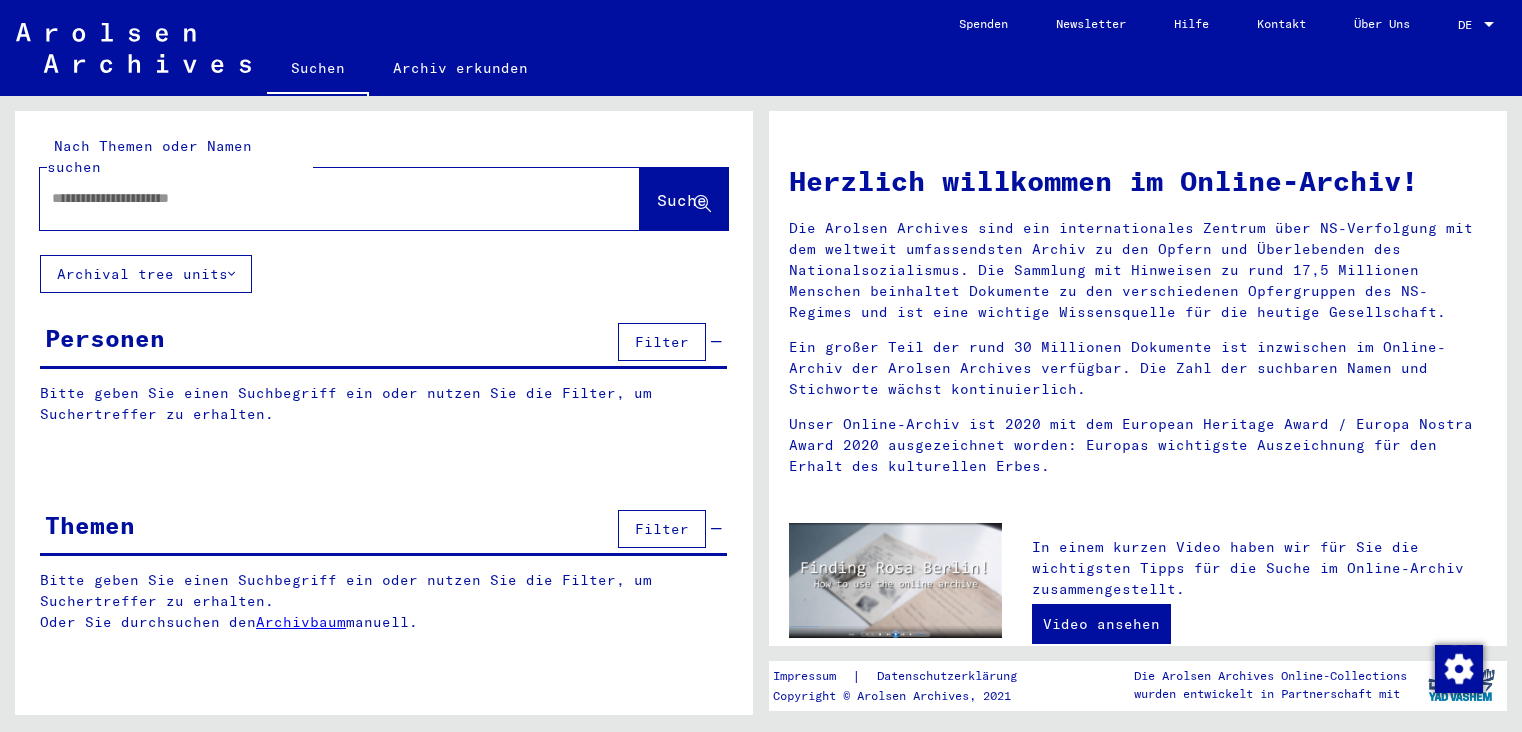 scroll, scrollTop: 0, scrollLeft: 0, axis: both 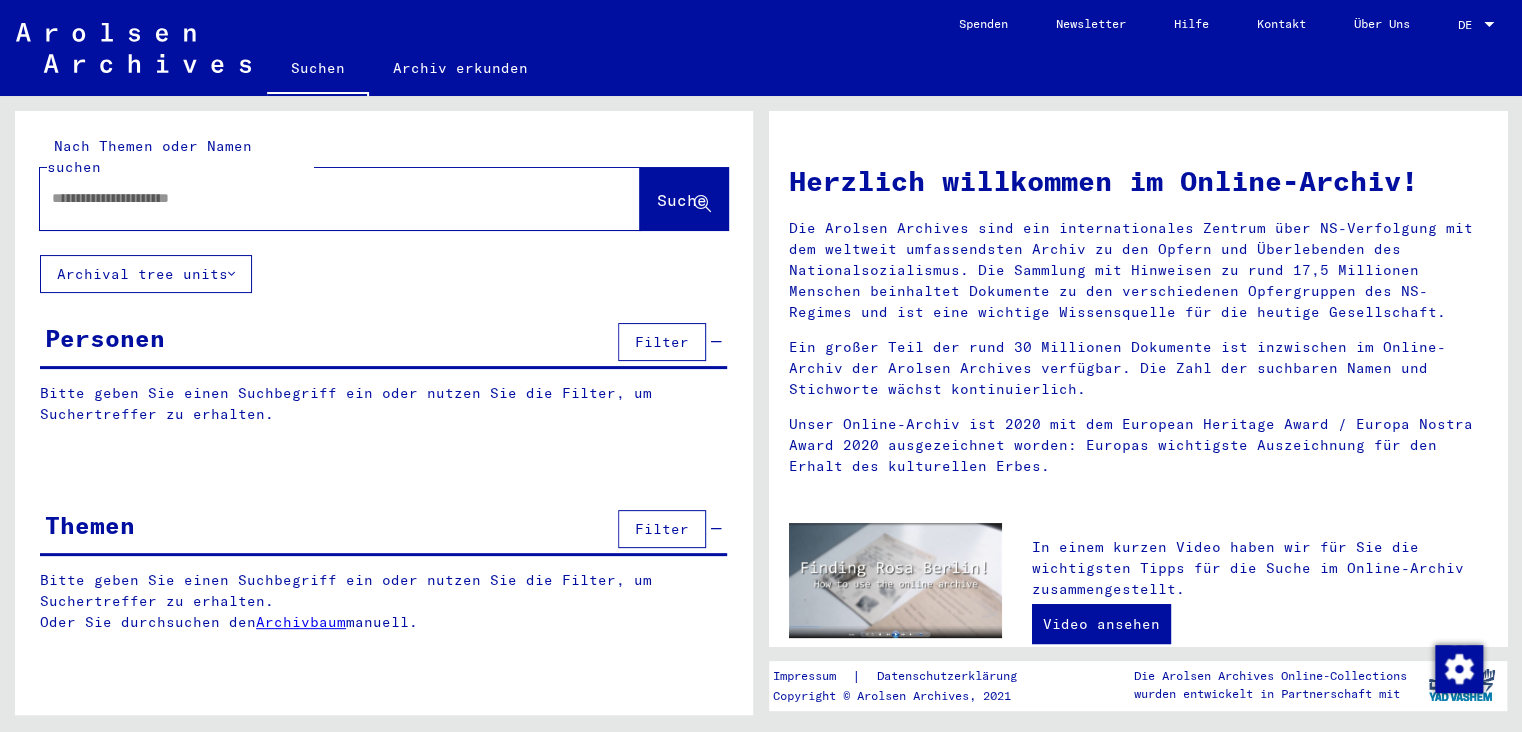 click at bounding box center (316, 198) 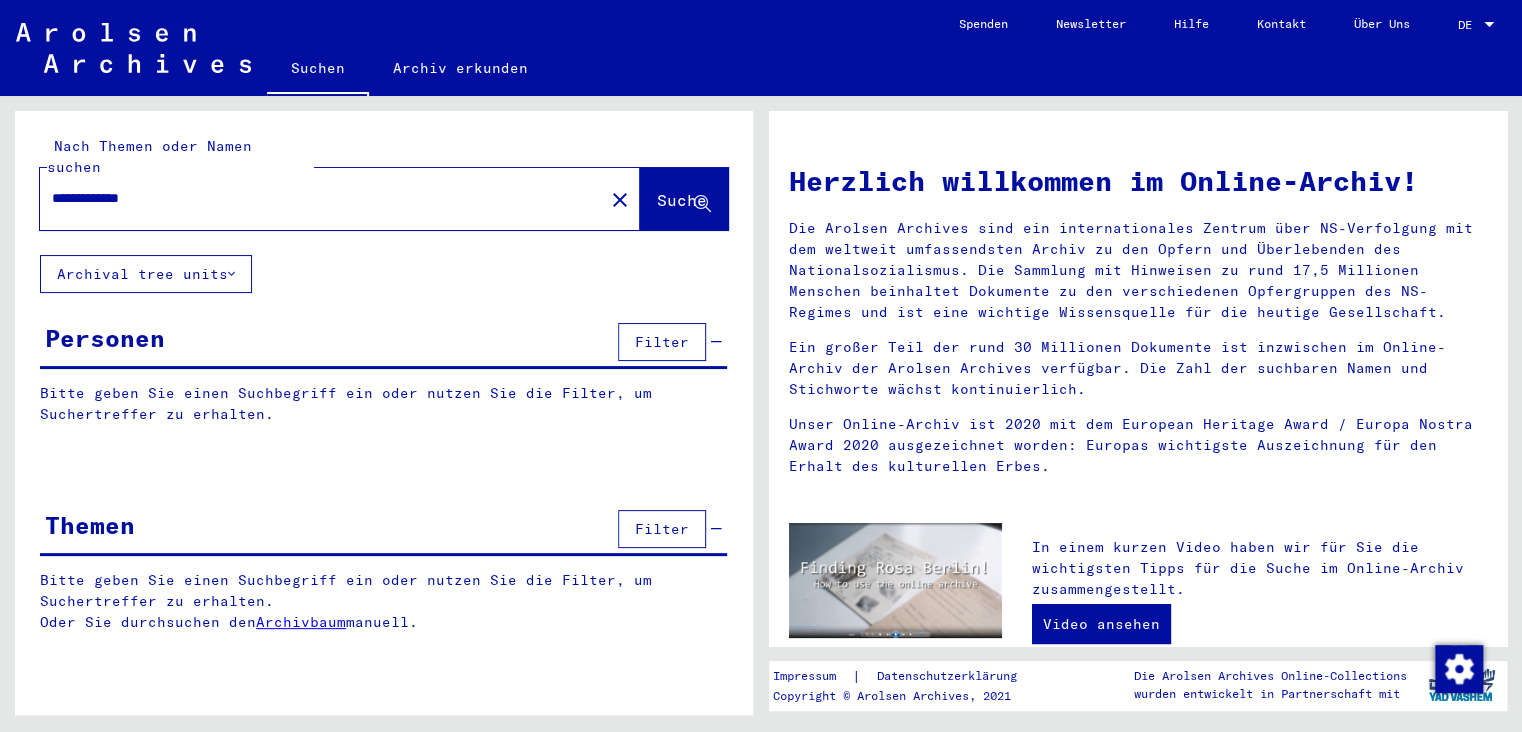 type on "**********" 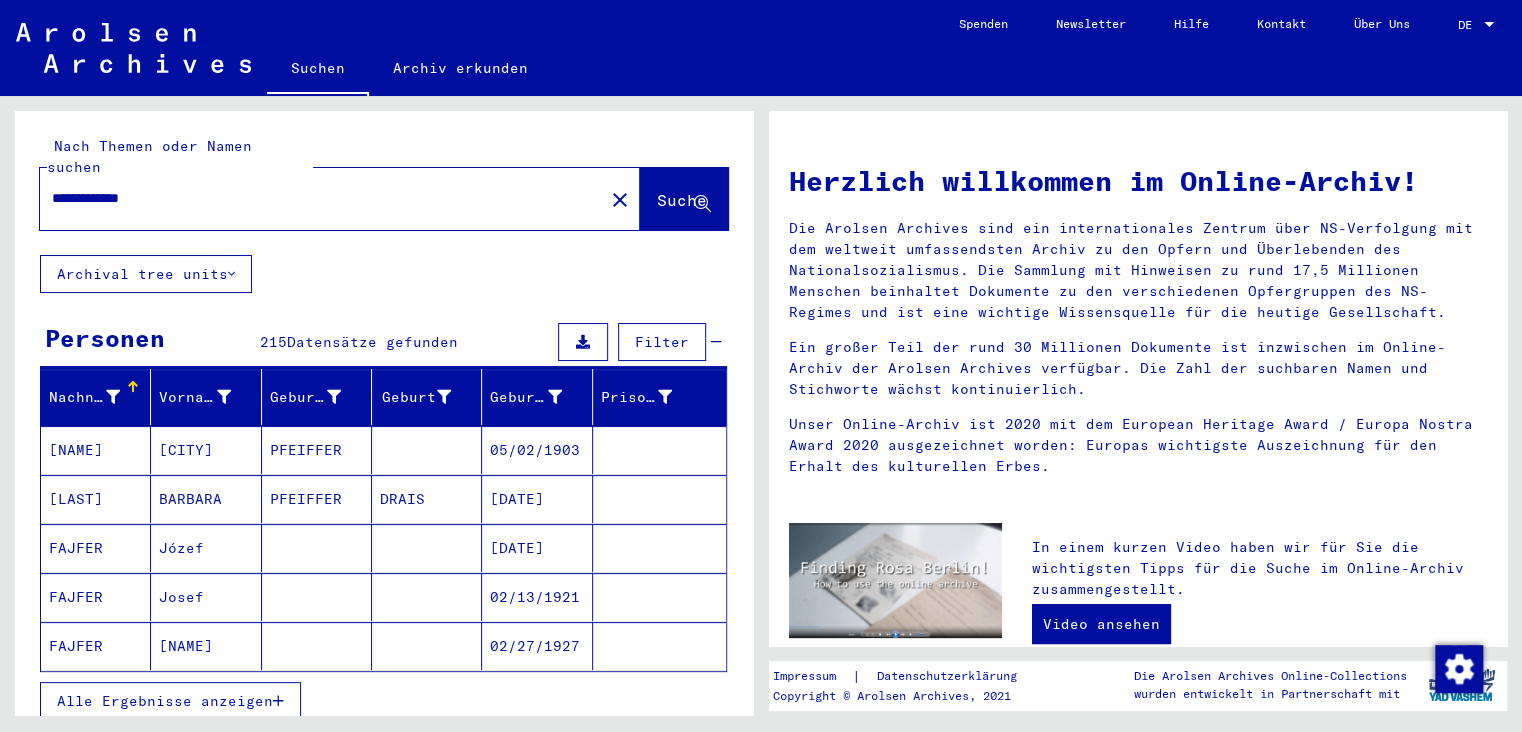 scroll, scrollTop: 110, scrollLeft: 0, axis: vertical 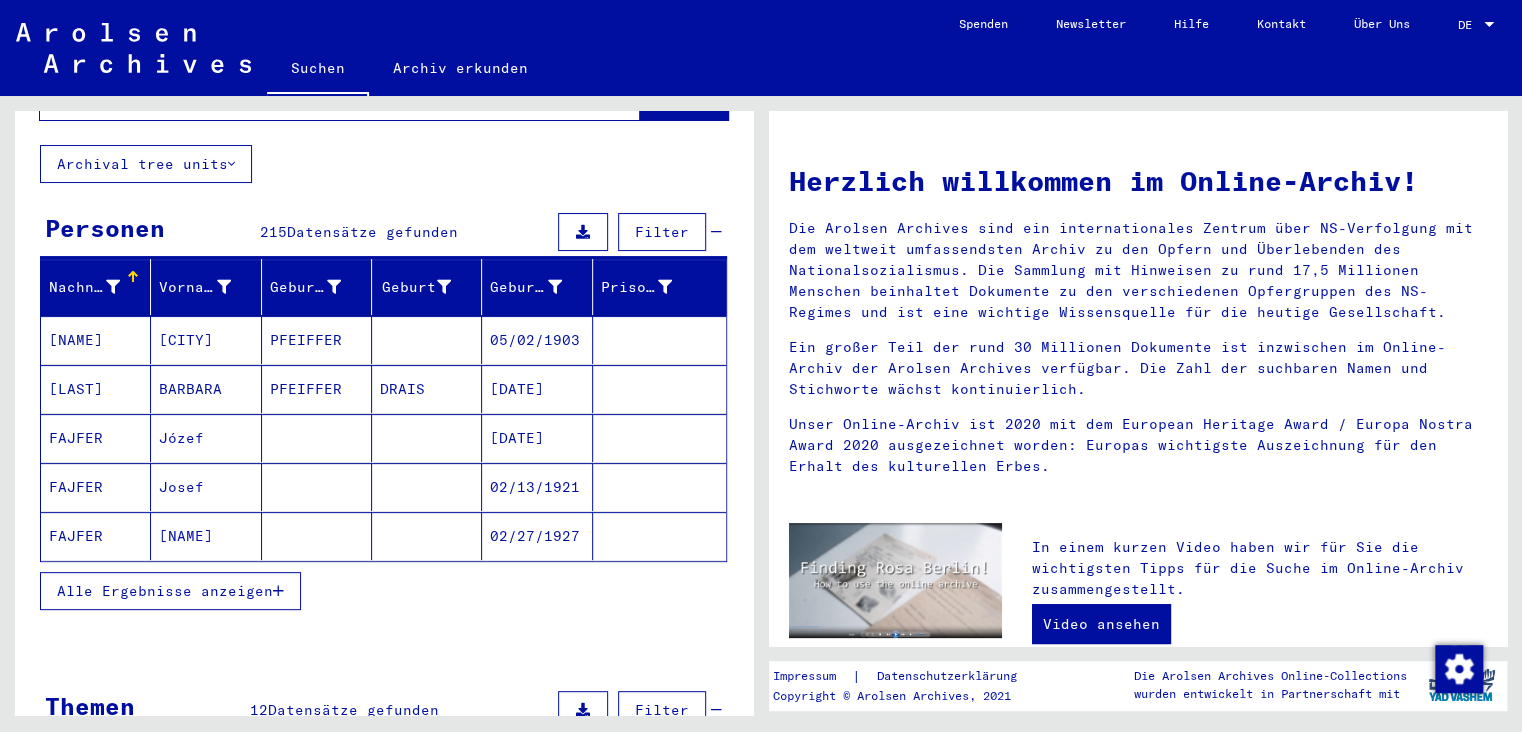 click on "Alle Ergebnisse anzeigen" at bounding box center (165, 591) 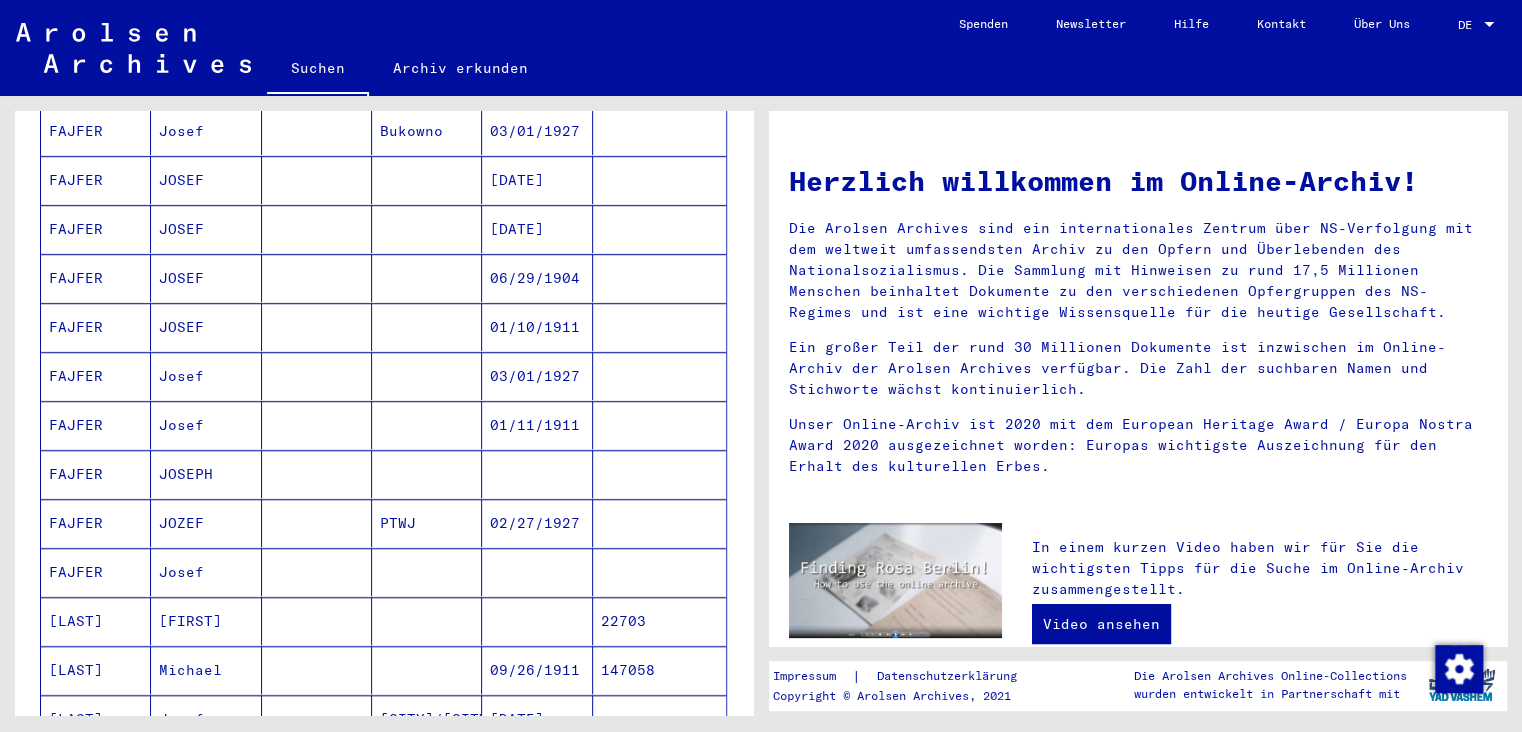 scroll, scrollTop: 1104, scrollLeft: 0, axis: vertical 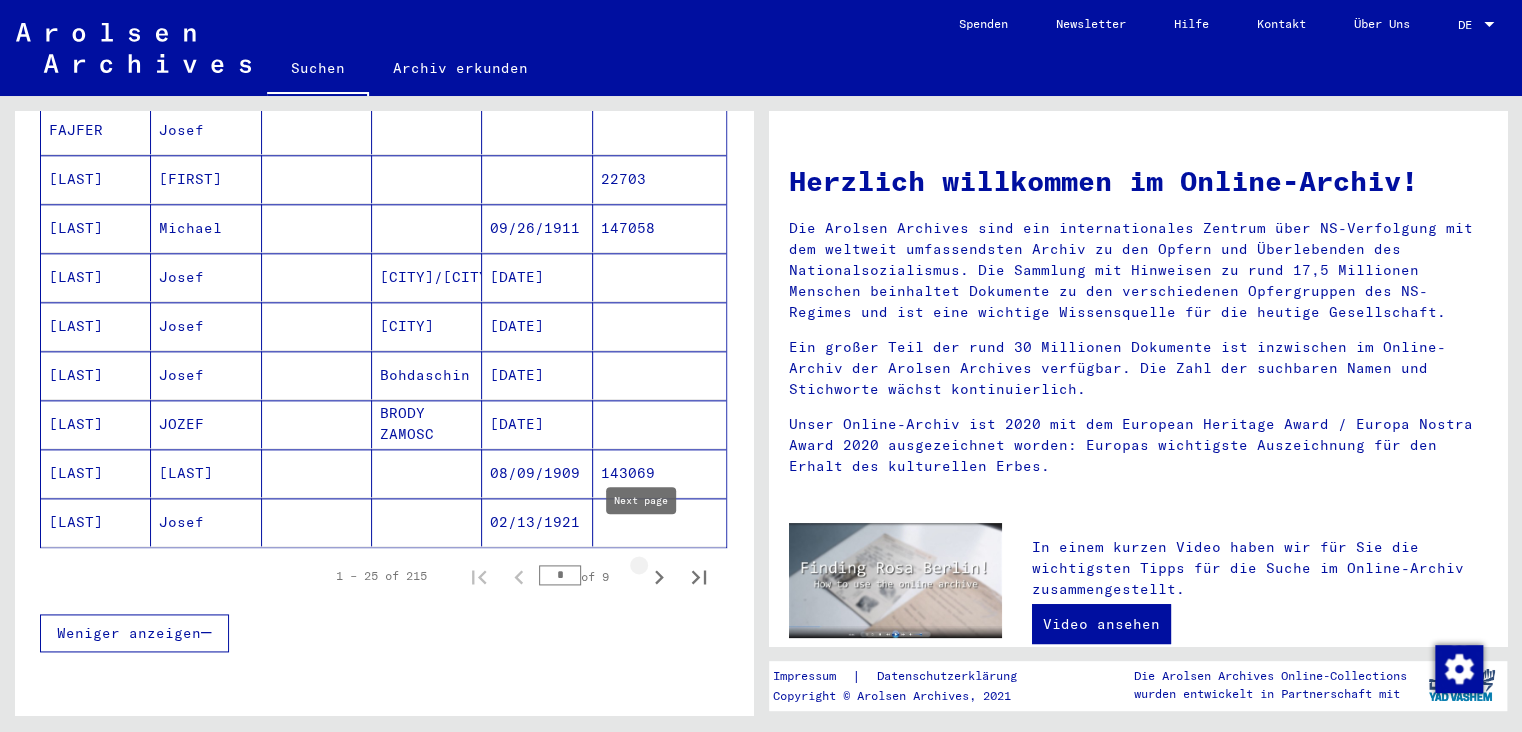 click 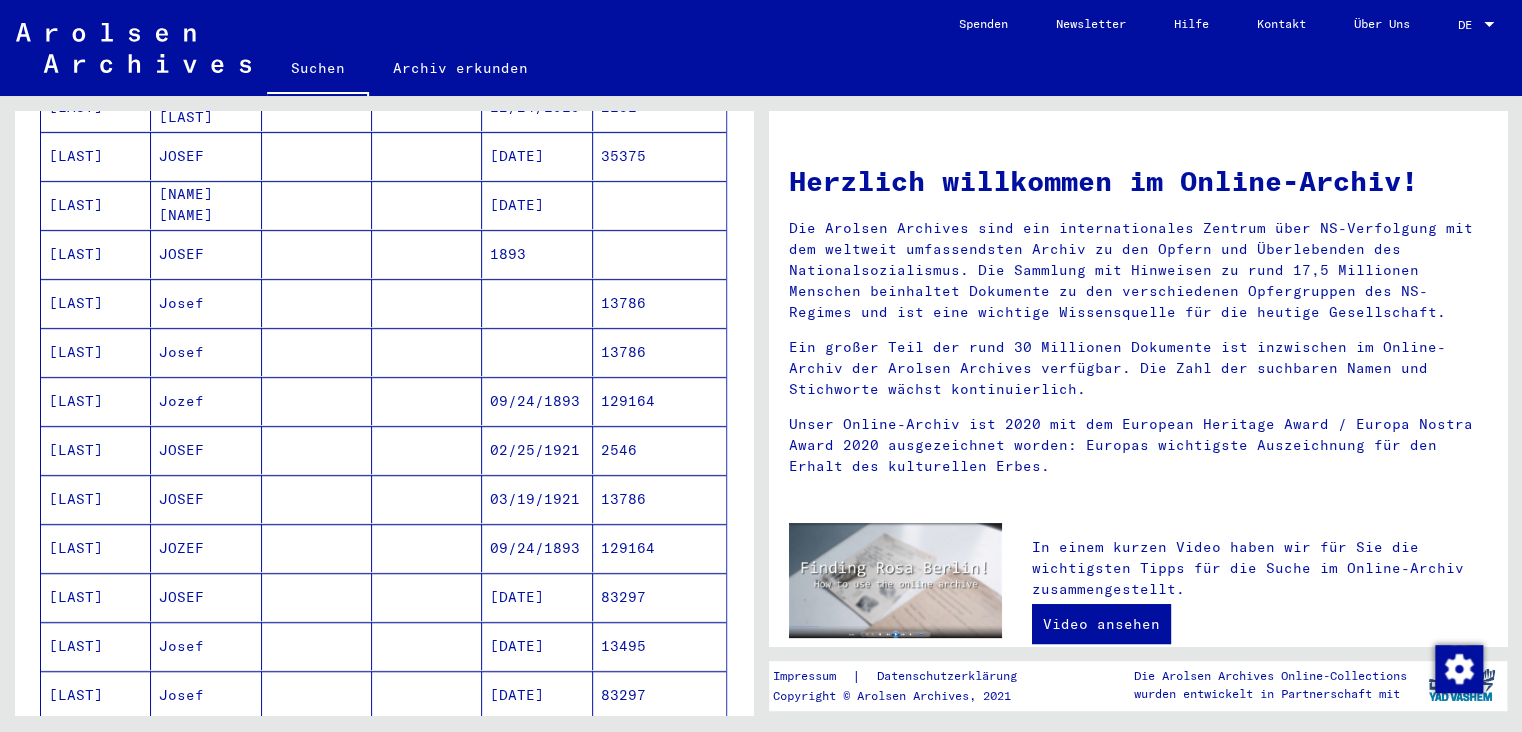 scroll, scrollTop: 331, scrollLeft: 0, axis: vertical 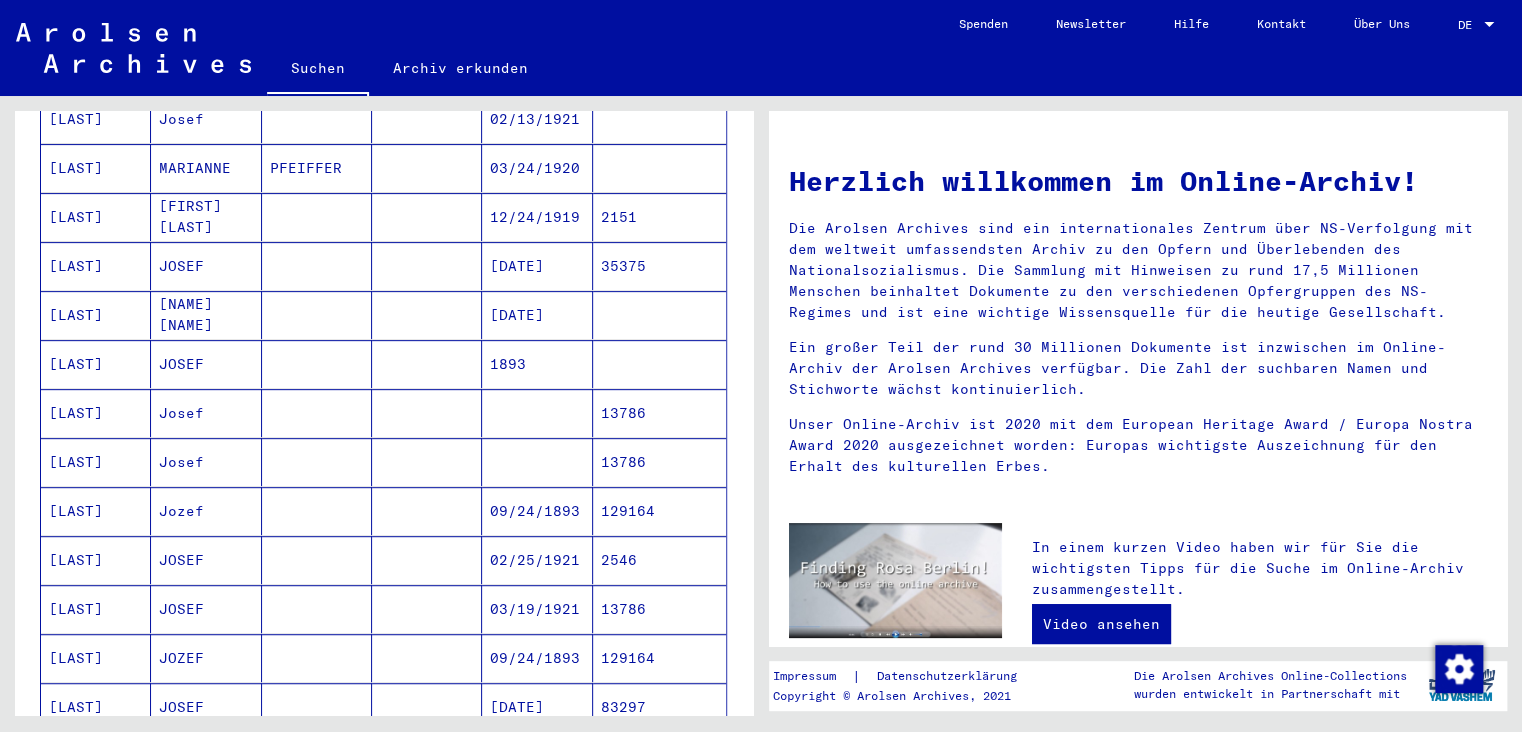 click on "[LAST]" at bounding box center (96, 462) 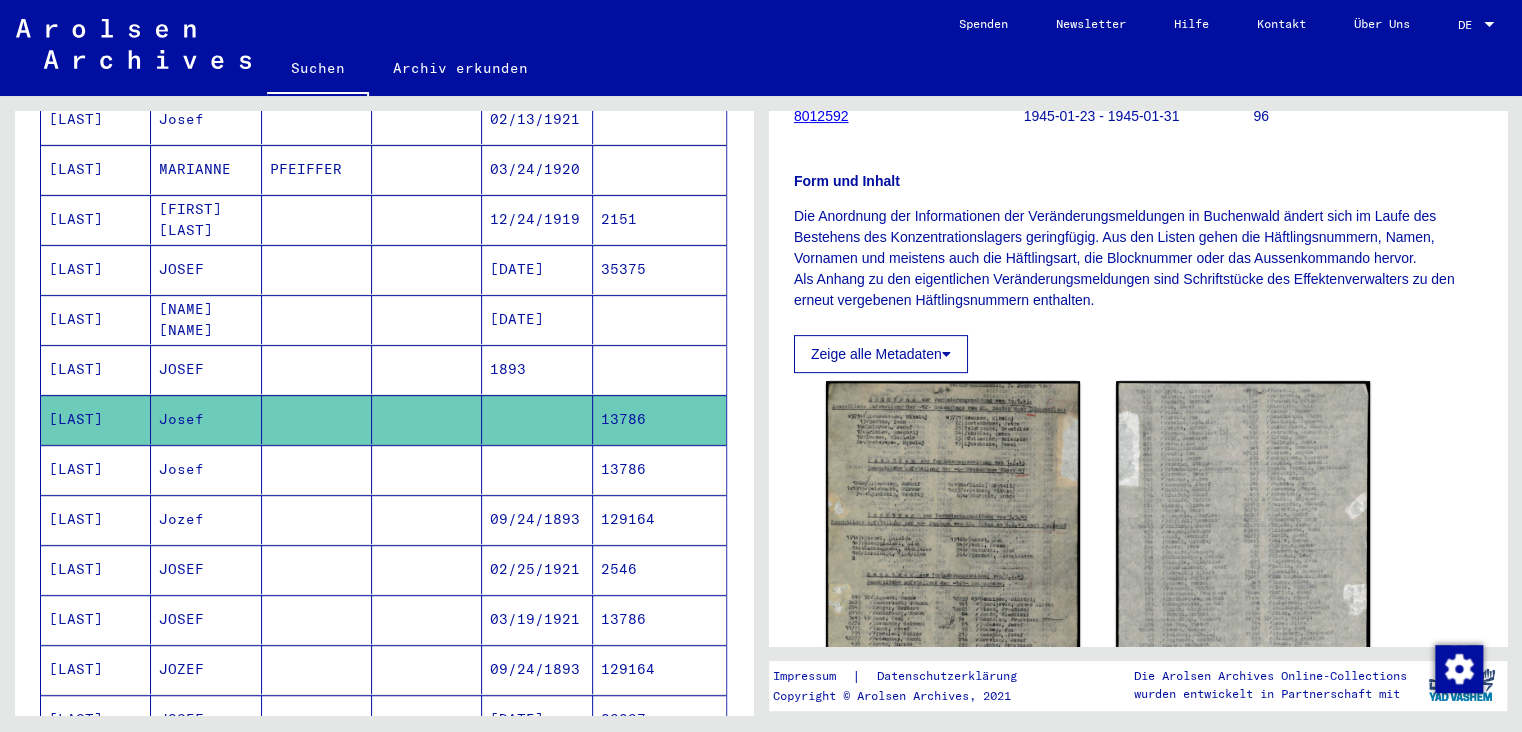 scroll, scrollTop: 441, scrollLeft: 0, axis: vertical 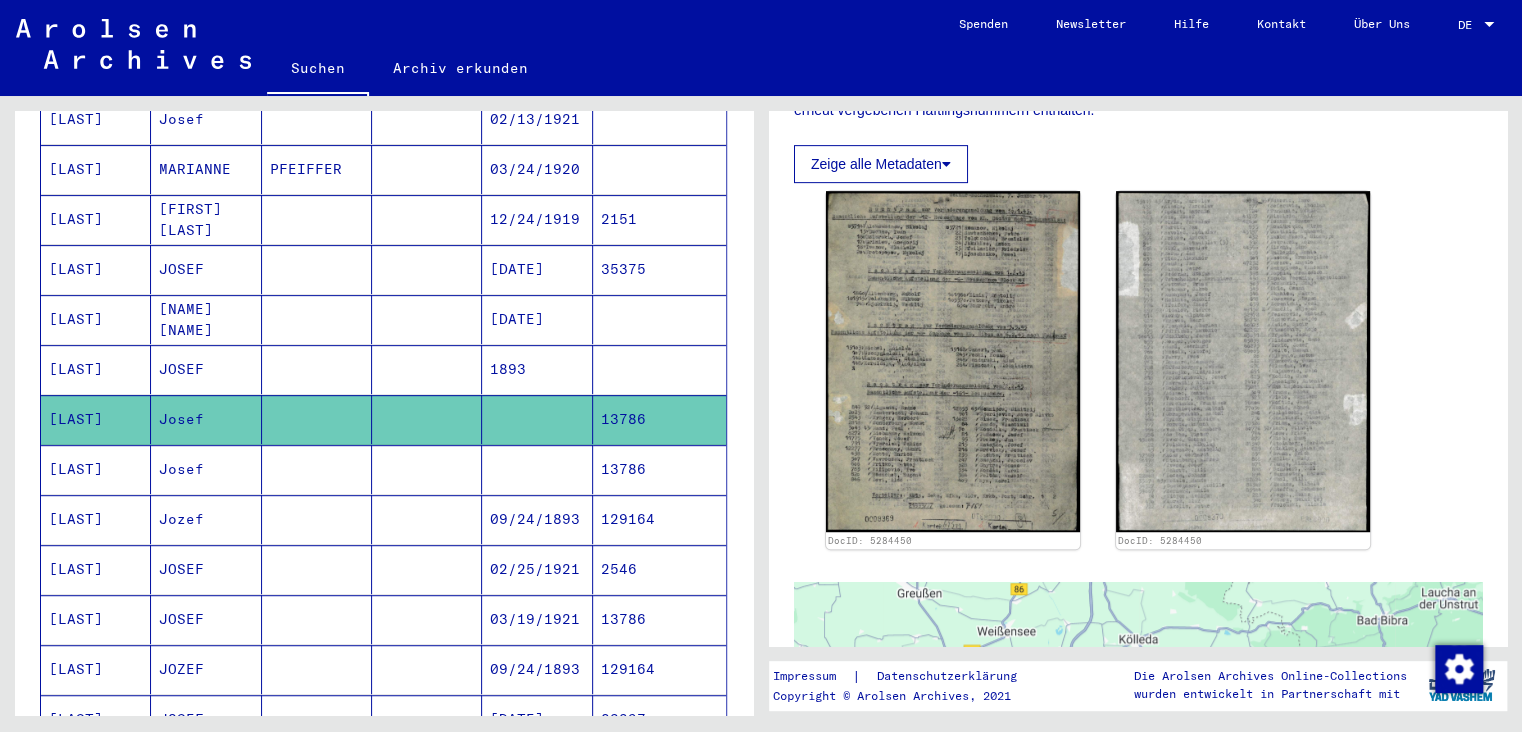 click on "[LAST]" at bounding box center (96, 519) 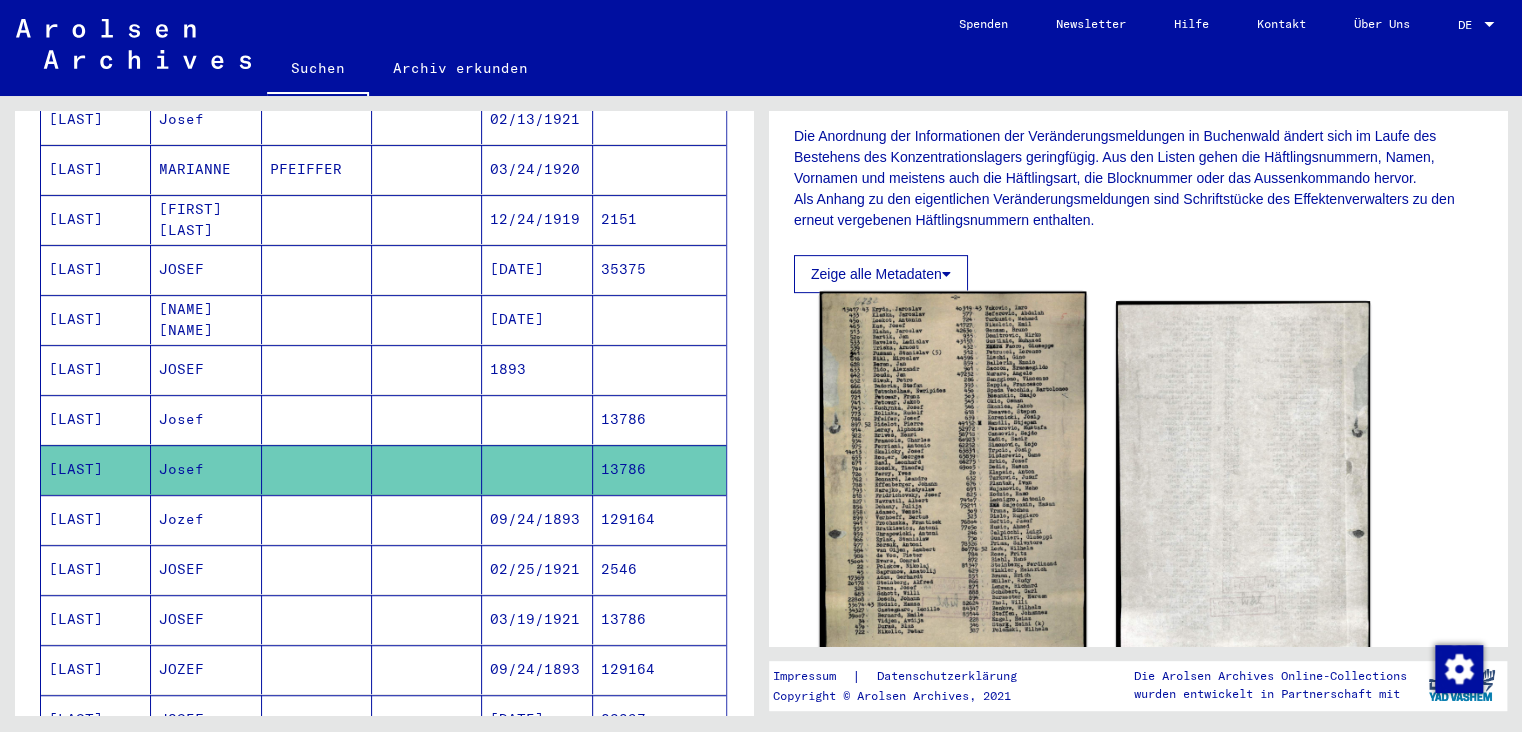 scroll, scrollTop: 441, scrollLeft: 0, axis: vertical 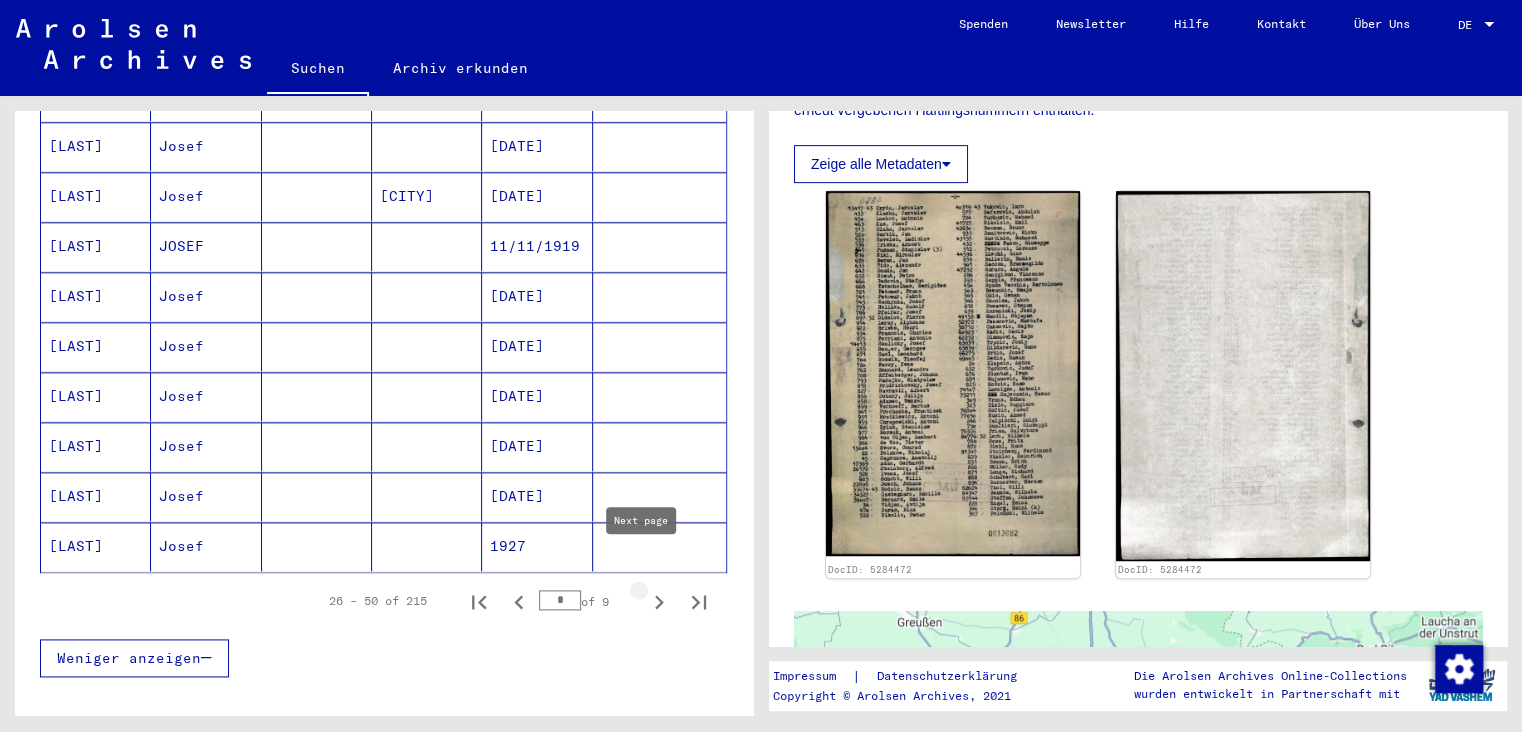 click 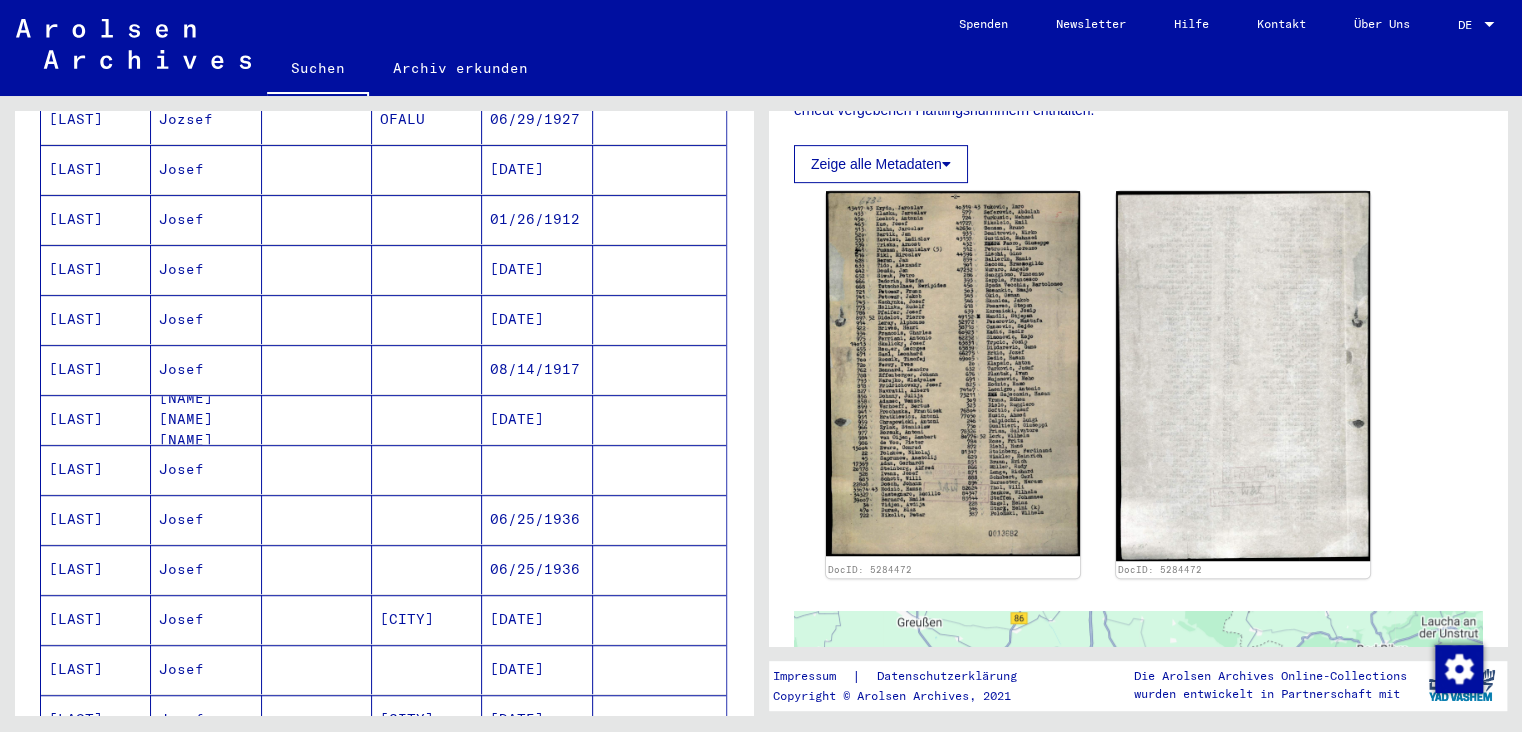 scroll, scrollTop: 441, scrollLeft: 0, axis: vertical 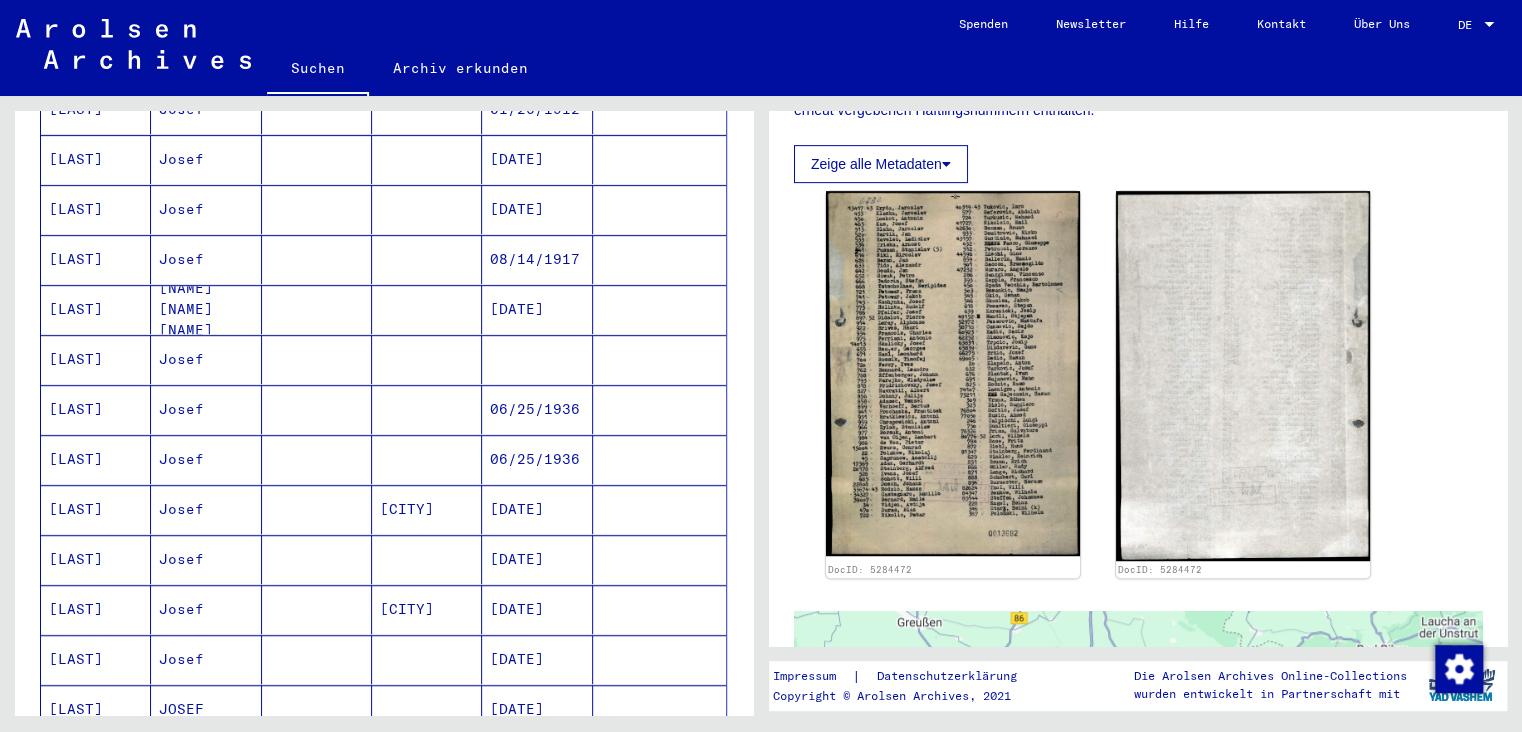 click on "[LAST]" at bounding box center (96, 259) 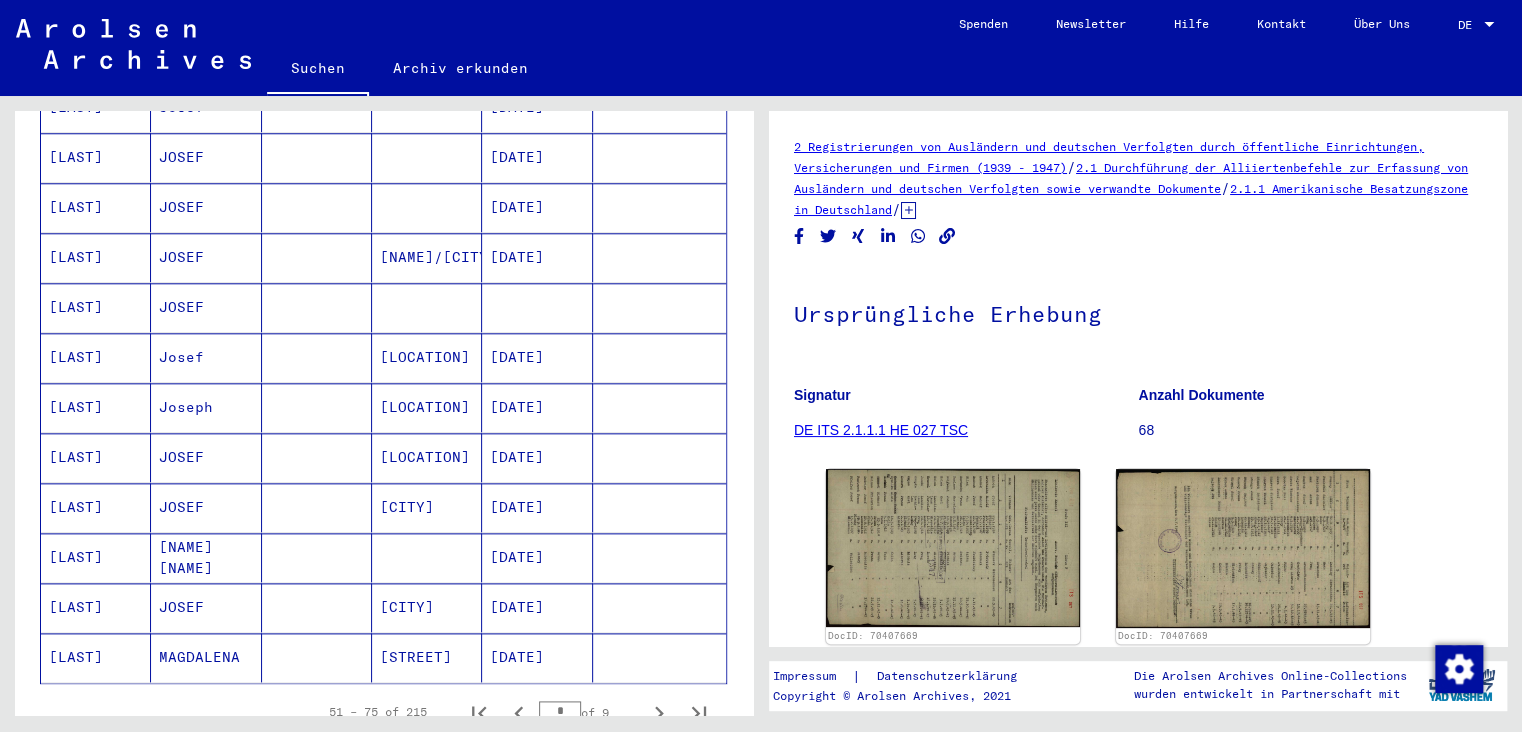 scroll, scrollTop: 1104, scrollLeft: 0, axis: vertical 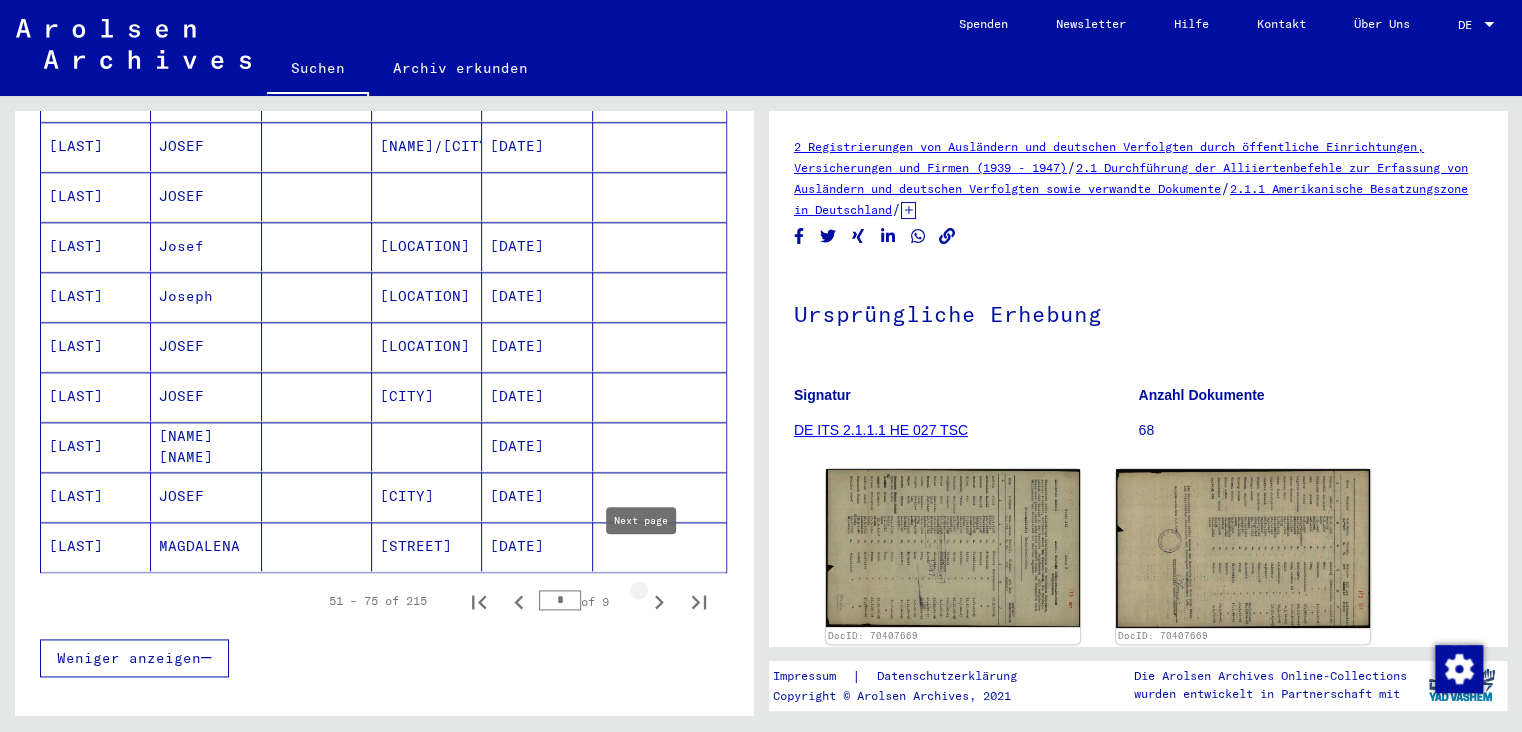 click 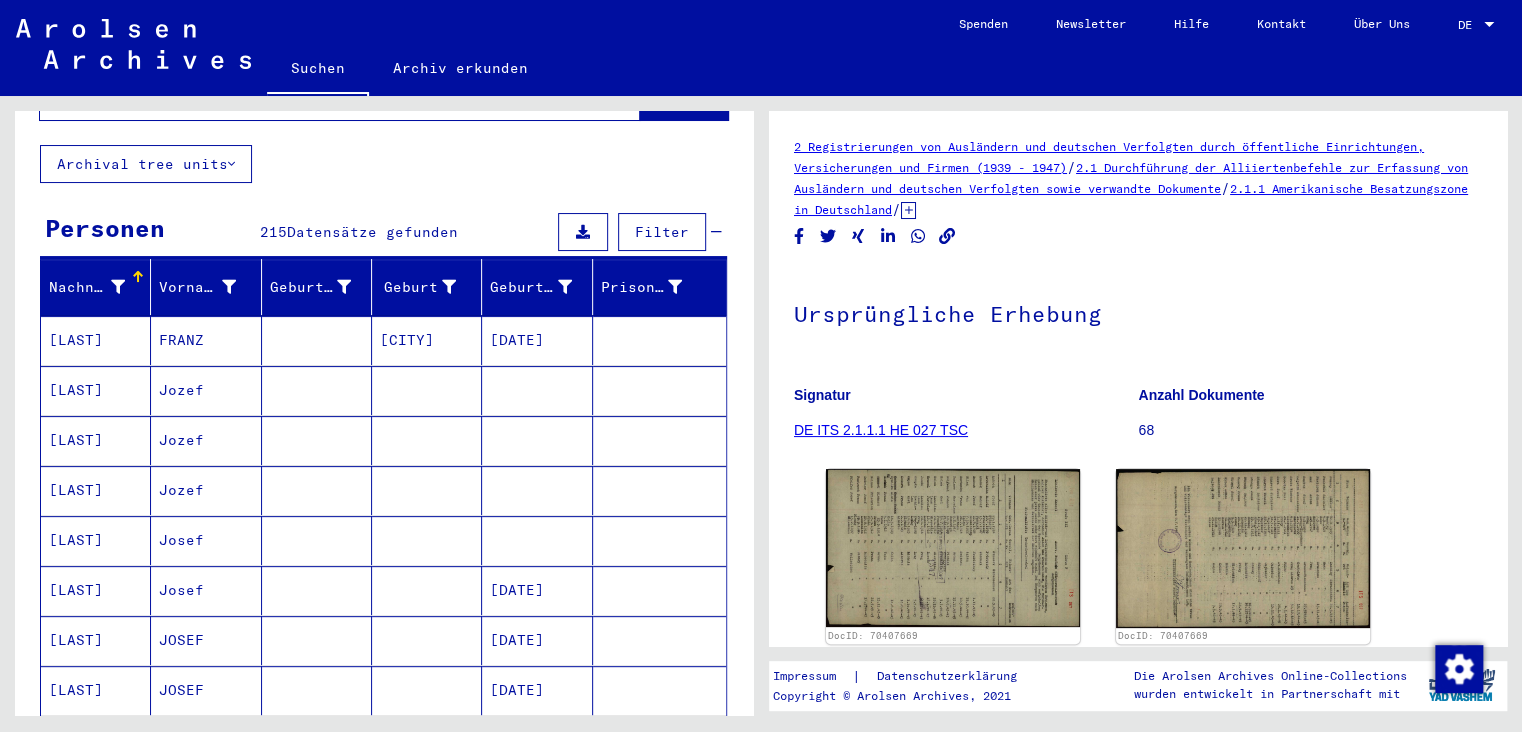 scroll, scrollTop: 0, scrollLeft: 0, axis: both 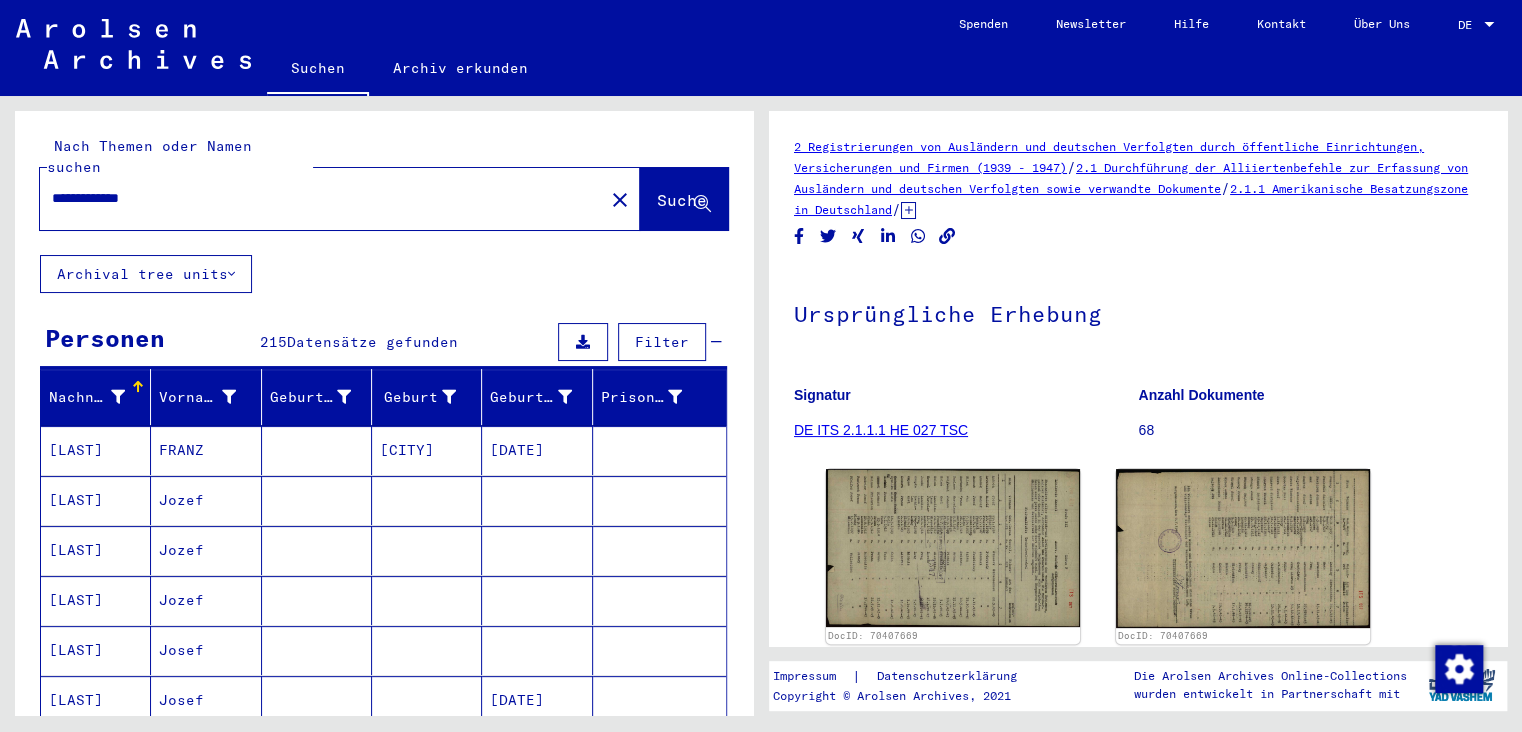 click on "**********" at bounding box center (322, 198) 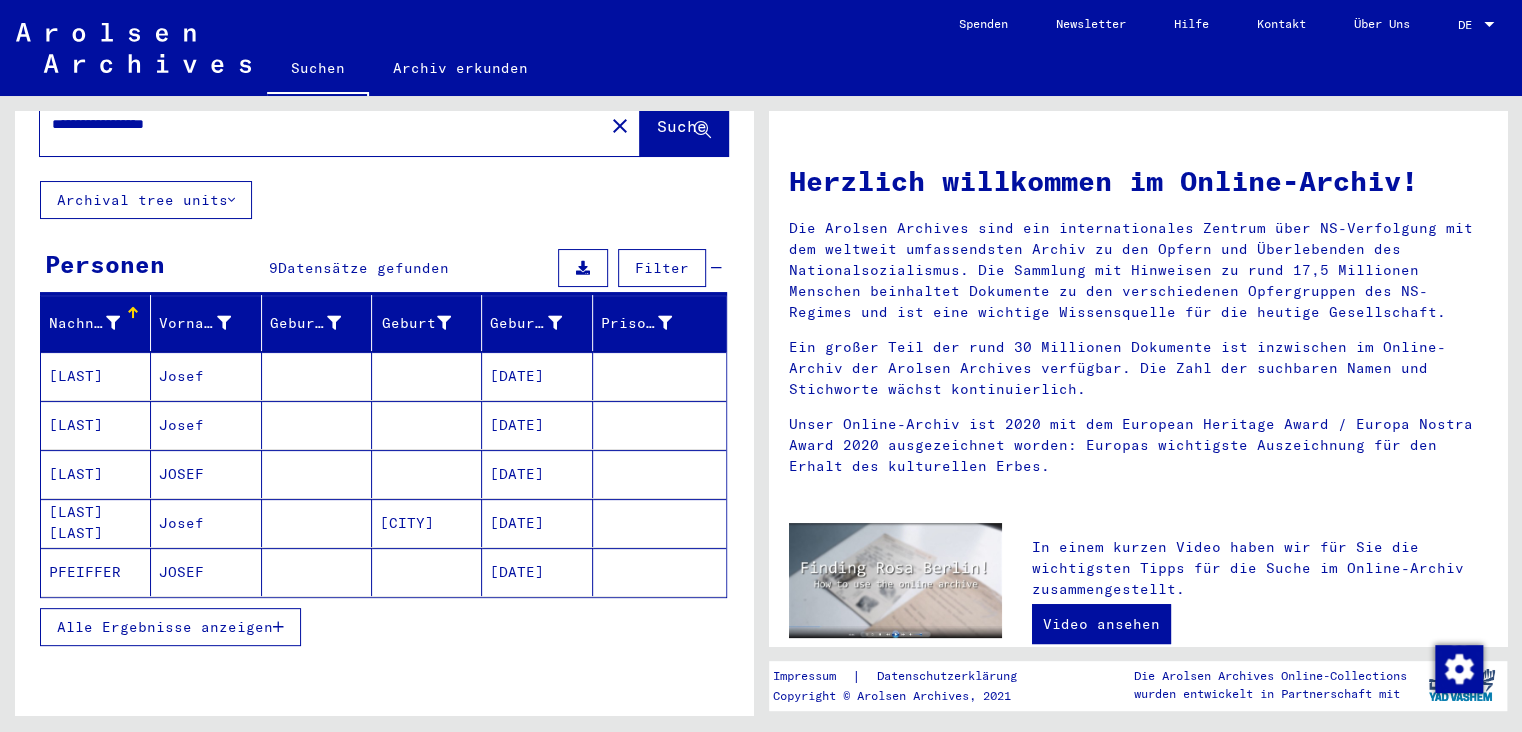 scroll, scrollTop: 110, scrollLeft: 0, axis: vertical 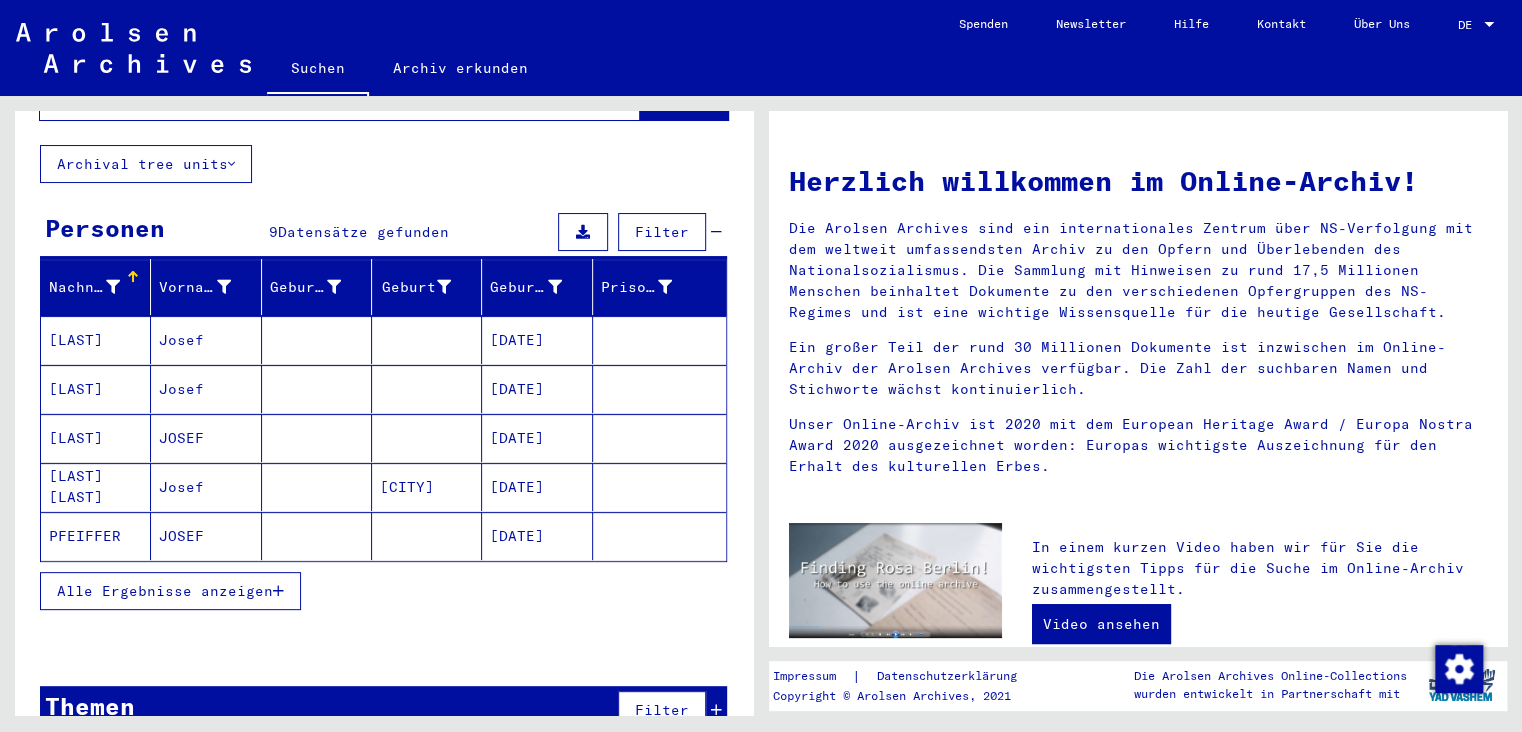 click on "Alle Ergebnisse anzeigen" at bounding box center (165, 591) 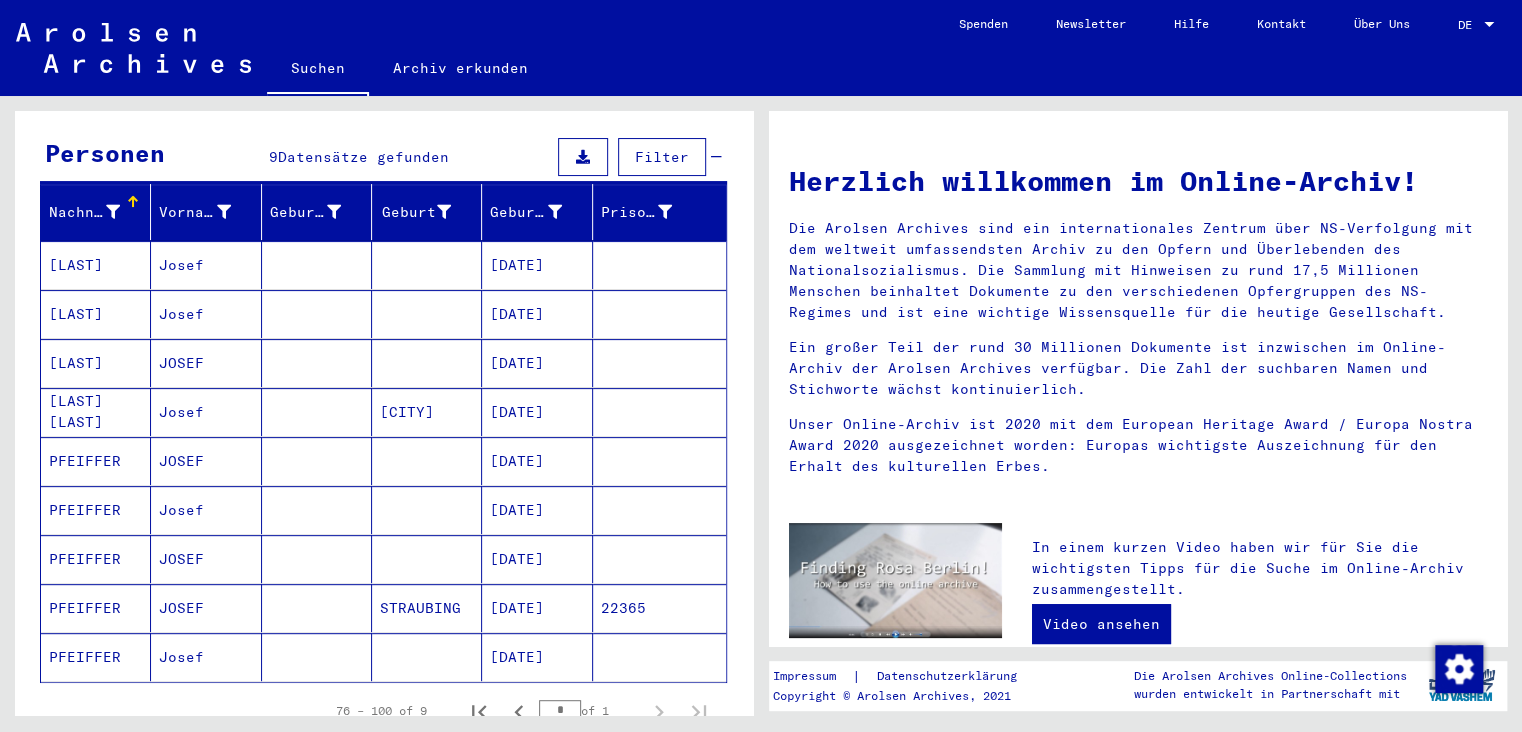 scroll, scrollTop: 220, scrollLeft: 0, axis: vertical 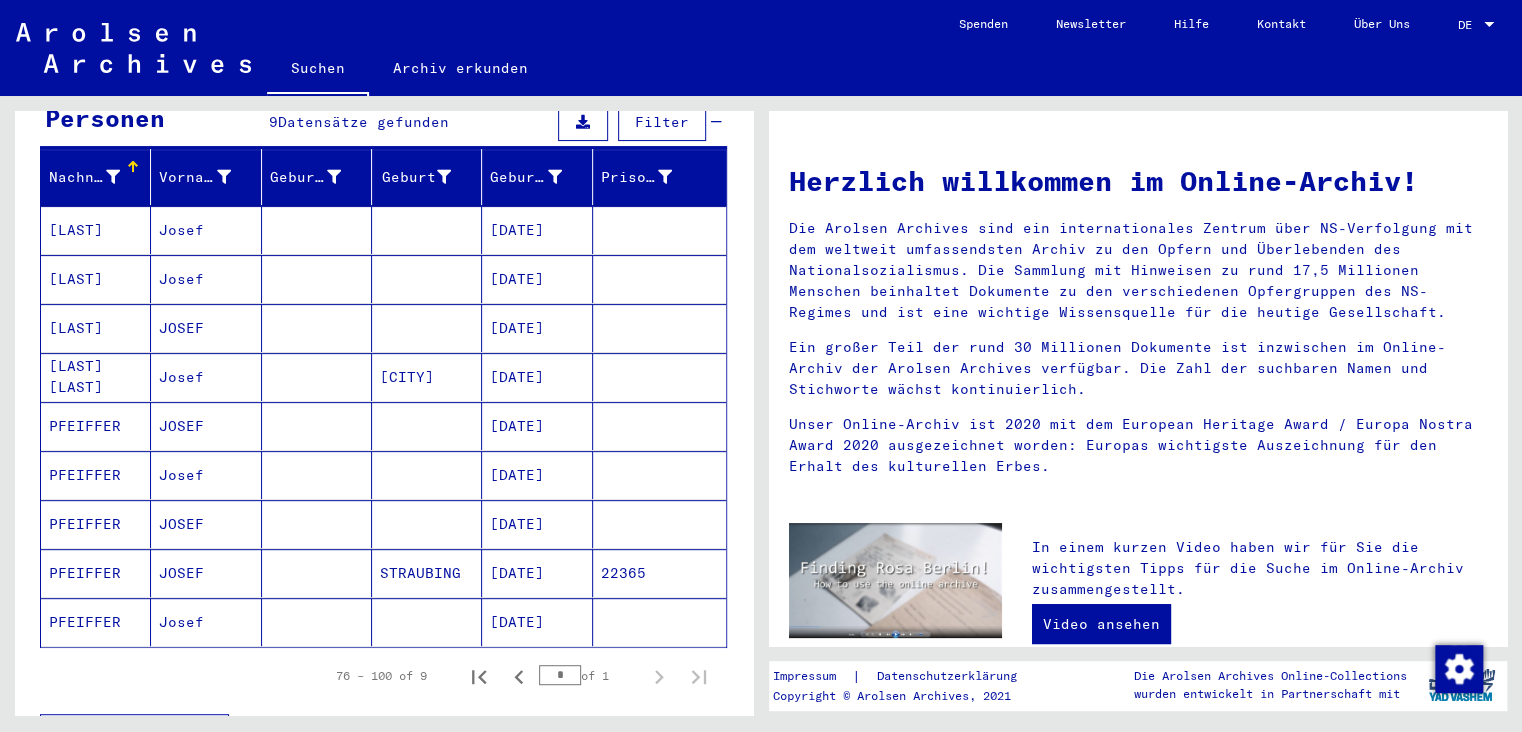 click on "PFEIFFER" 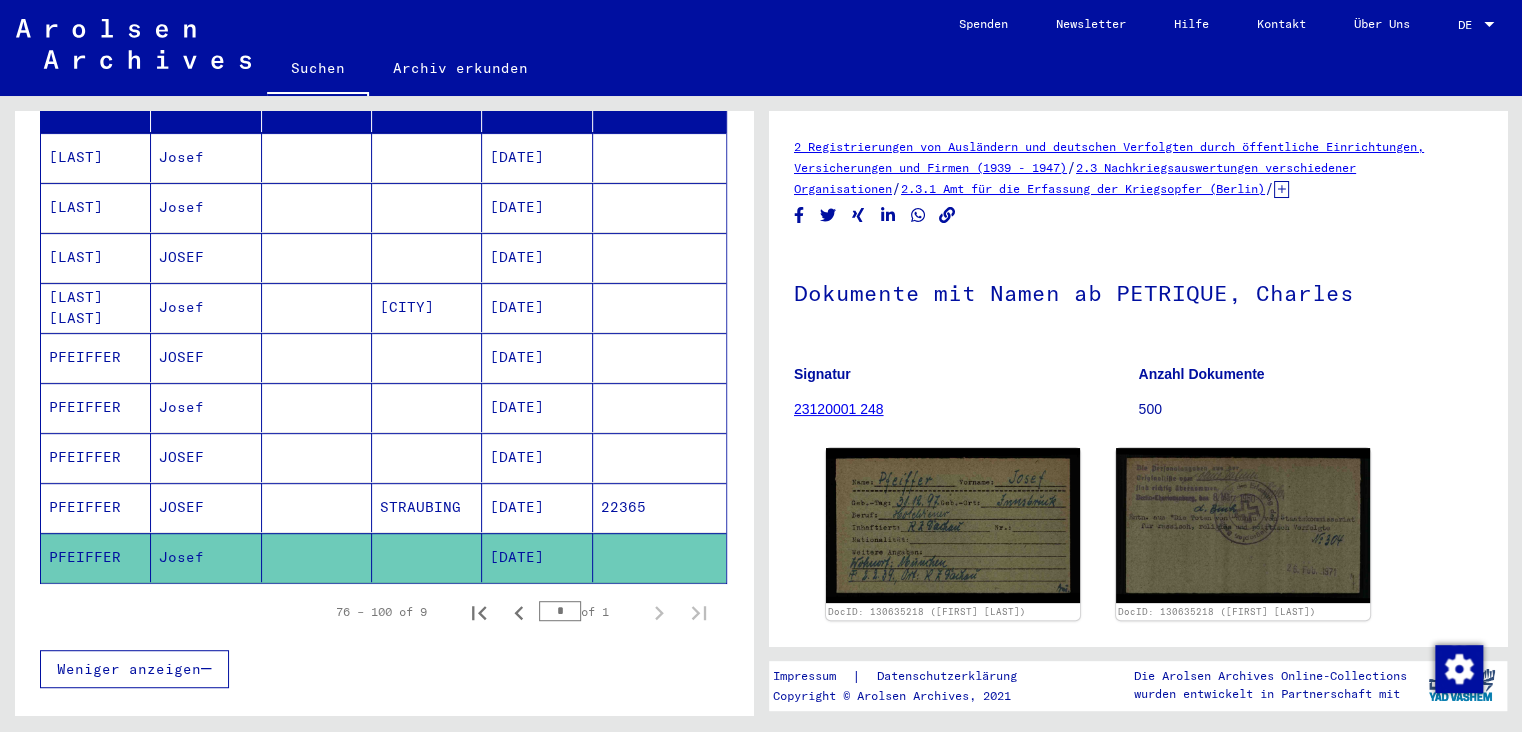 scroll, scrollTop: 331, scrollLeft: 0, axis: vertical 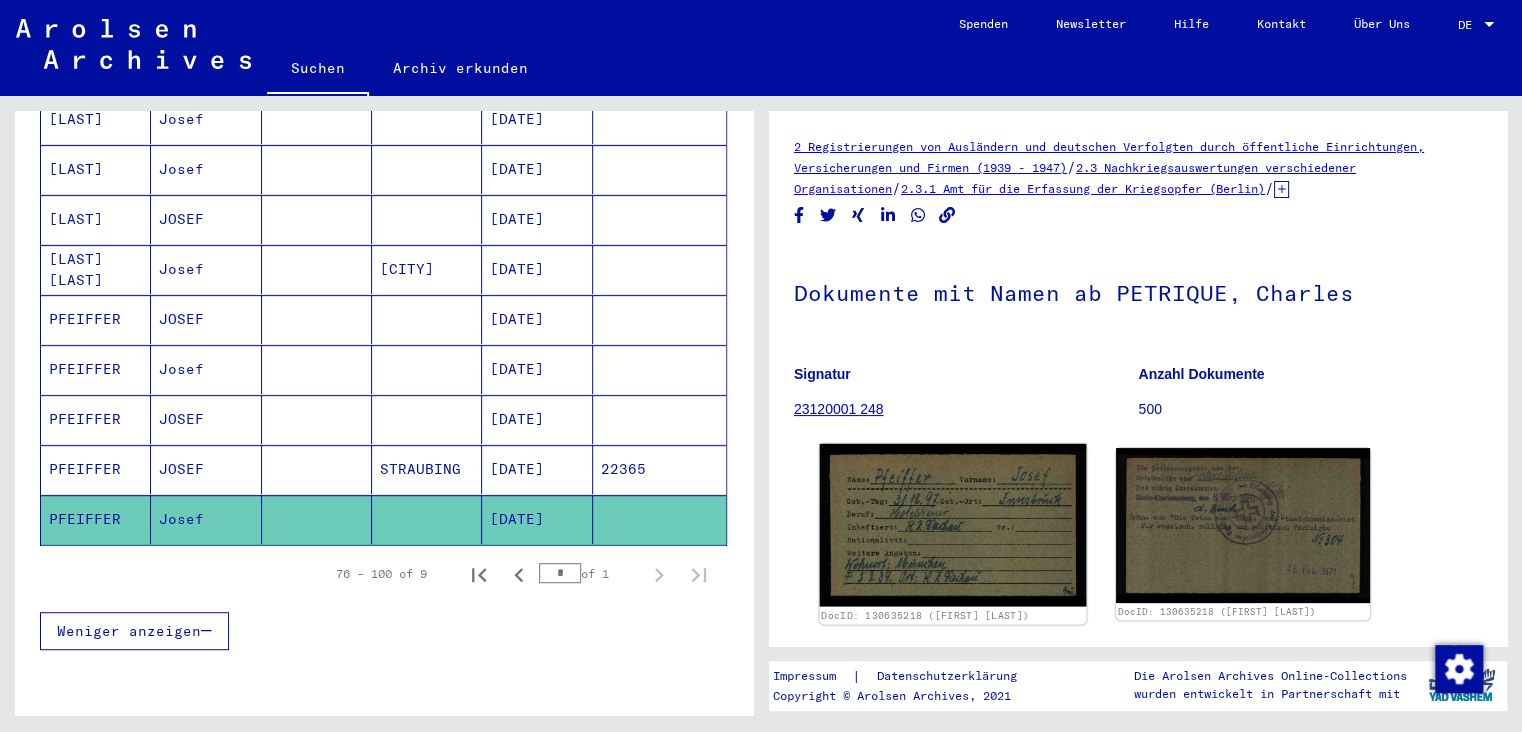 click 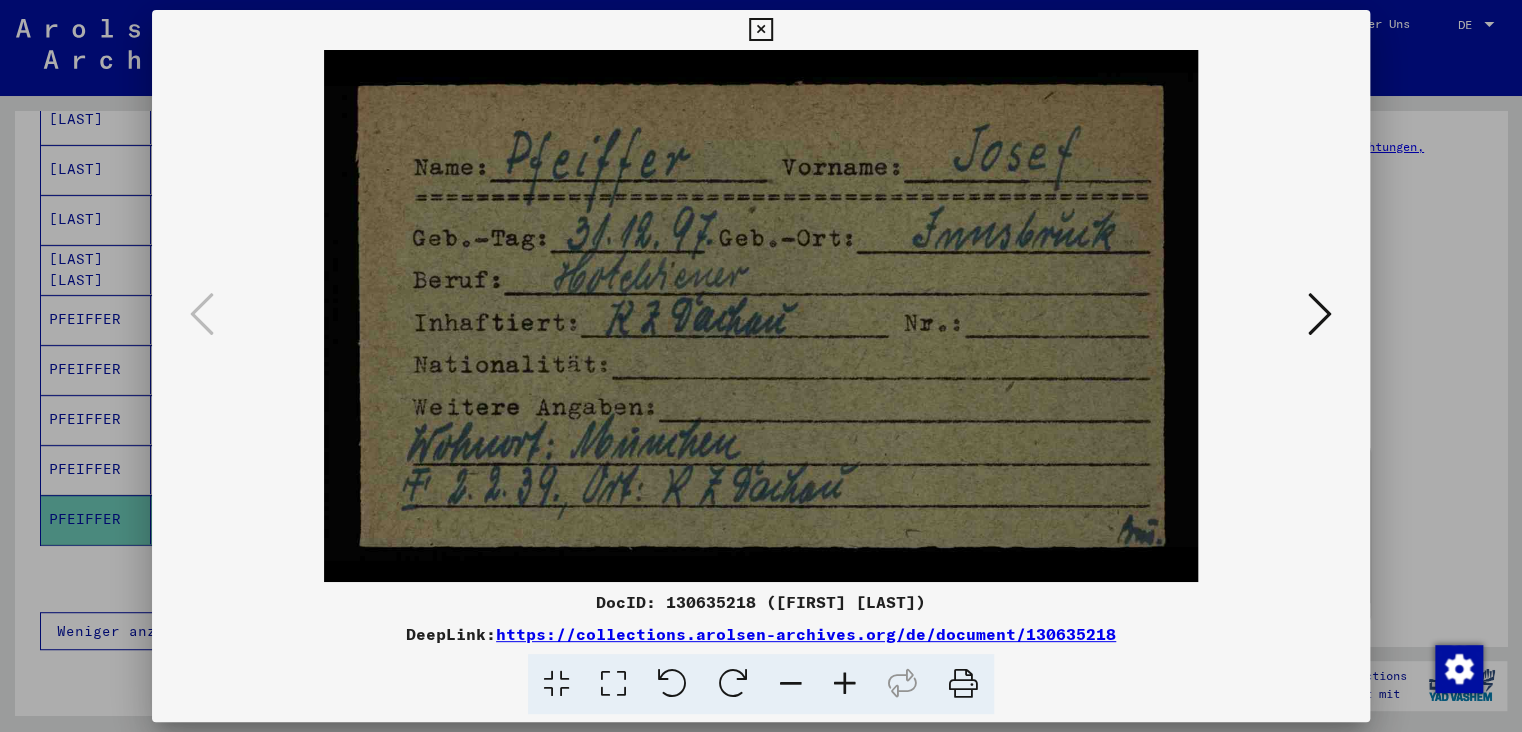 click at bounding box center (1320, 314) 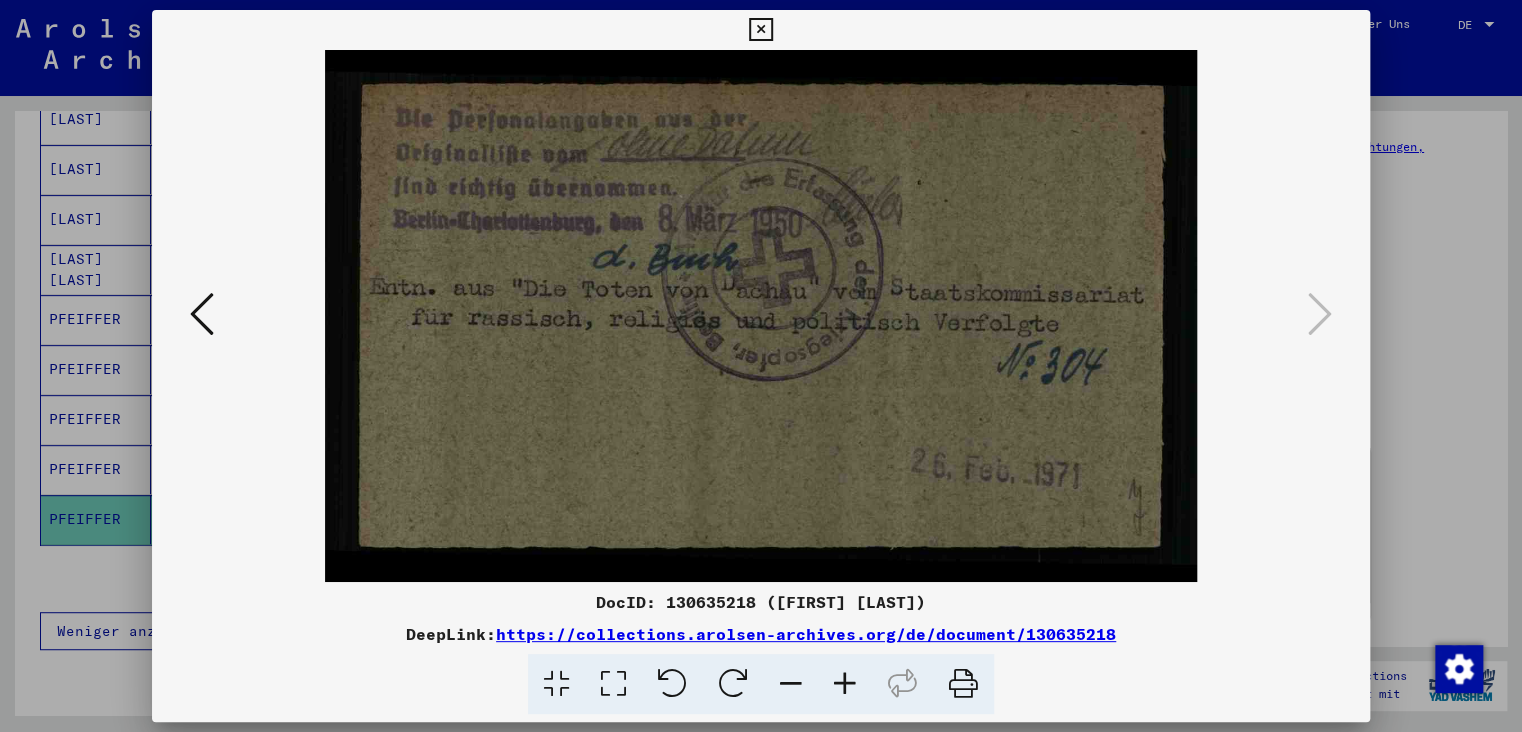 click at bounding box center (202, 314) 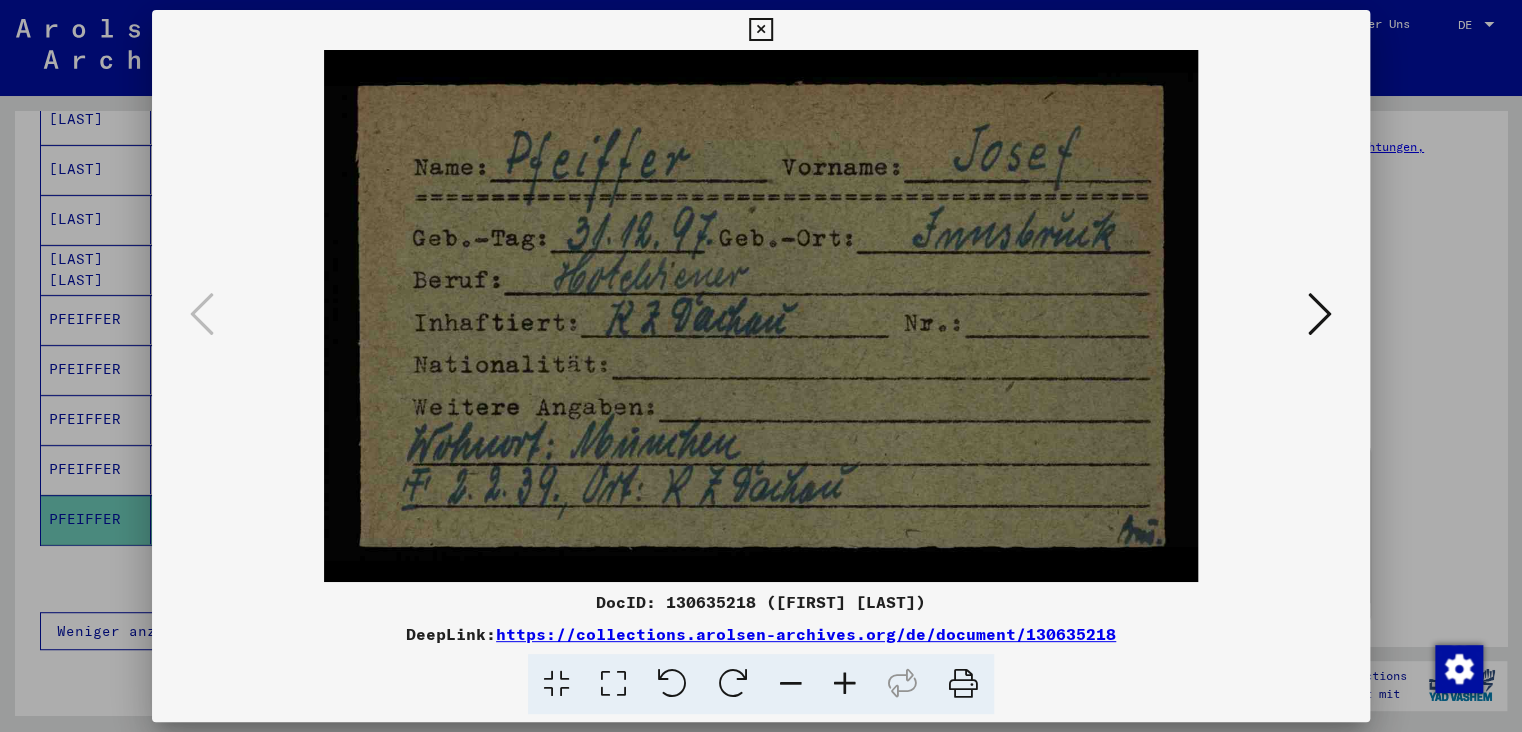 click at bounding box center (761, 316) 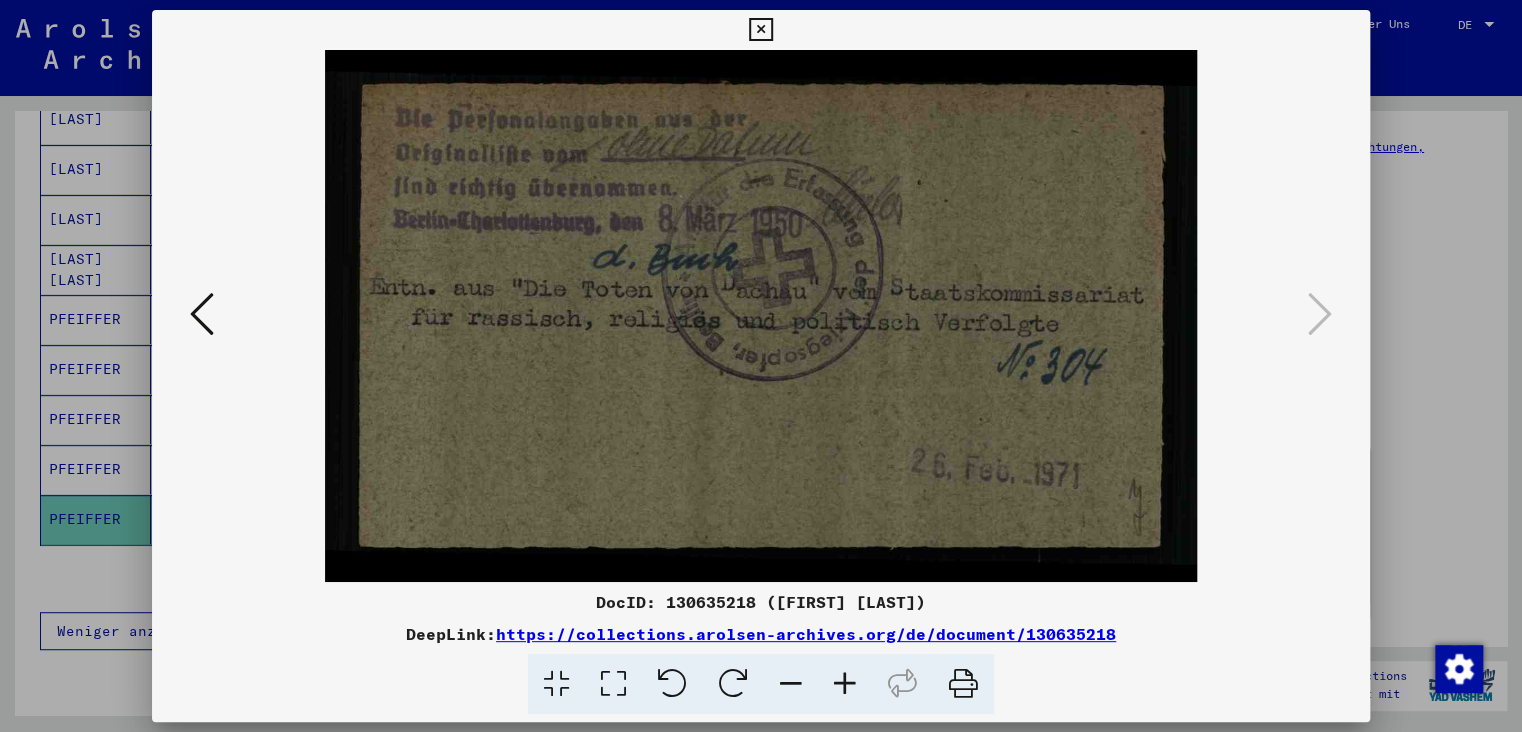 click at bounding box center (760, 30) 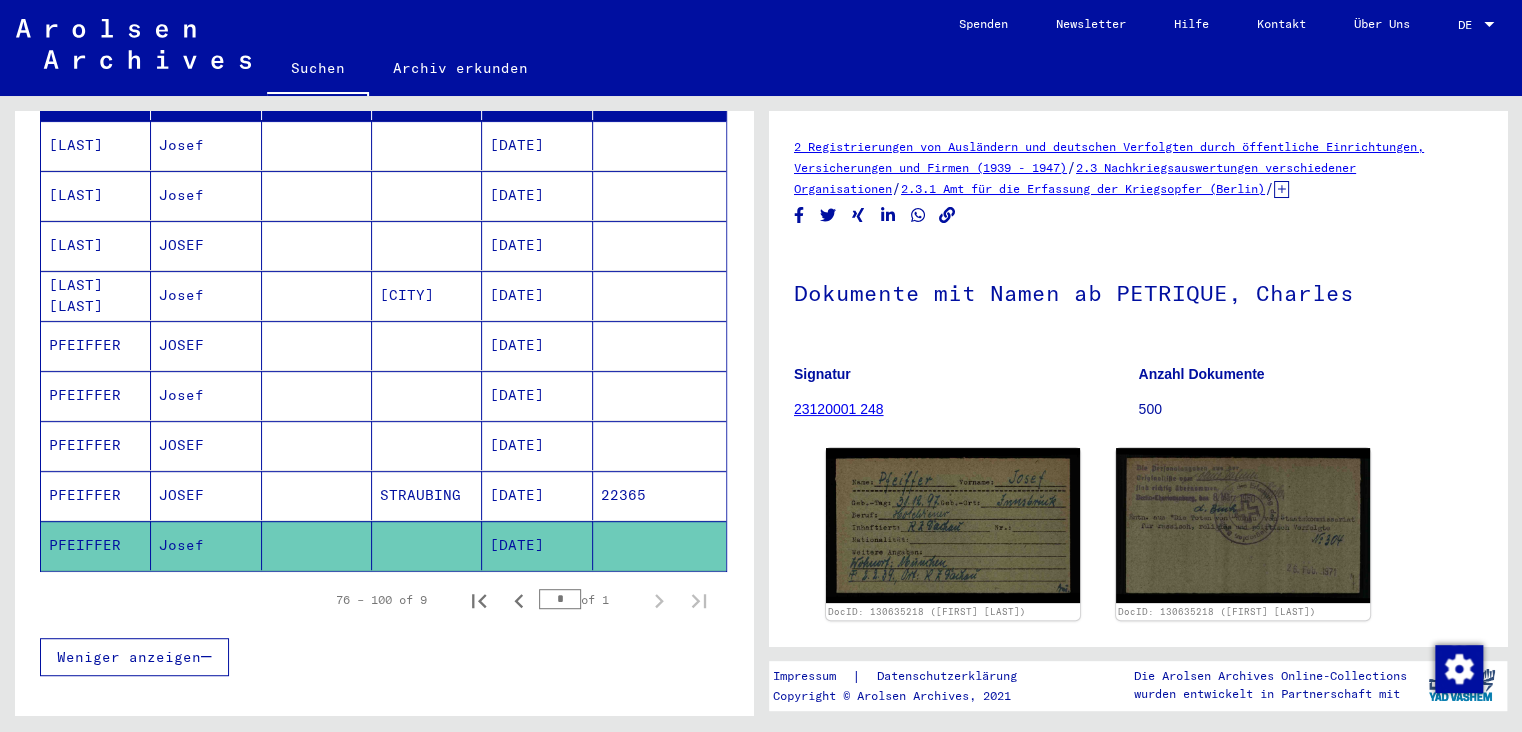 scroll, scrollTop: 275, scrollLeft: 0, axis: vertical 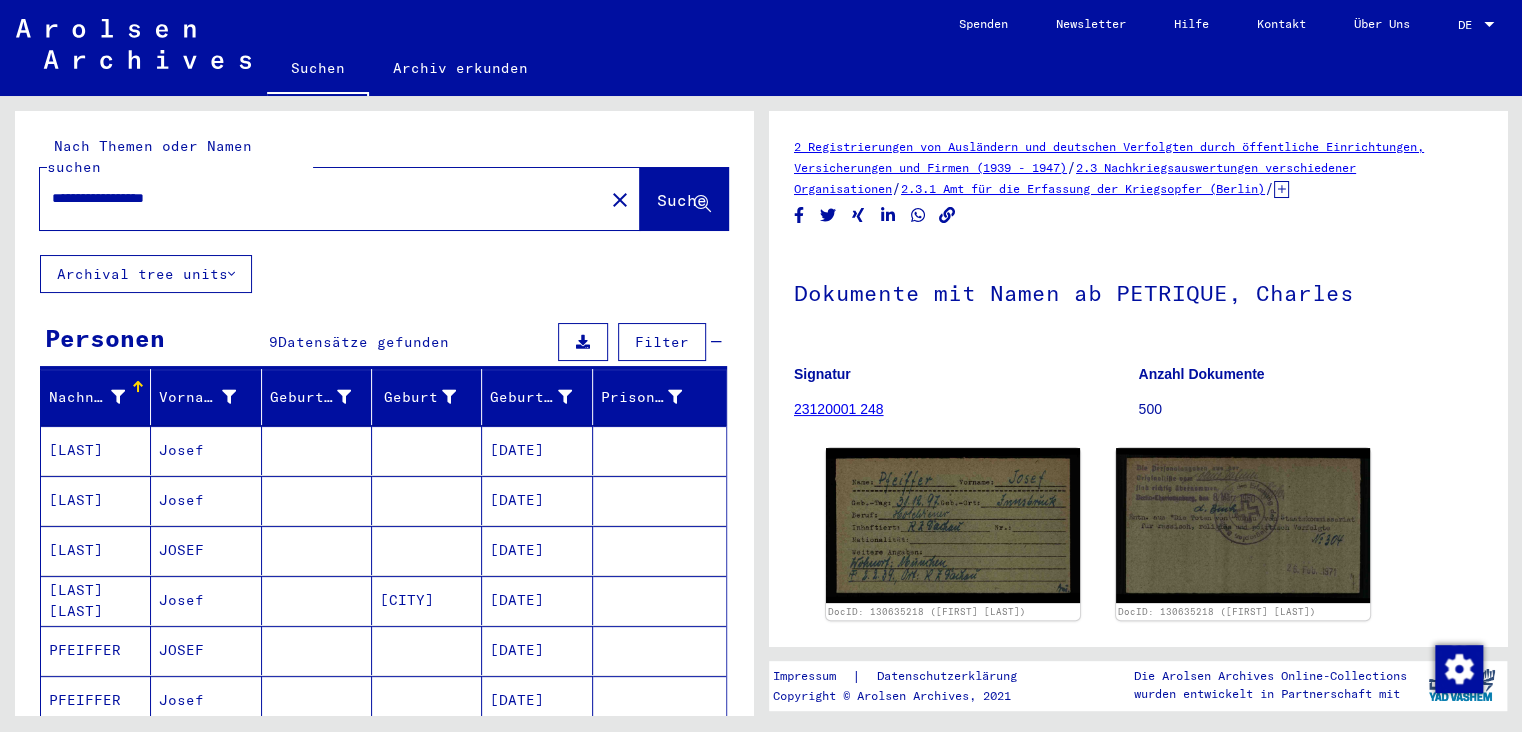 drag, startPoint x: 174, startPoint y: 172, endPoint x: 342, endPoint y: 164, distance: 168.19037 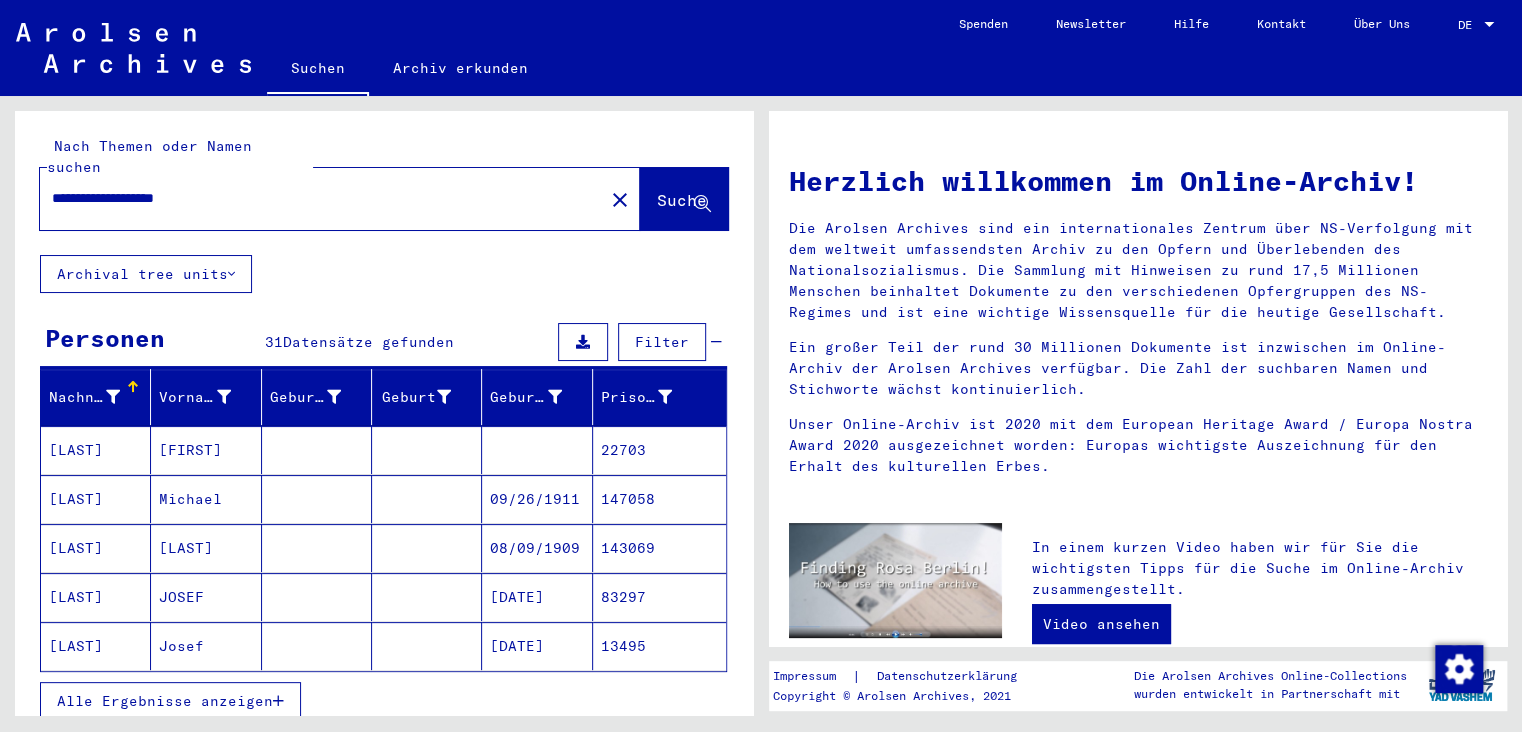 scroll, scrollTop: 110, scrollLeft: 0, axis: vertical 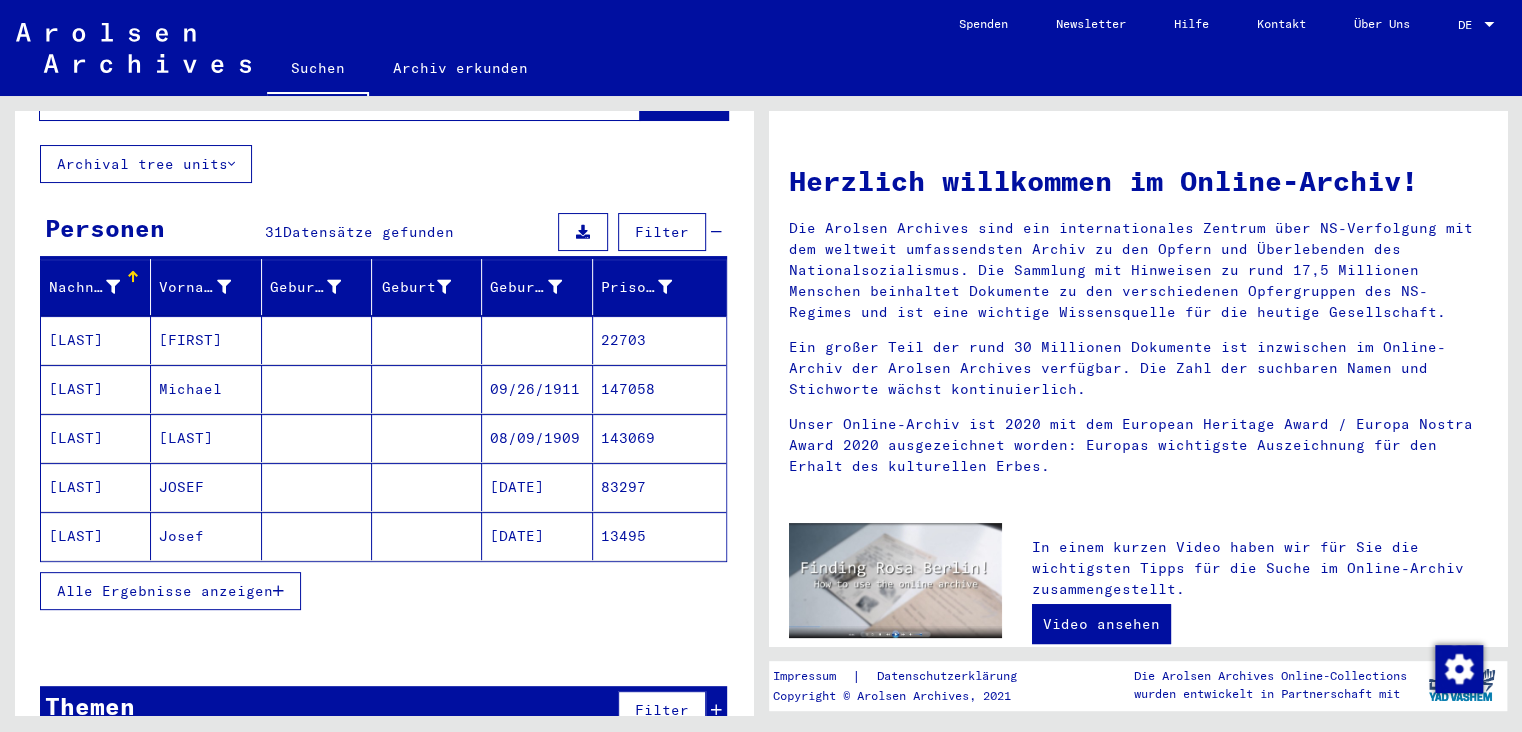 click on "[LAST]" 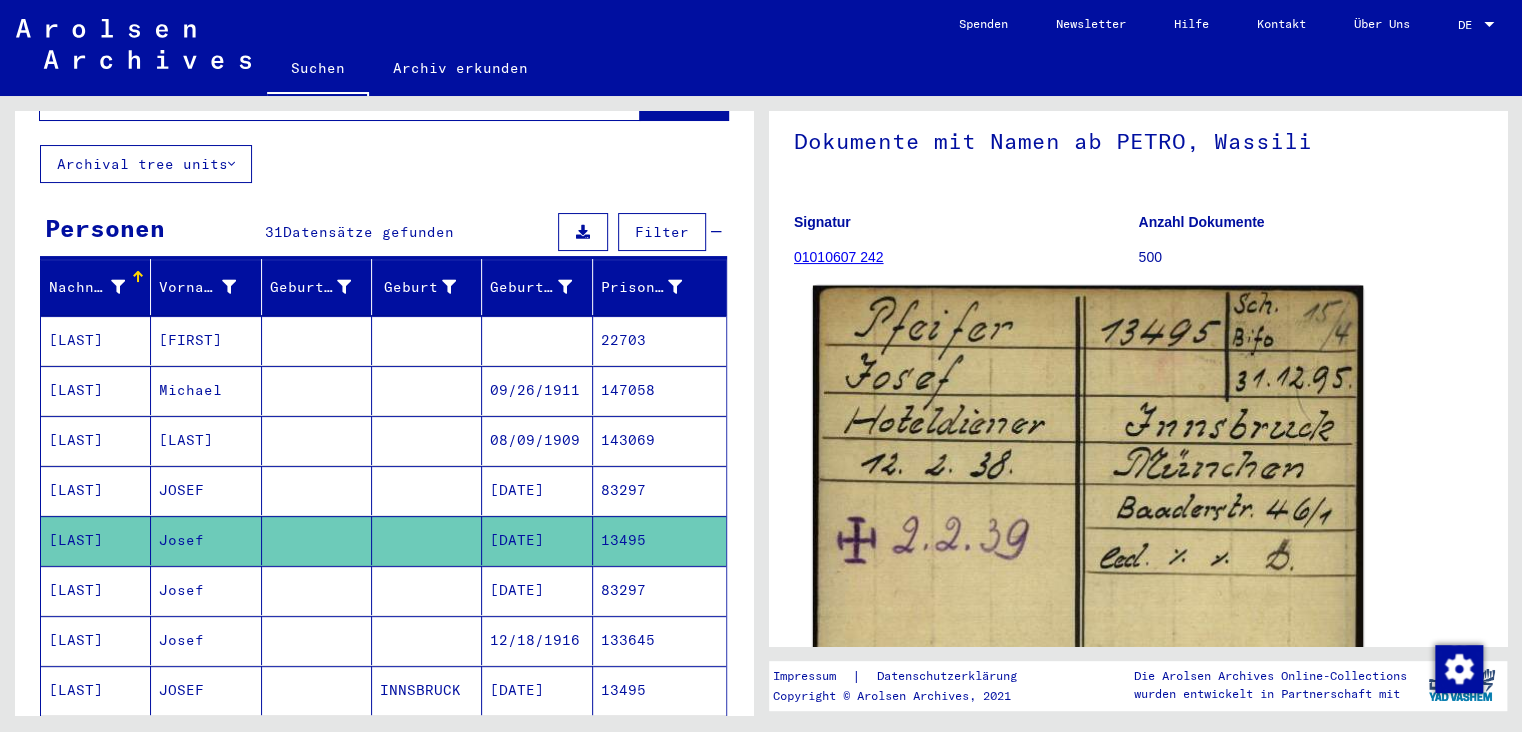 scroll, scrollTop: 220, scrollLeft: 0, axis: vertical 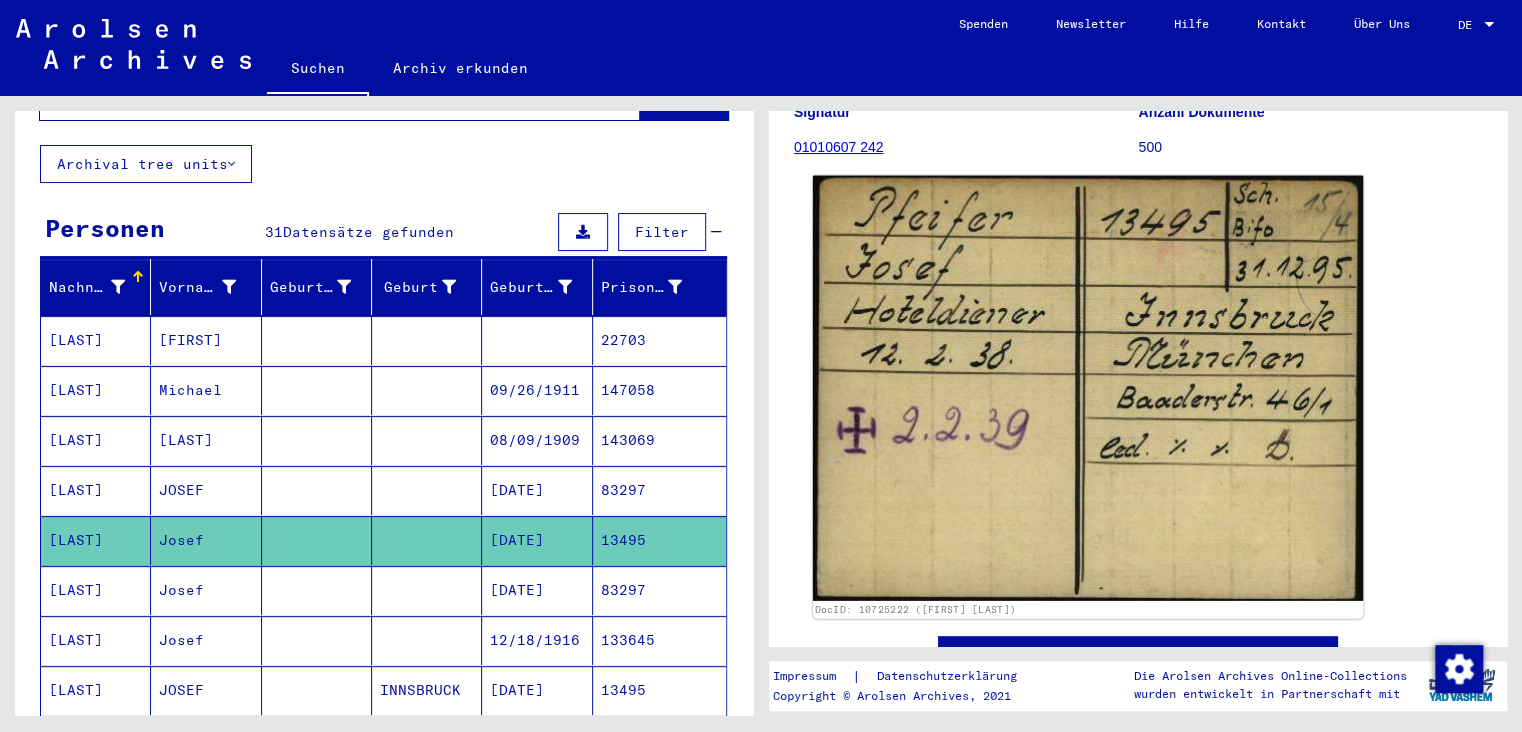 click 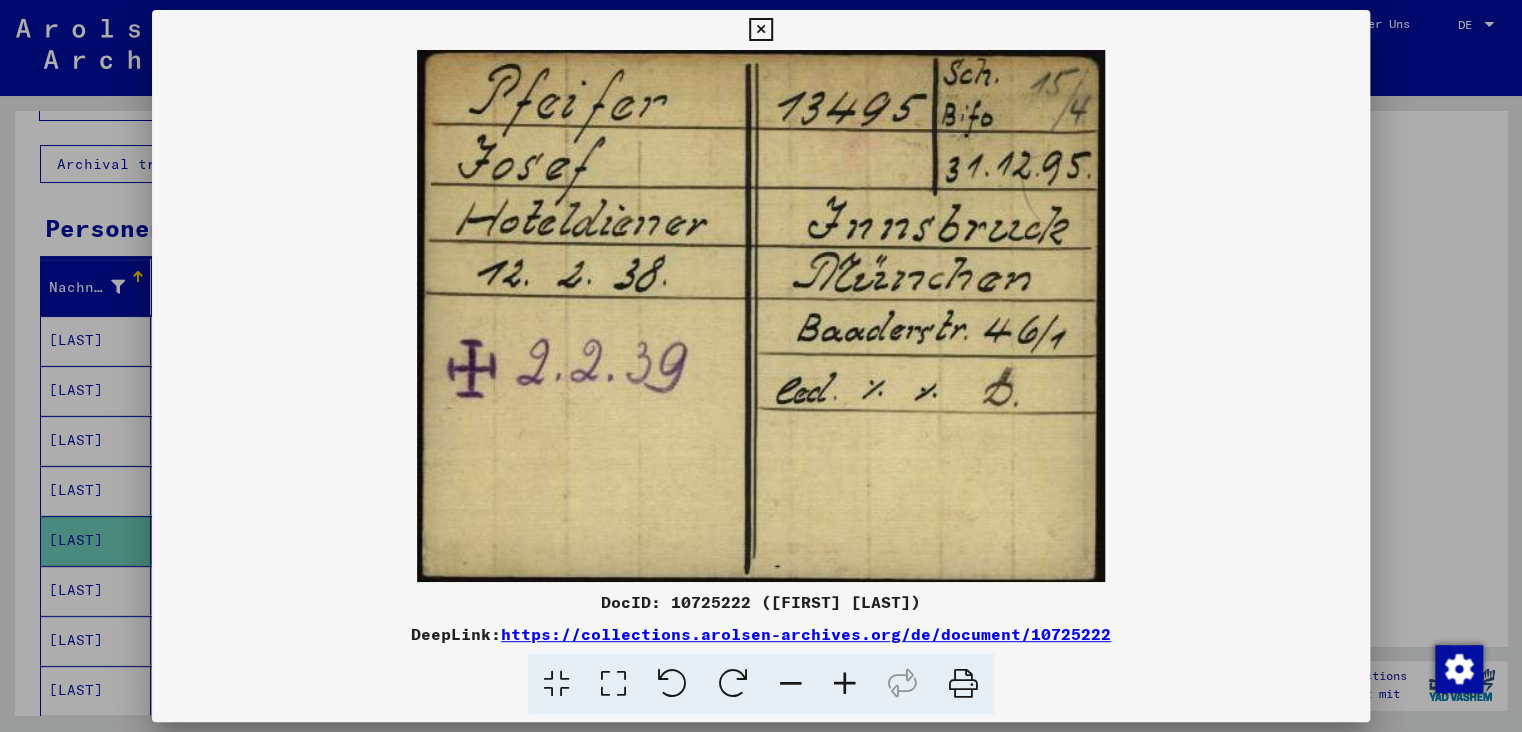 drag, startPoint x: 1349, startPoint y: 34, endPoint x: 1130, endPoint y: 174, distance: 259.925 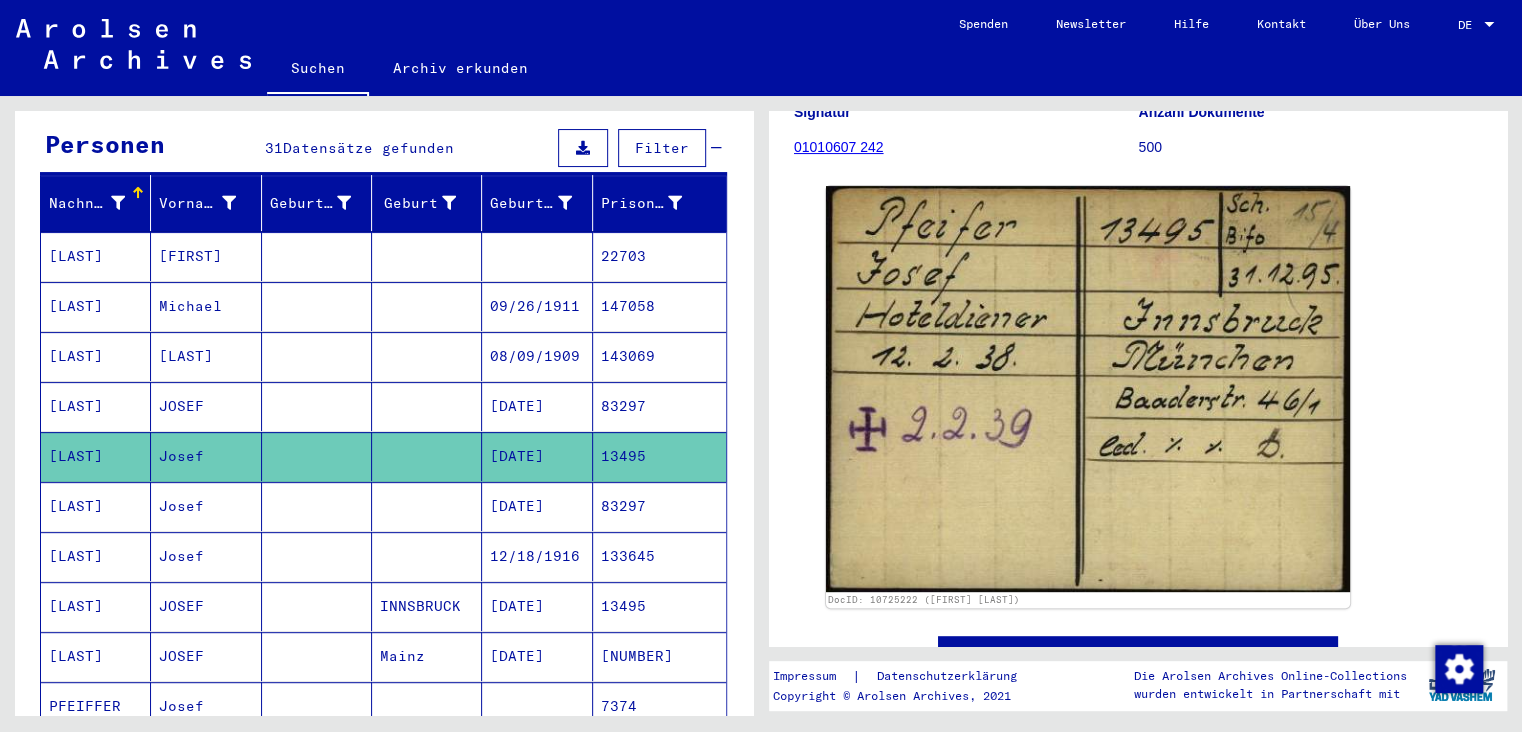 scroll, scrollTop: 220, scrollLeft: 0, axis: vertical 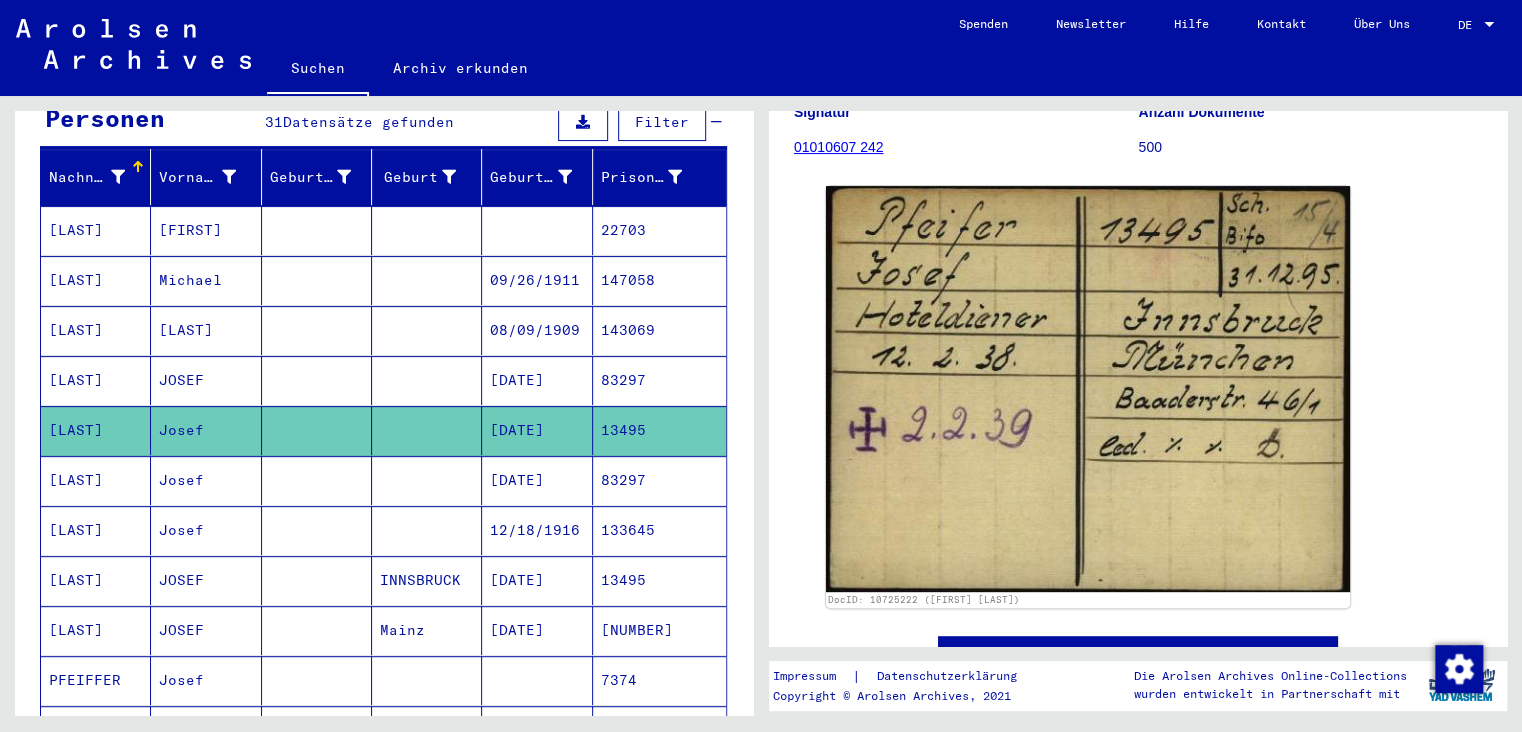 click on "[LAST]" at bounding box center [96, 630] 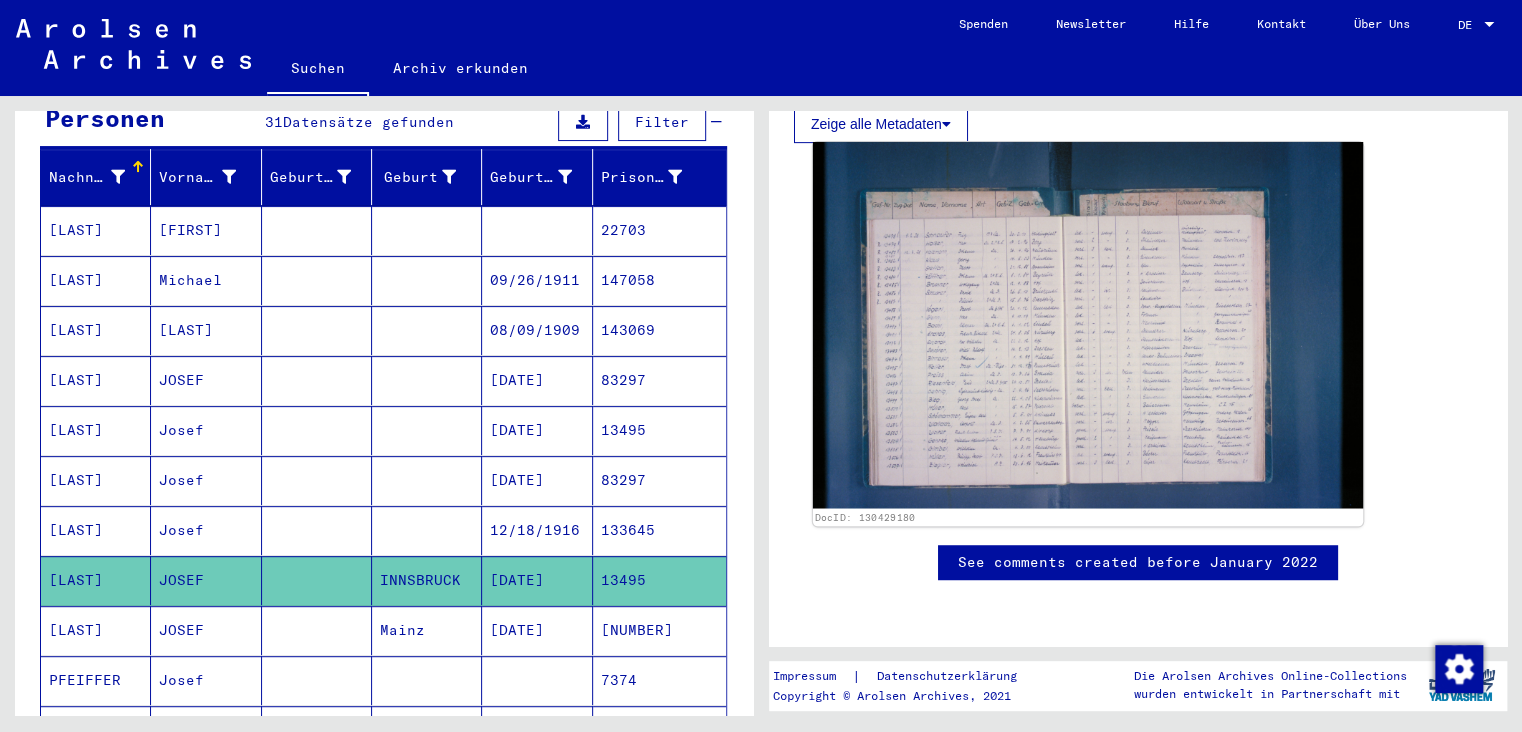 scroll, scrollTop: 441, scrollLeft: 0, axis: vertical 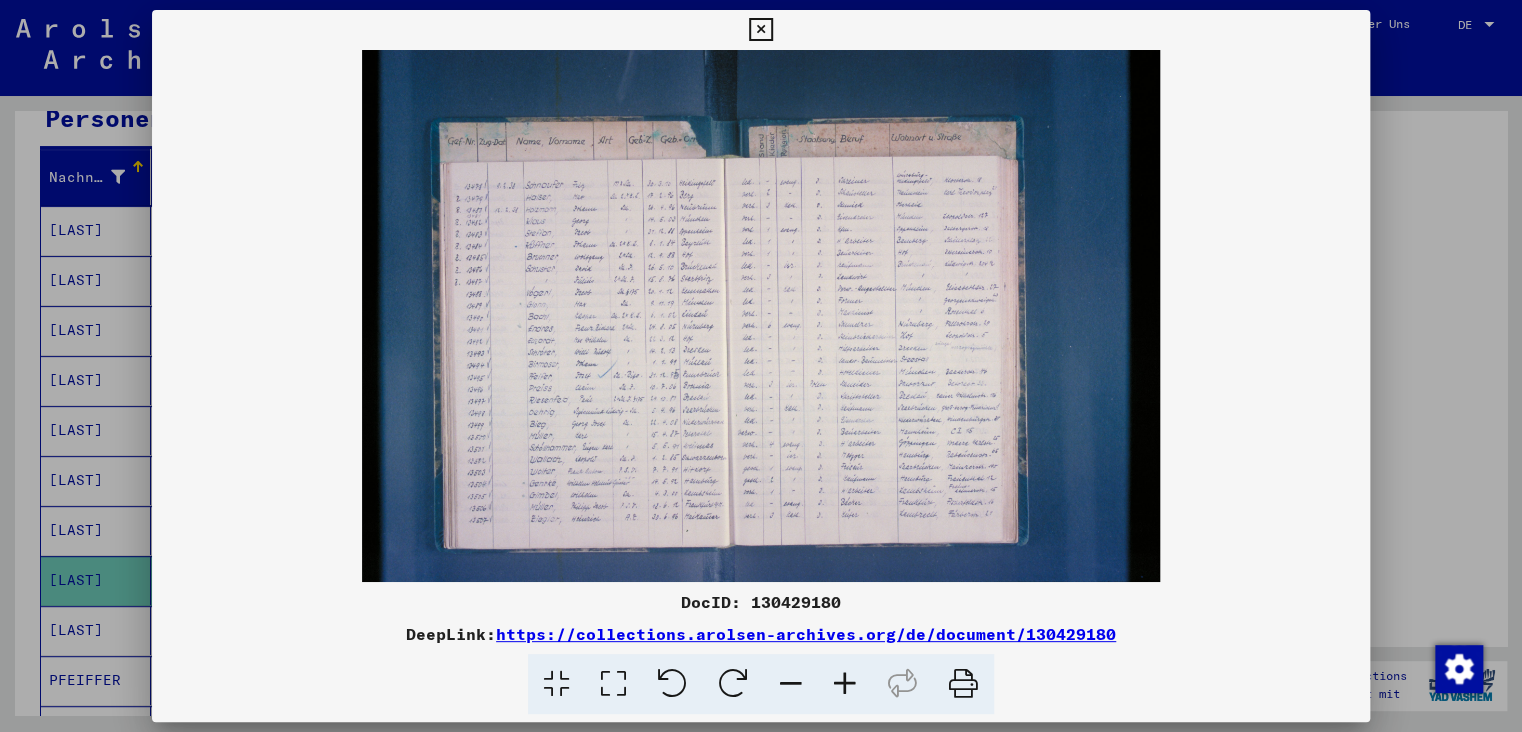 click at bounding box center (845, 684) 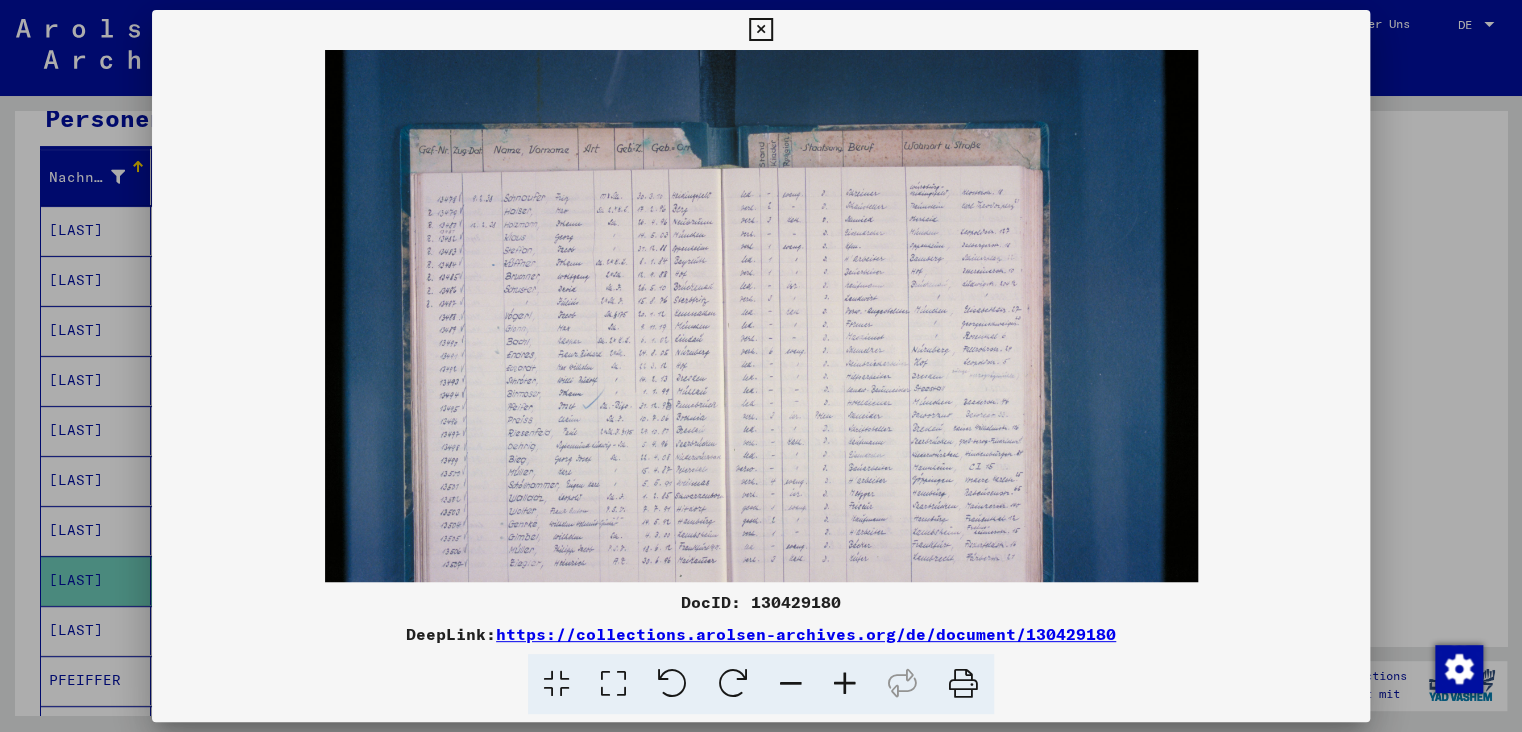 click at bounding box center [845, 684] 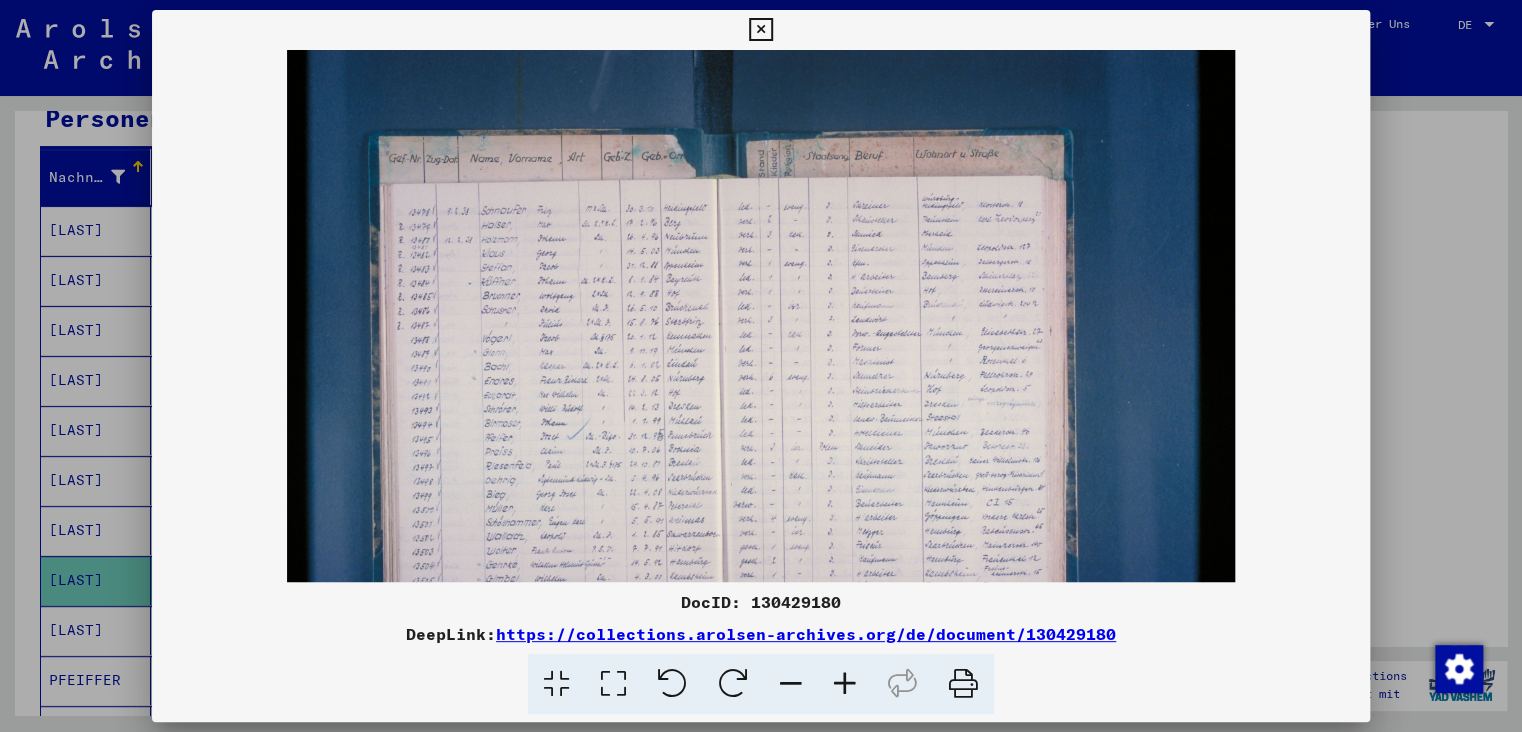 click at bounding box center [845, 684] 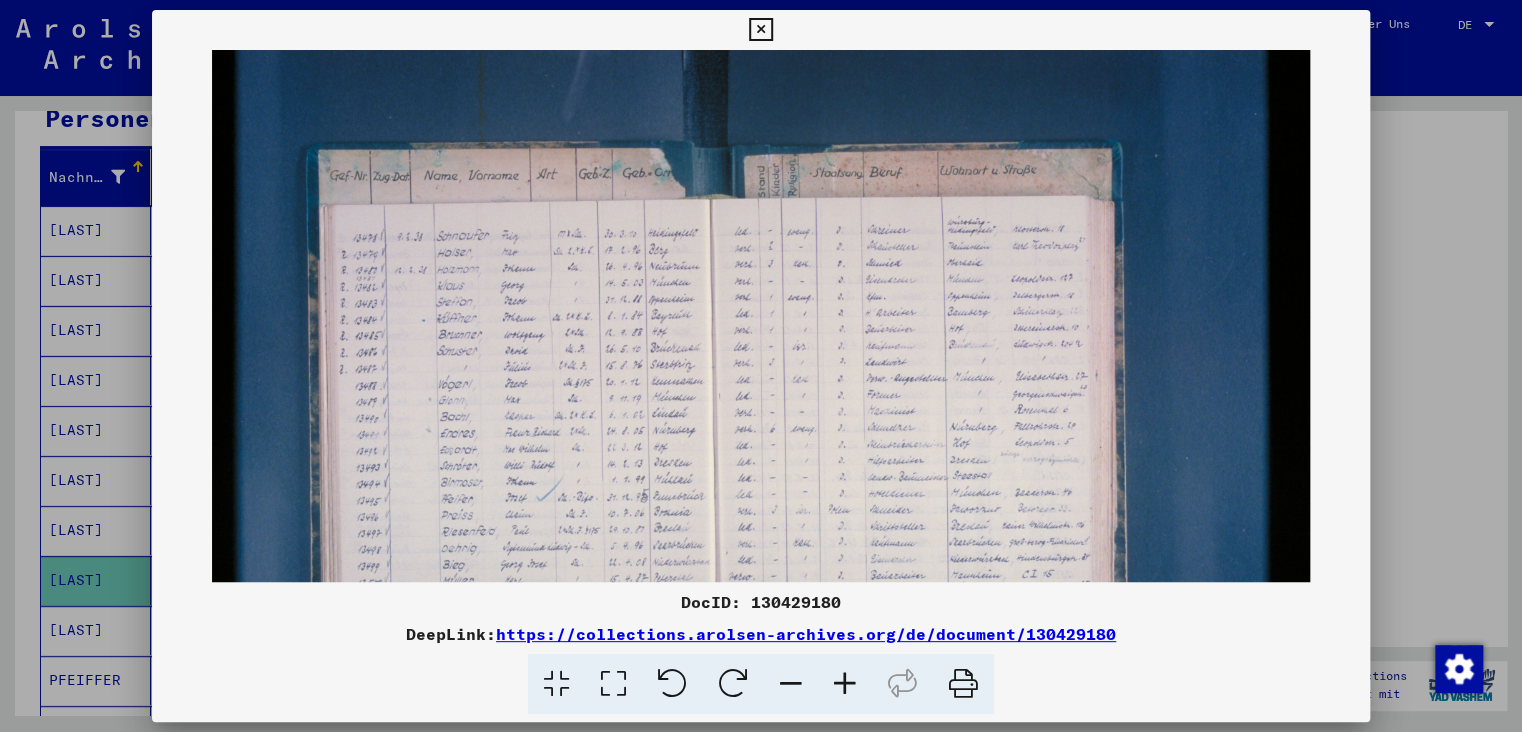 click at bounding box center [845, 684] 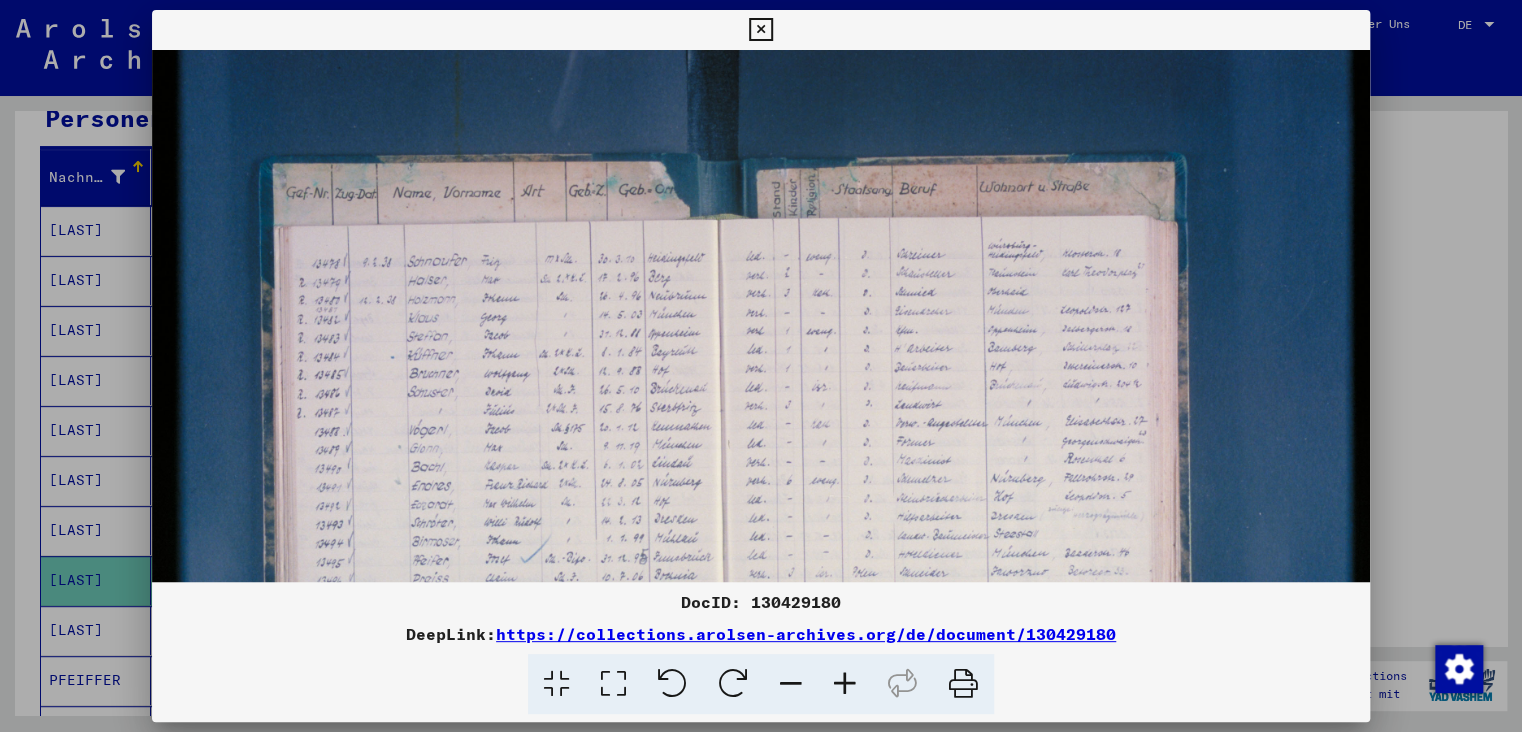 click at bounding box center (845, 684) 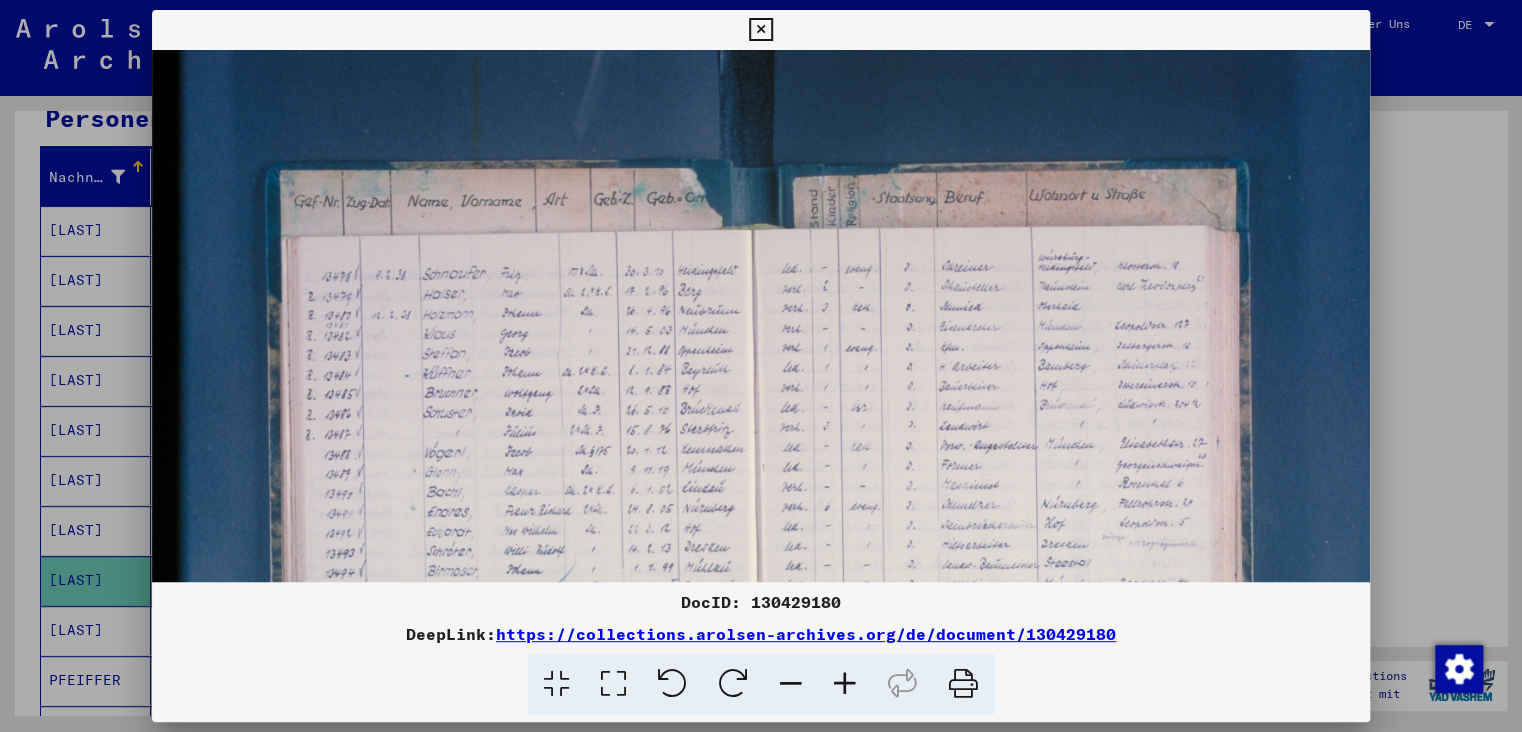 click at bounding box center [845, 684] 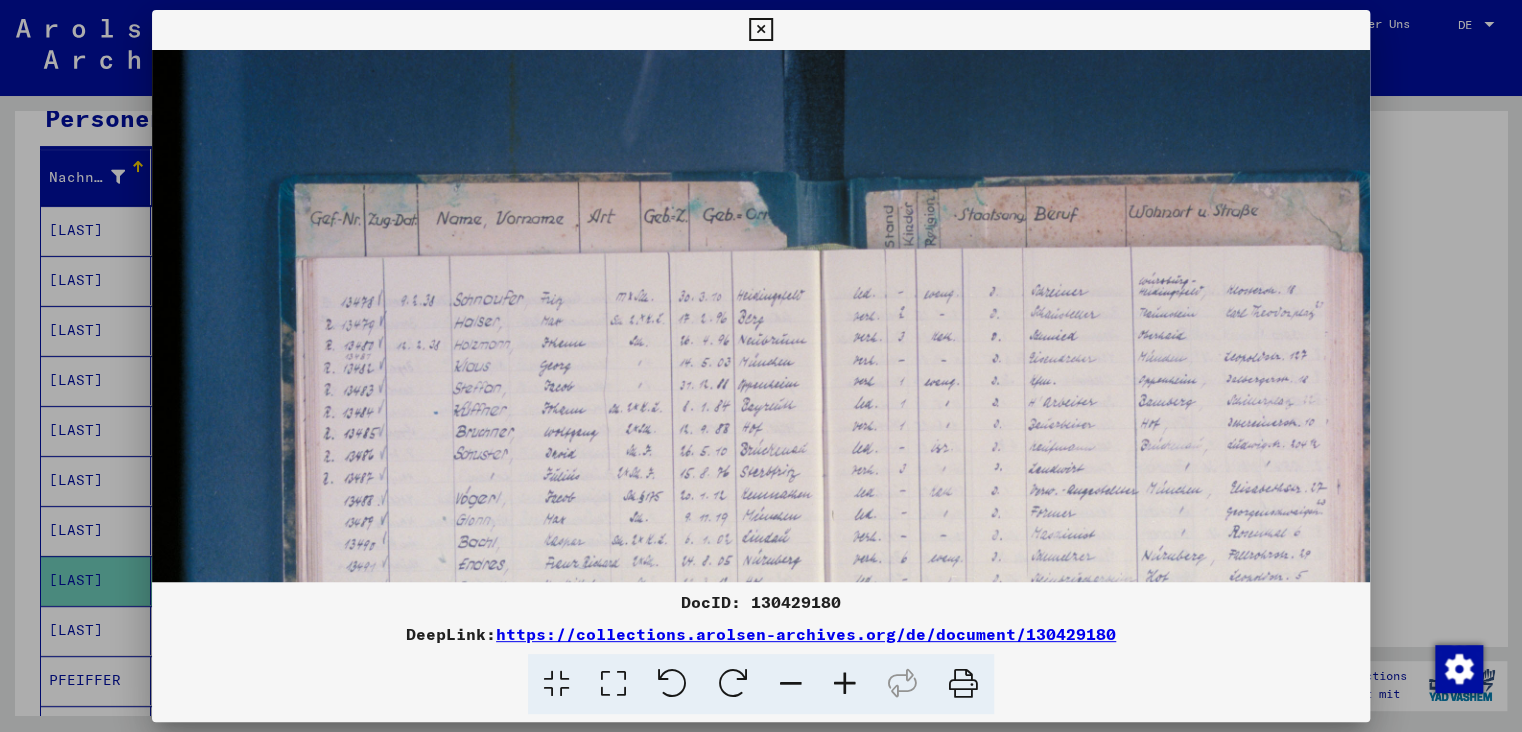 click at bounding box center [845, 684] 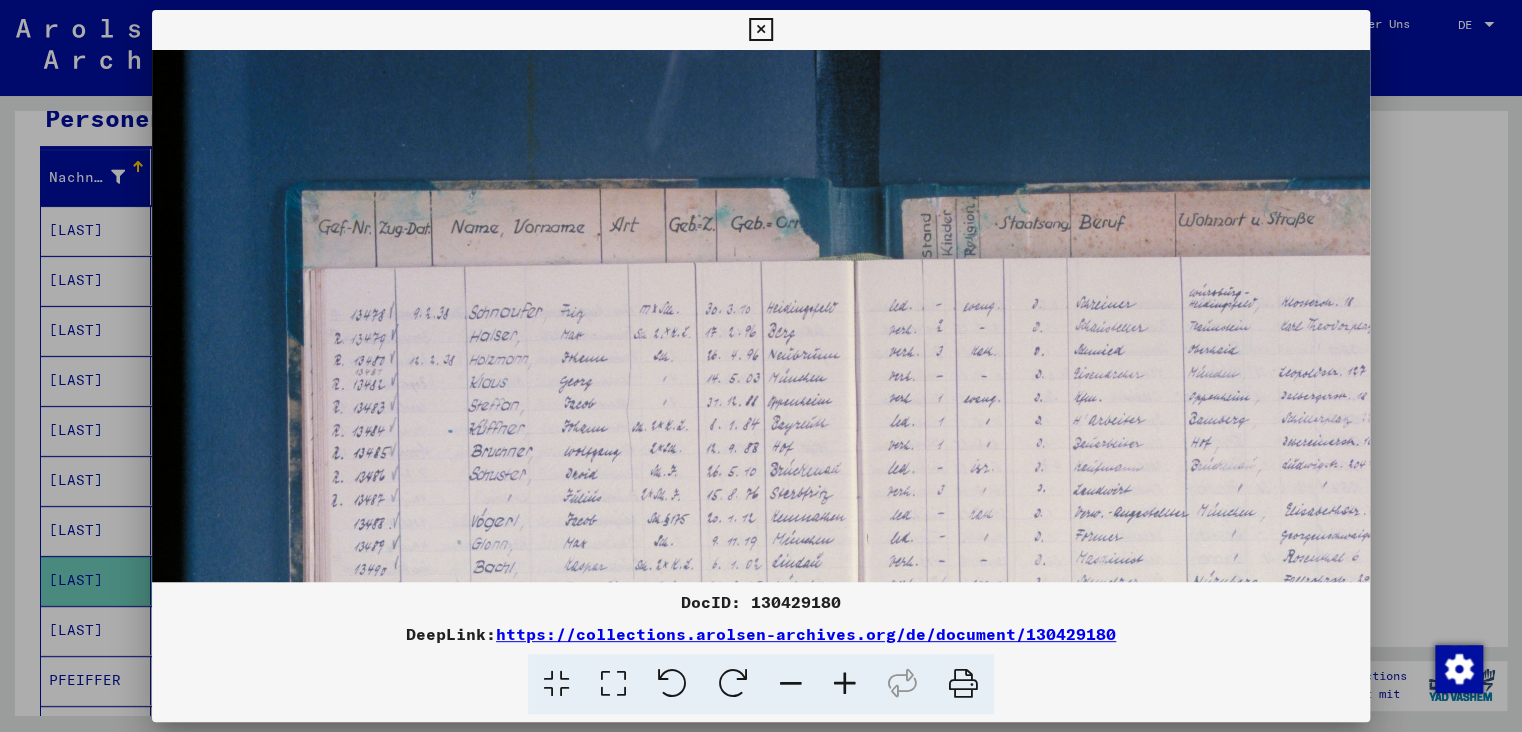 click at bounding box center [845, 684] 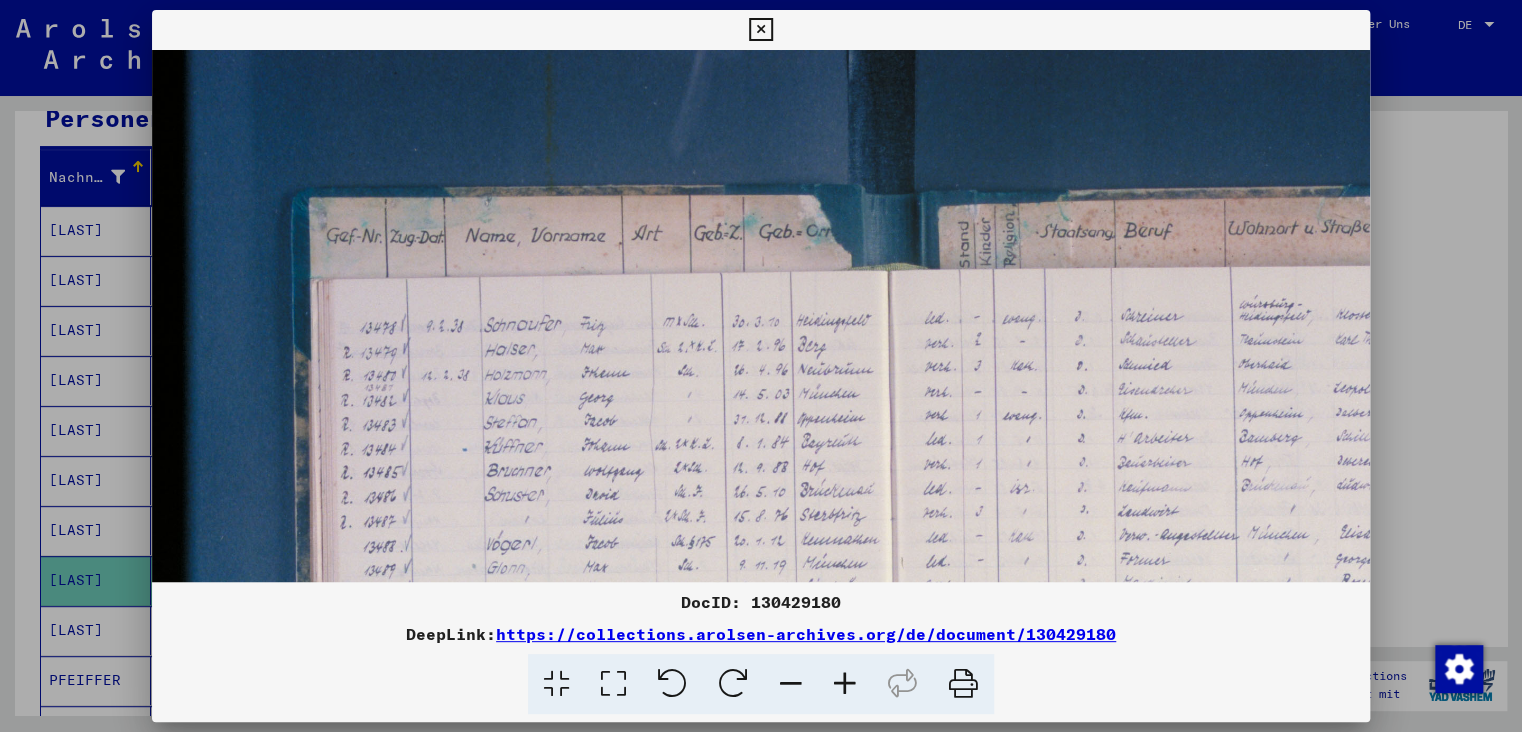 click at bounding box center (845, 684) 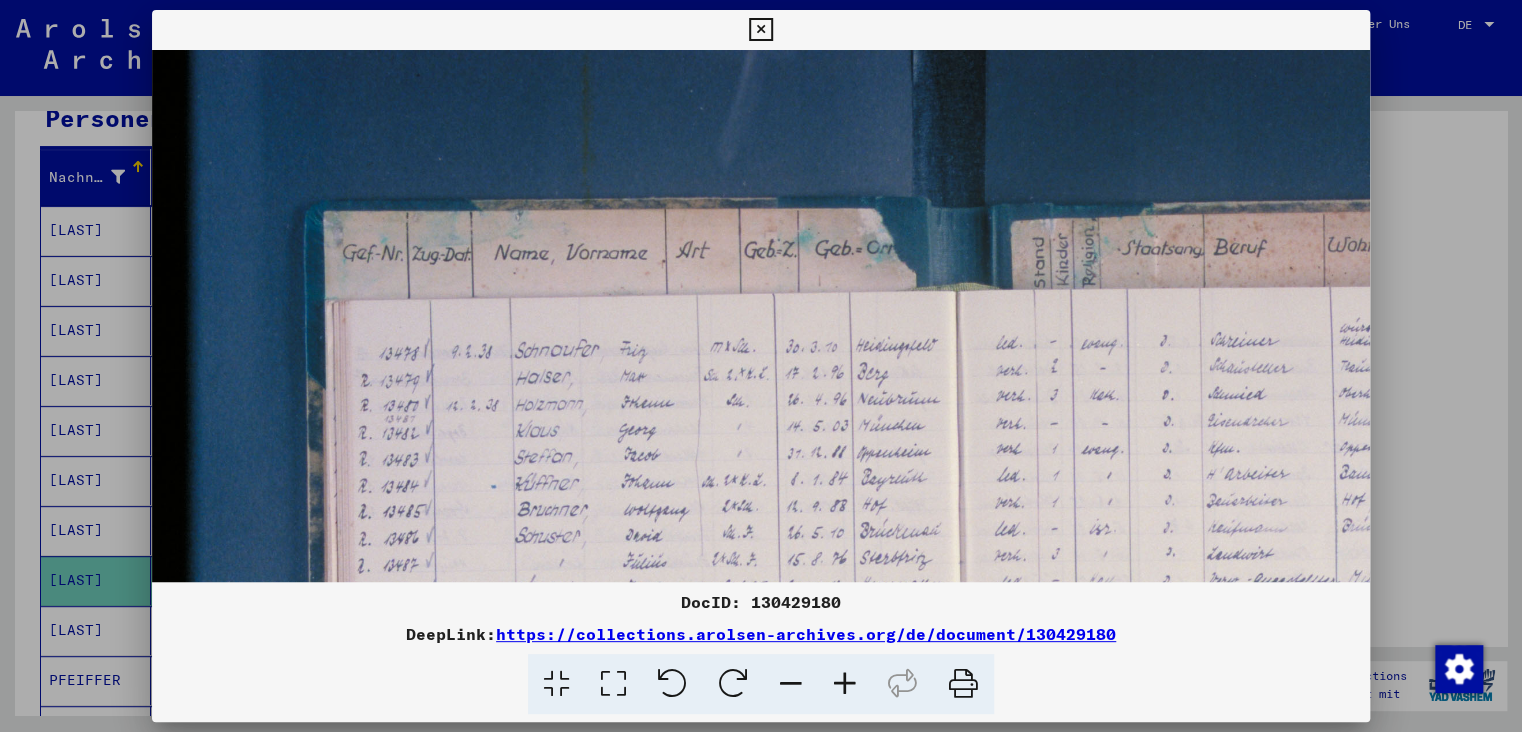 click at bounding box center (845, 684) 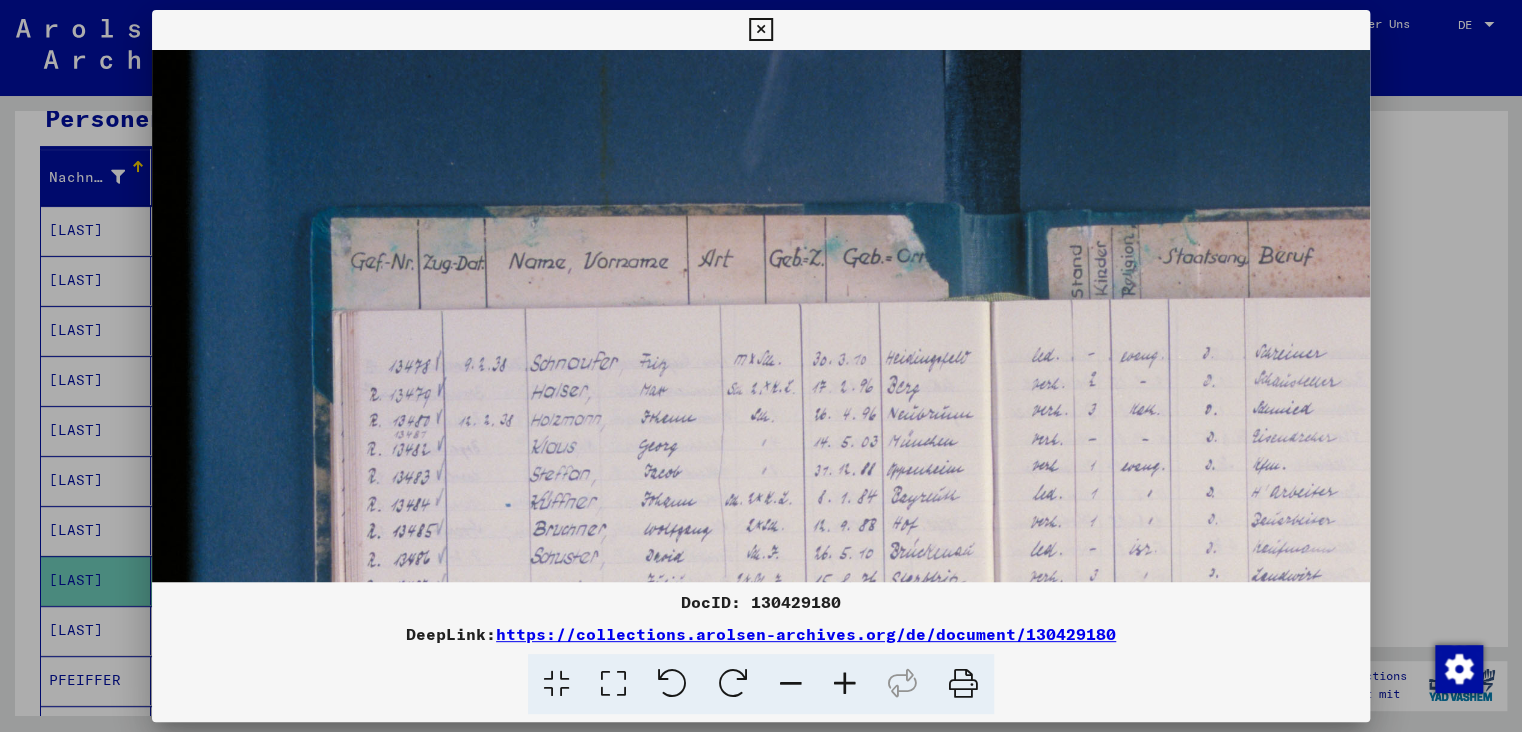 click at bounding box center [845, 684] 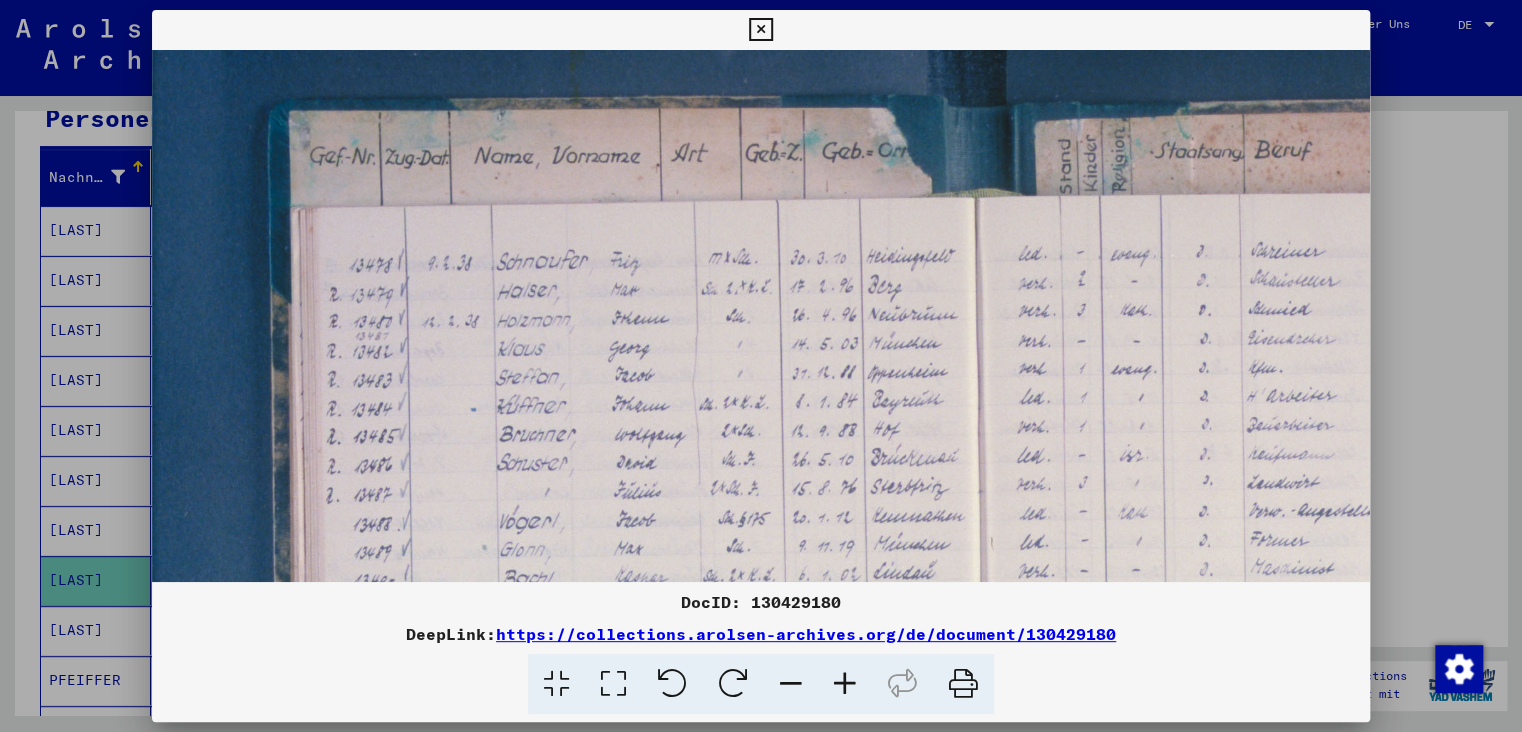 drag, startPoint x: 738, startPoint y: 471, endPoint x: 689, endPoint y: 356, distance: 125.004 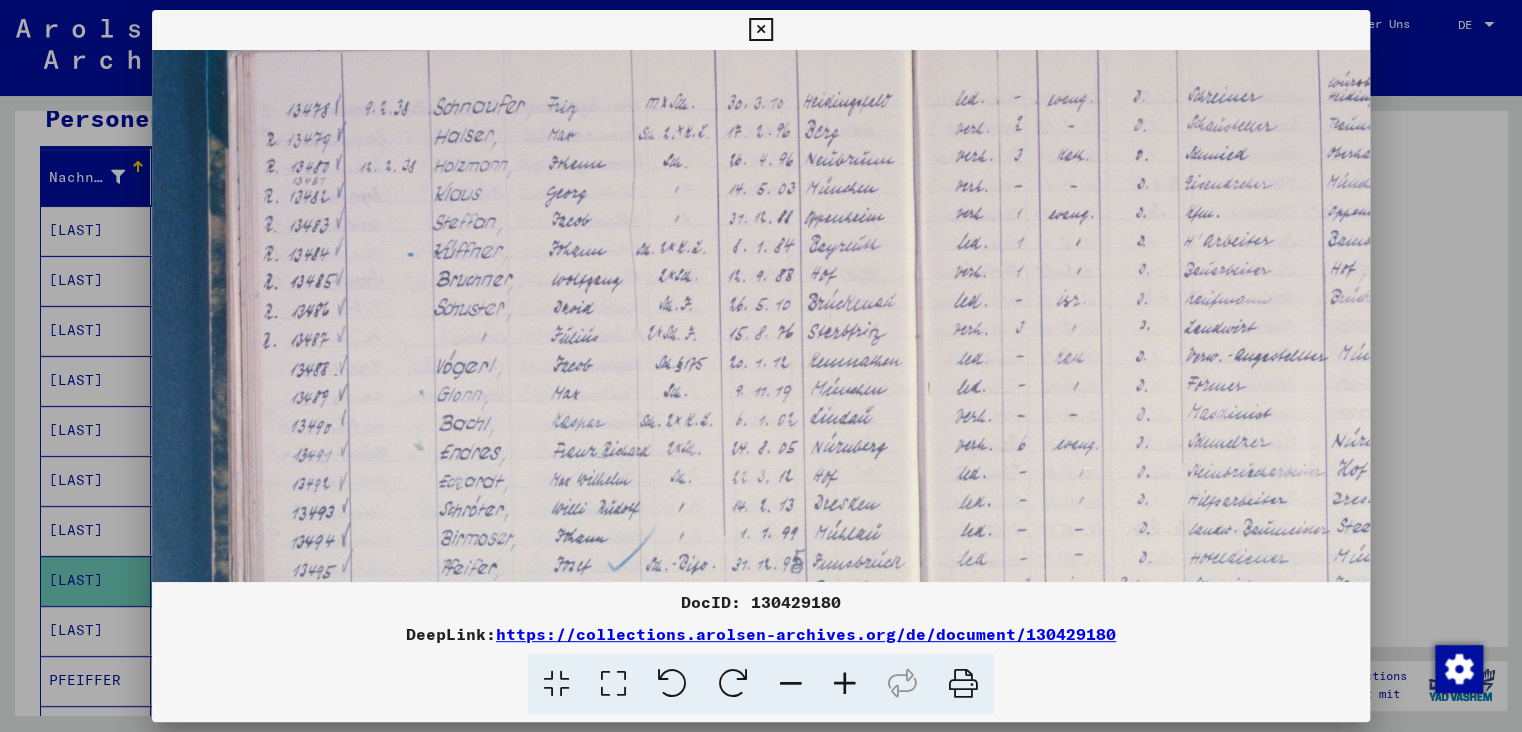 drag, startPoint x: 715, startPoint y: 489, endPoint x: 656, endPoint y: 337, distance: 163.04907 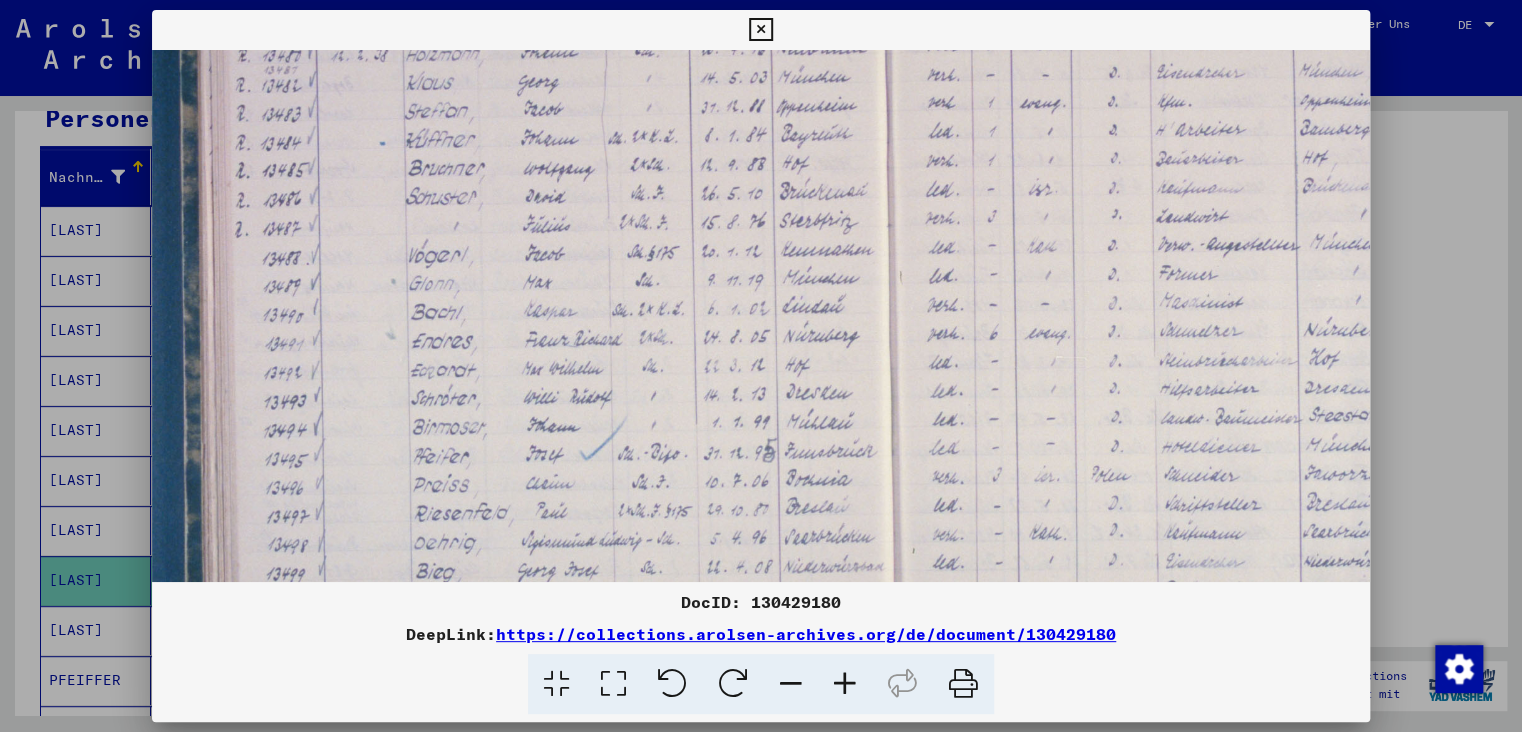 scroll, scrollTop: 416, scrollLeft: 144, axis: both 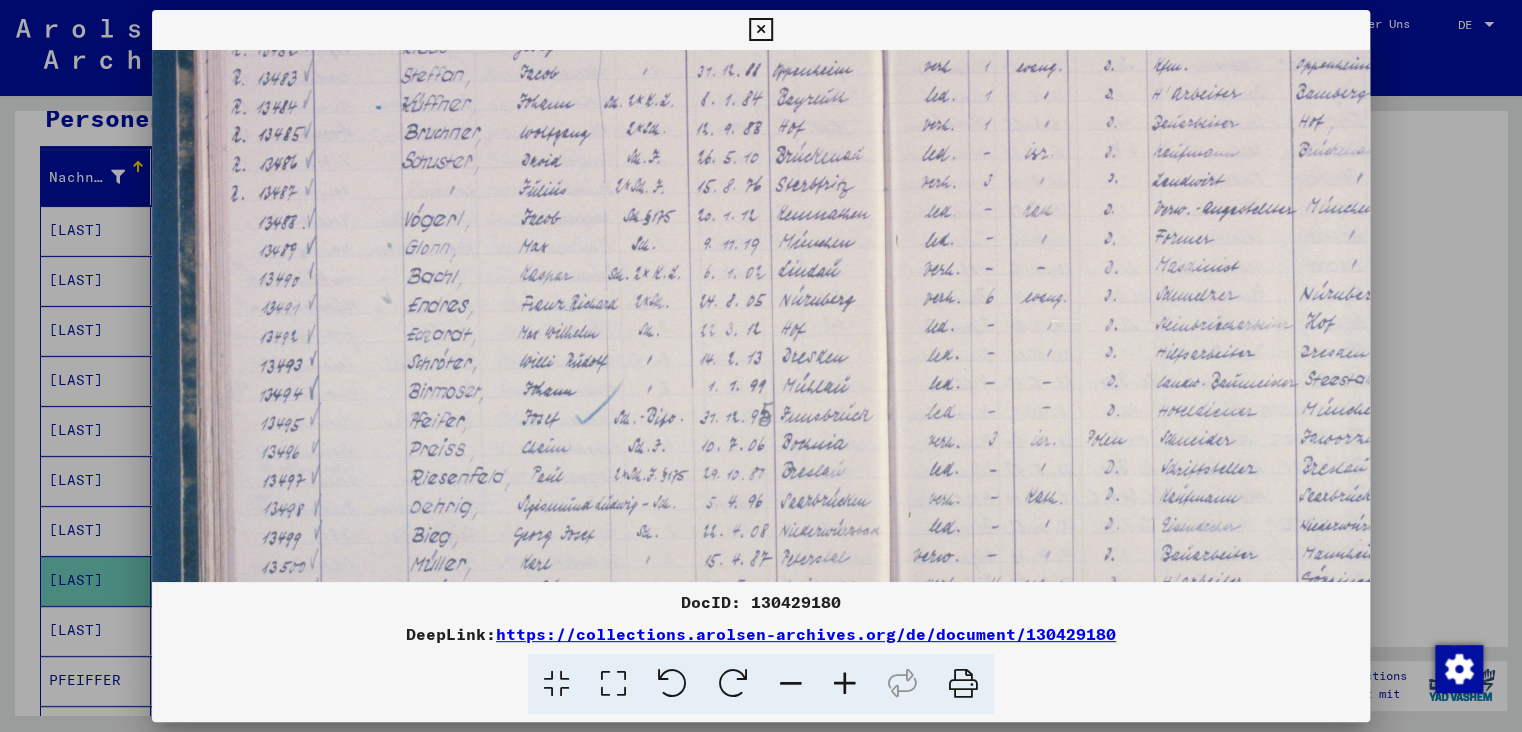 drag, startPoint x: 505, startPoint y: 438, endPoint x: 494, endPoint y: 351, distance: 87.69264 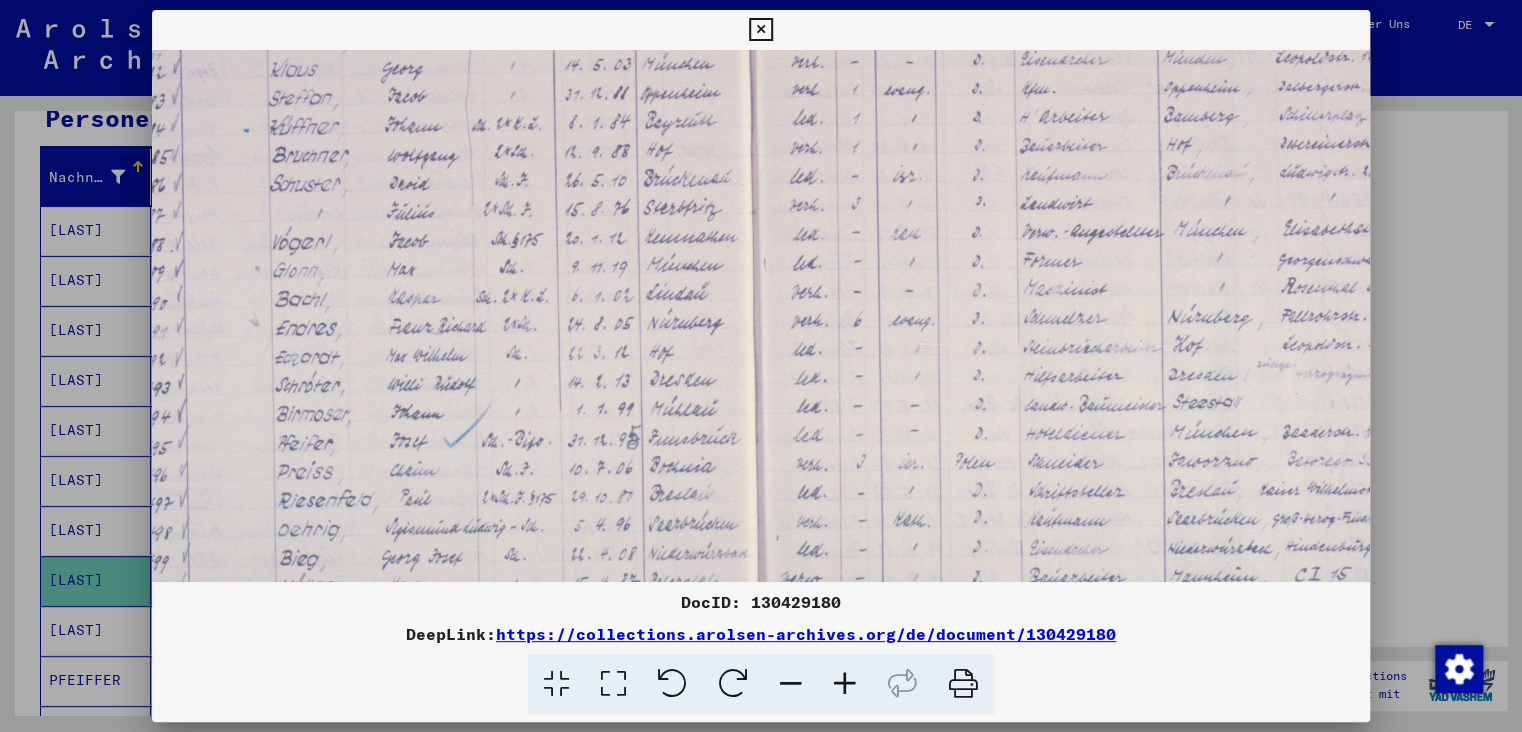 scroll, scrollTop: 377, scrollLeft: 388, axis: both 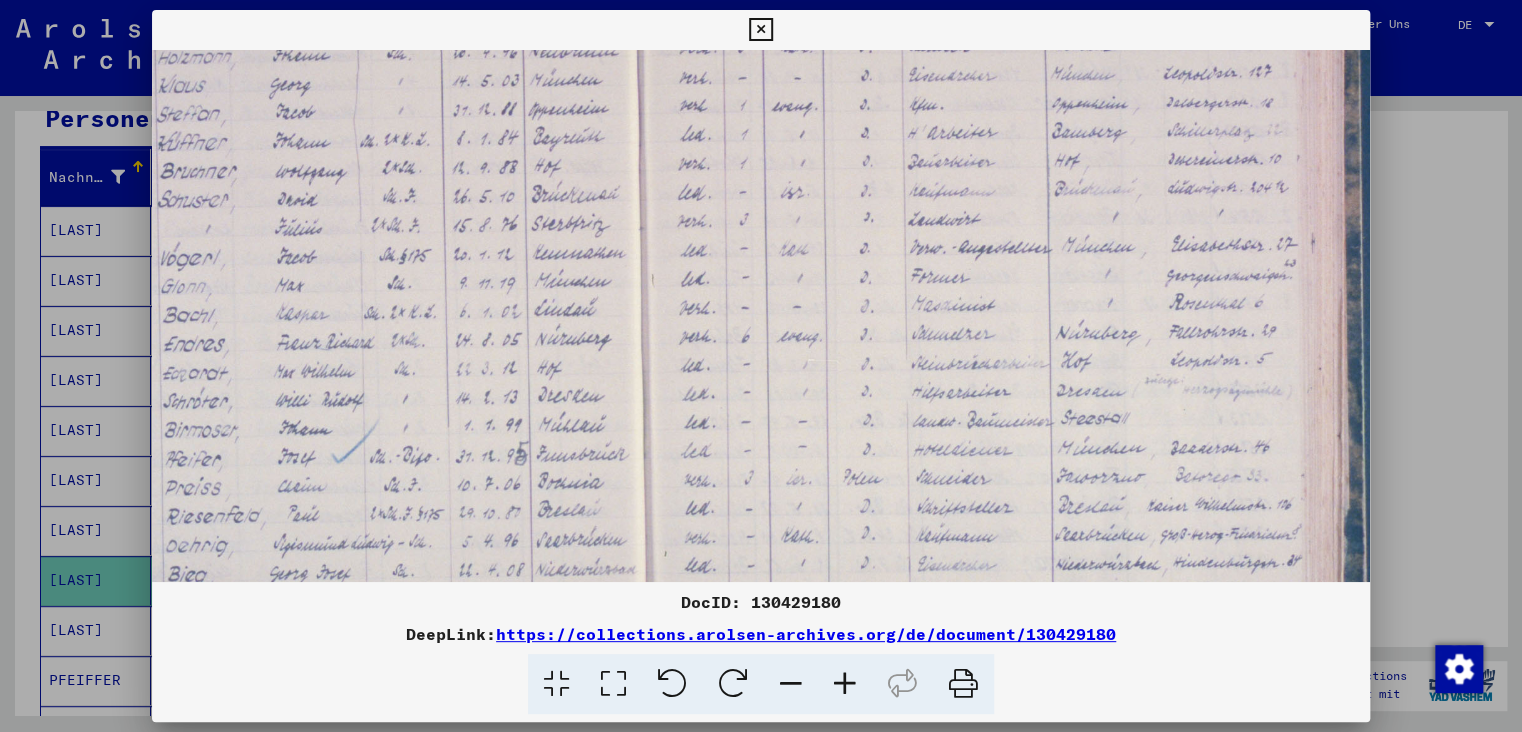 drag, startPoint x: 930, startPoint y: 413, endPoint x: 689, endPoint y: 450, distance: 243.8237 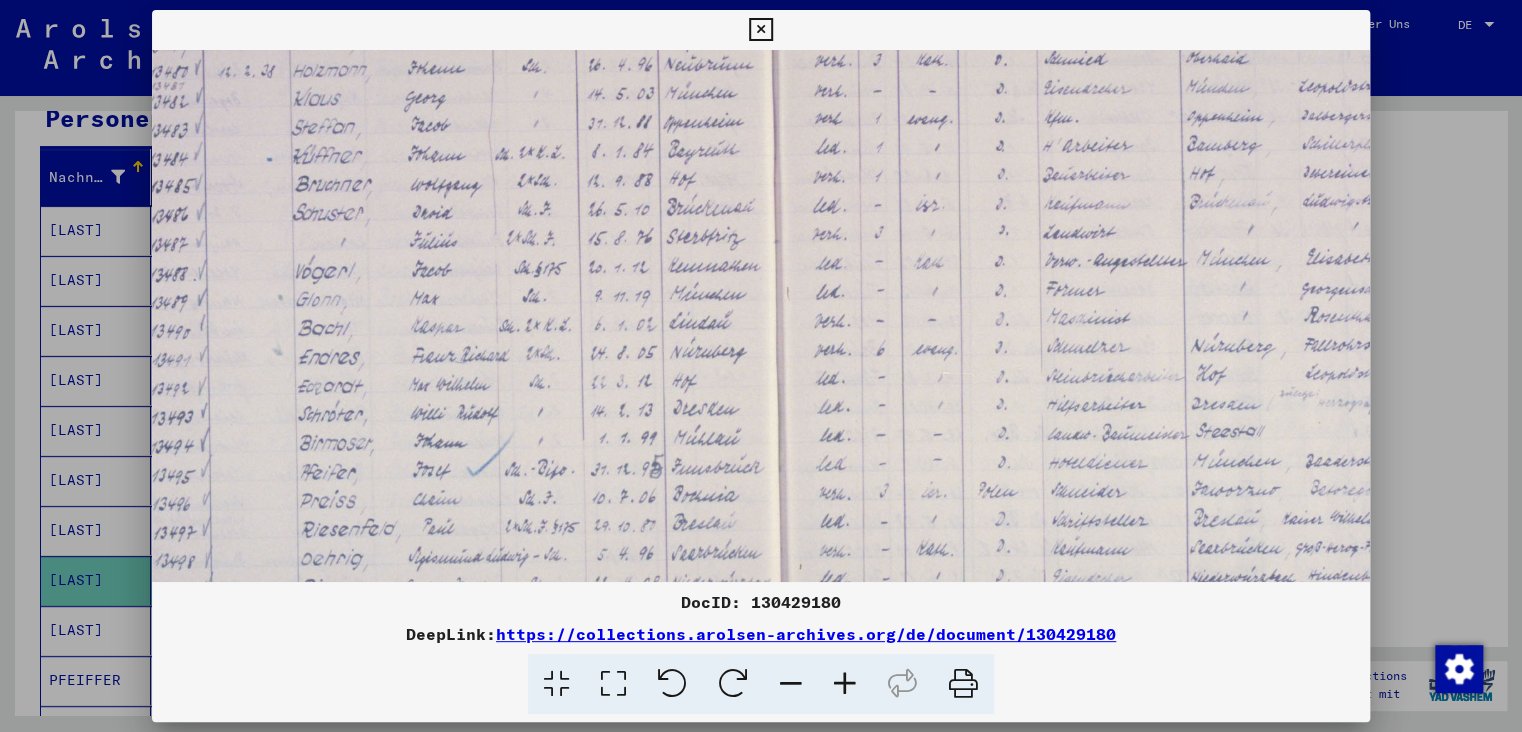drag, startPoint x: 1130, startPoint y: 438, endPoint x: 1271, endPoint y: 447, distance: 141.28694 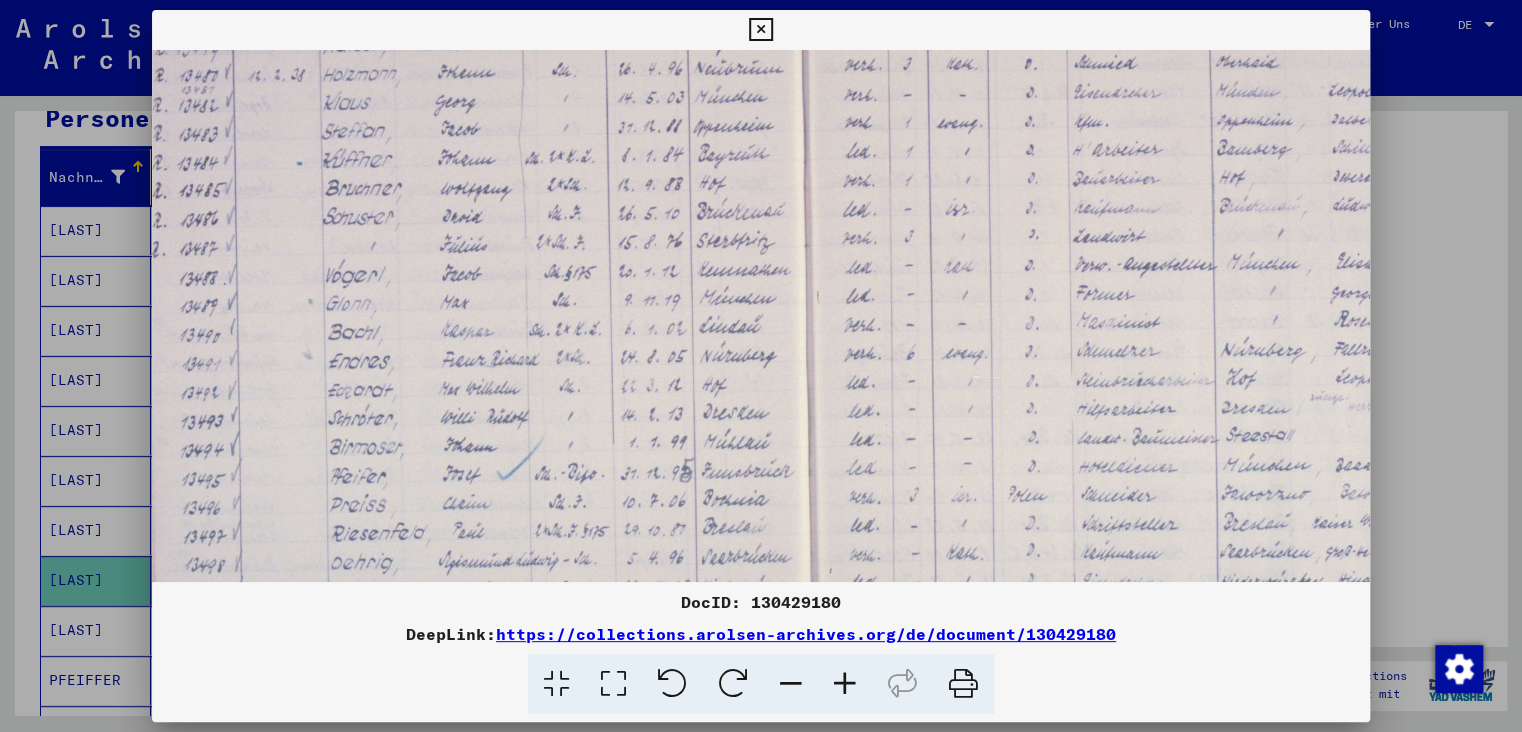 scroll, scrollTop: 362, scrollLeft: 126, axis: both 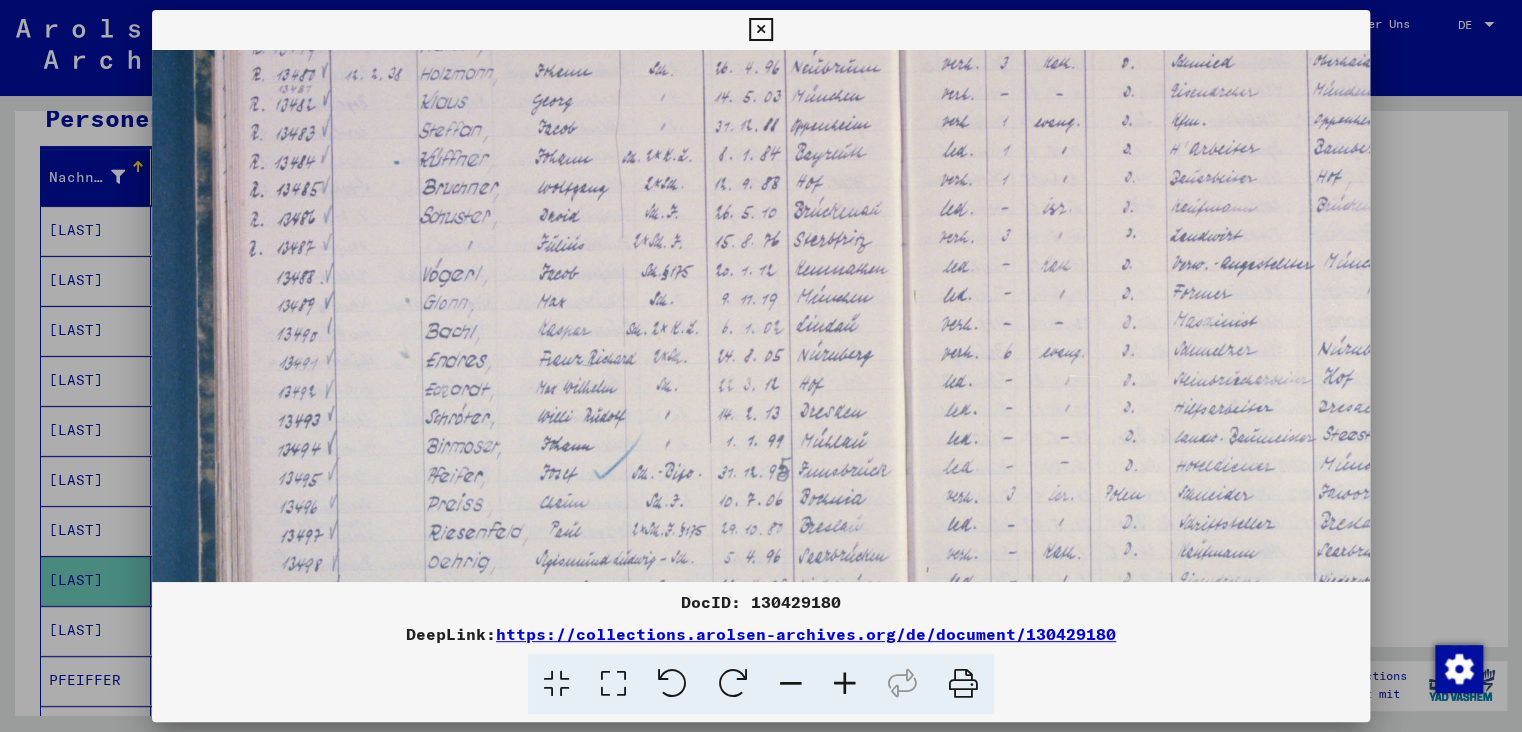drag, startPoint x: 699, startPoint y: 363, endPoint x: 762, endPoint y: 367, distance: 63.126858 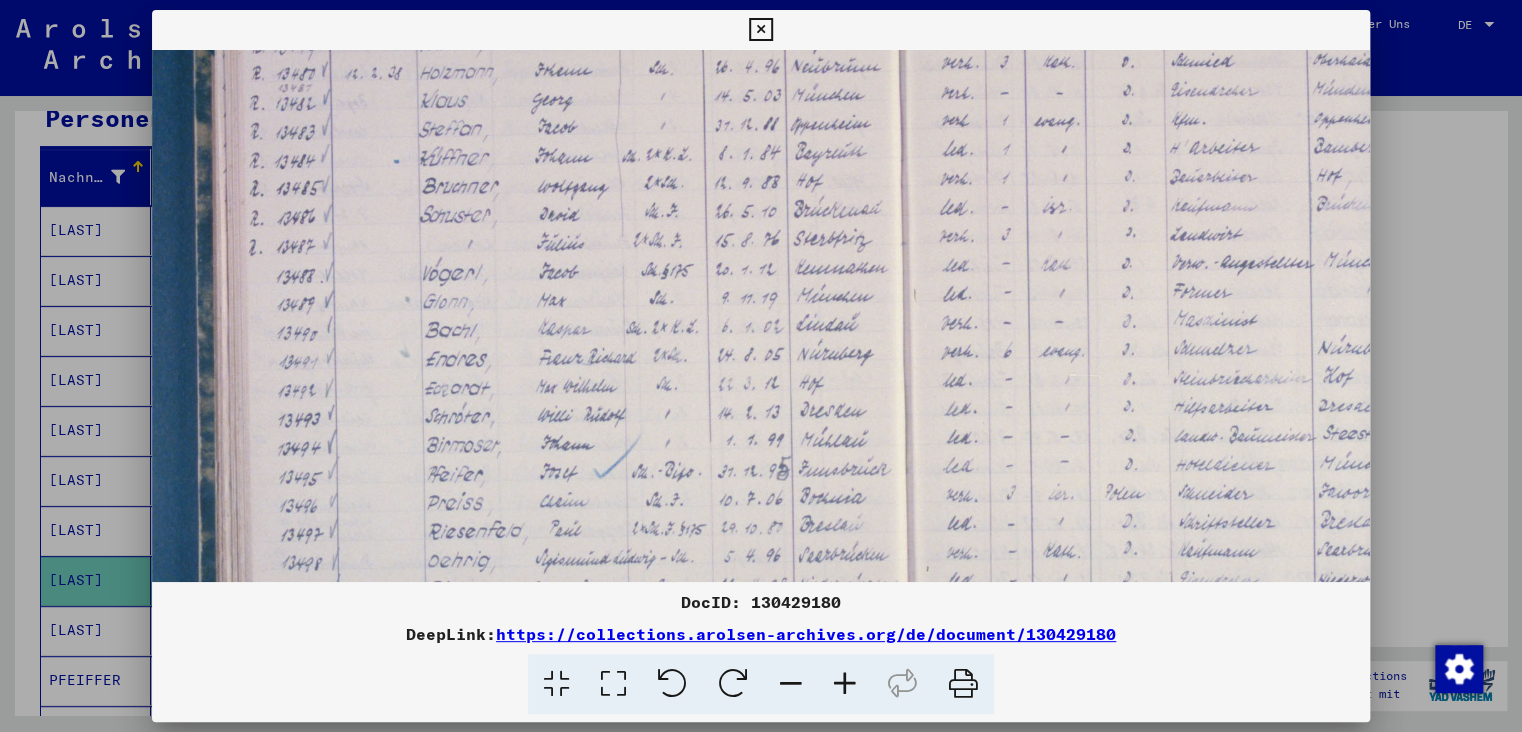 click at bounding box center [760, 30] 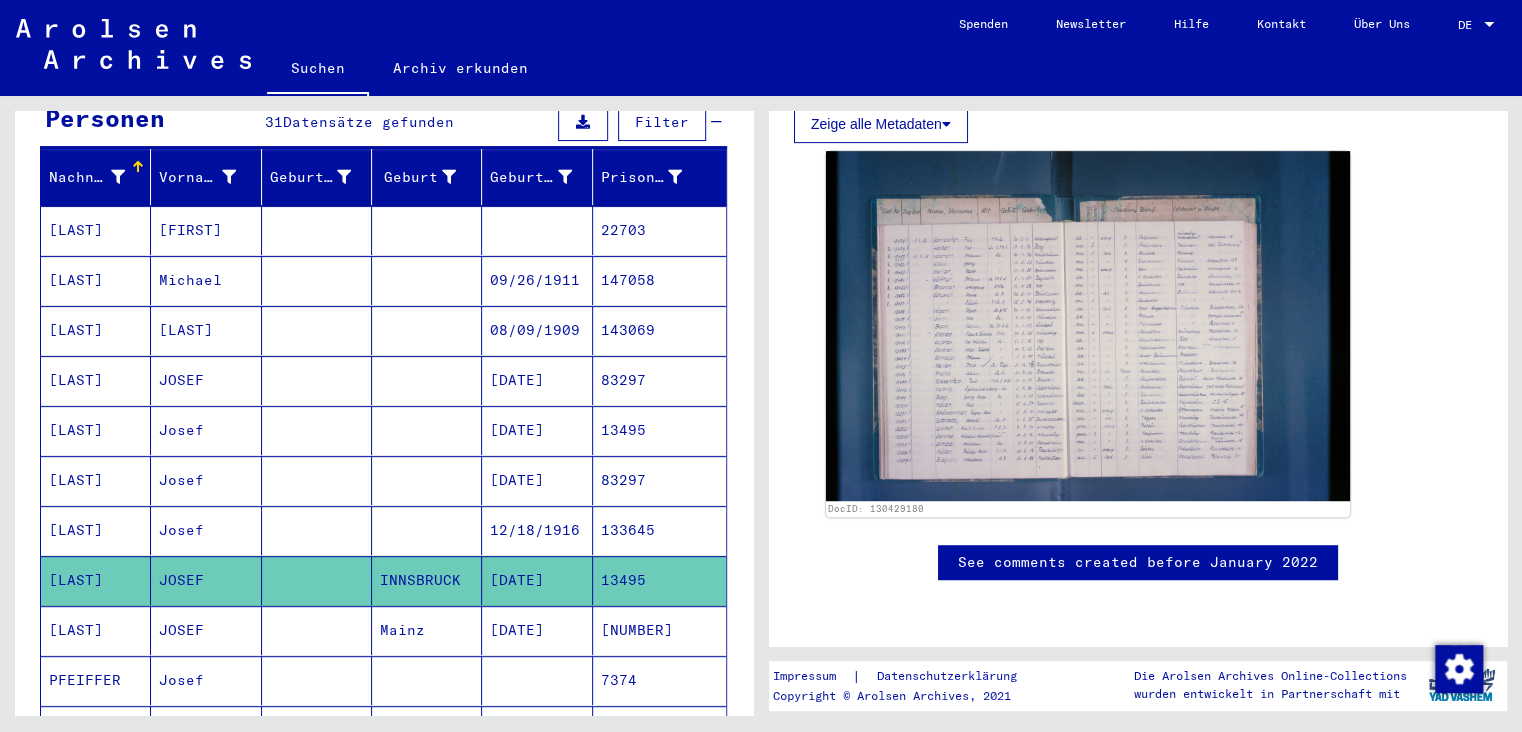 scroll, scrollTop: 331, scrollLeft: 0, axis: vertical 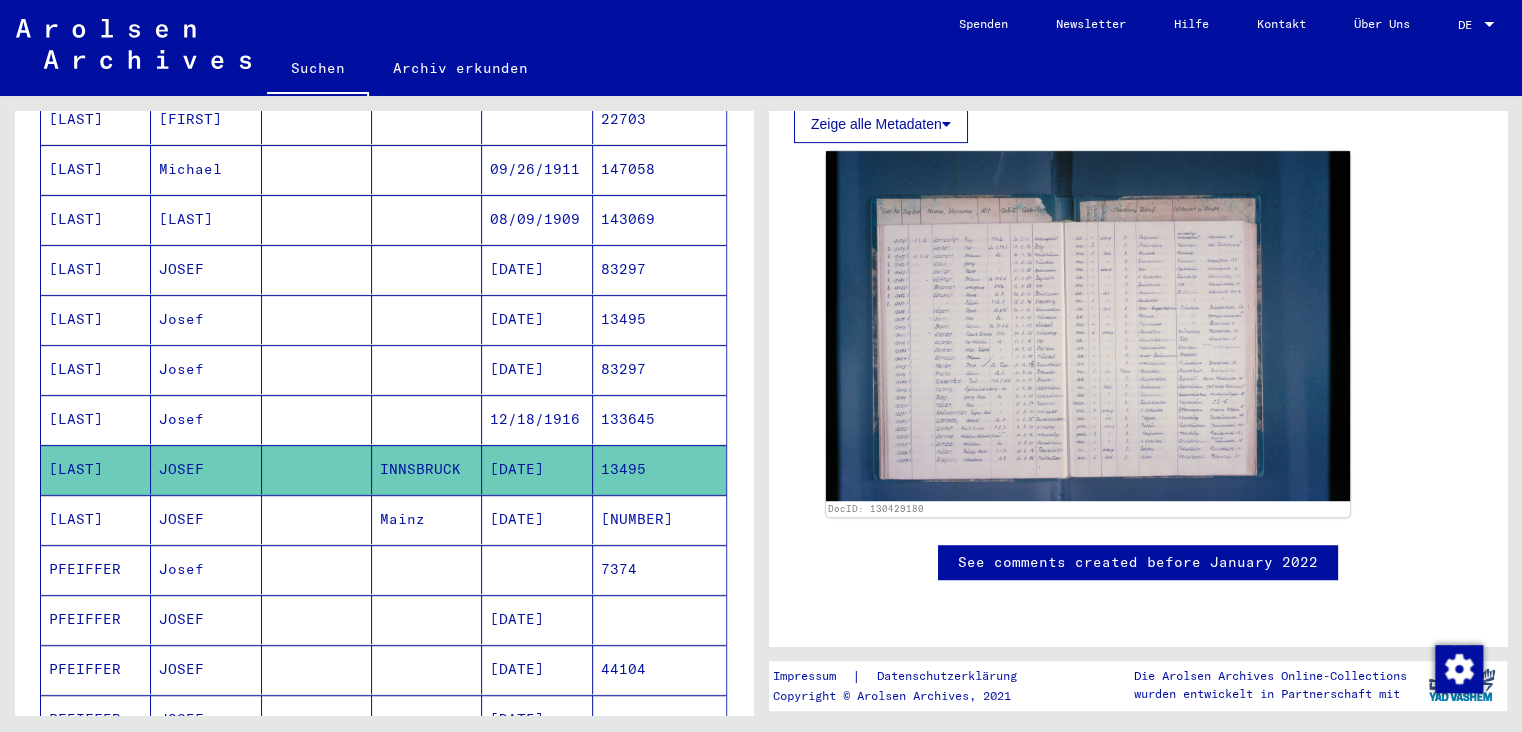click on "PFEIFFER" at bounding box center [96, 619] 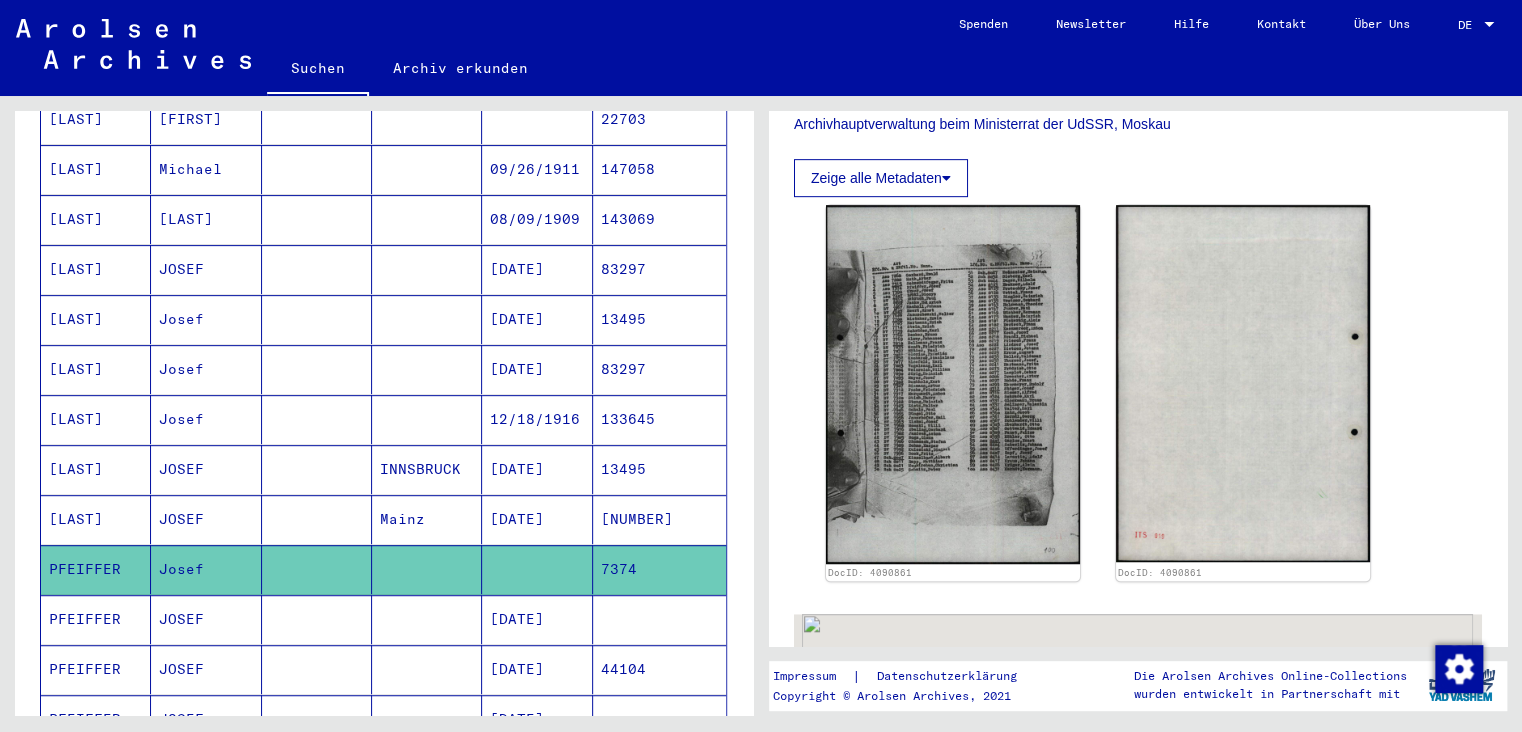 scroll, scrollTop: 662, scrollLeft: 0, axis: vertical 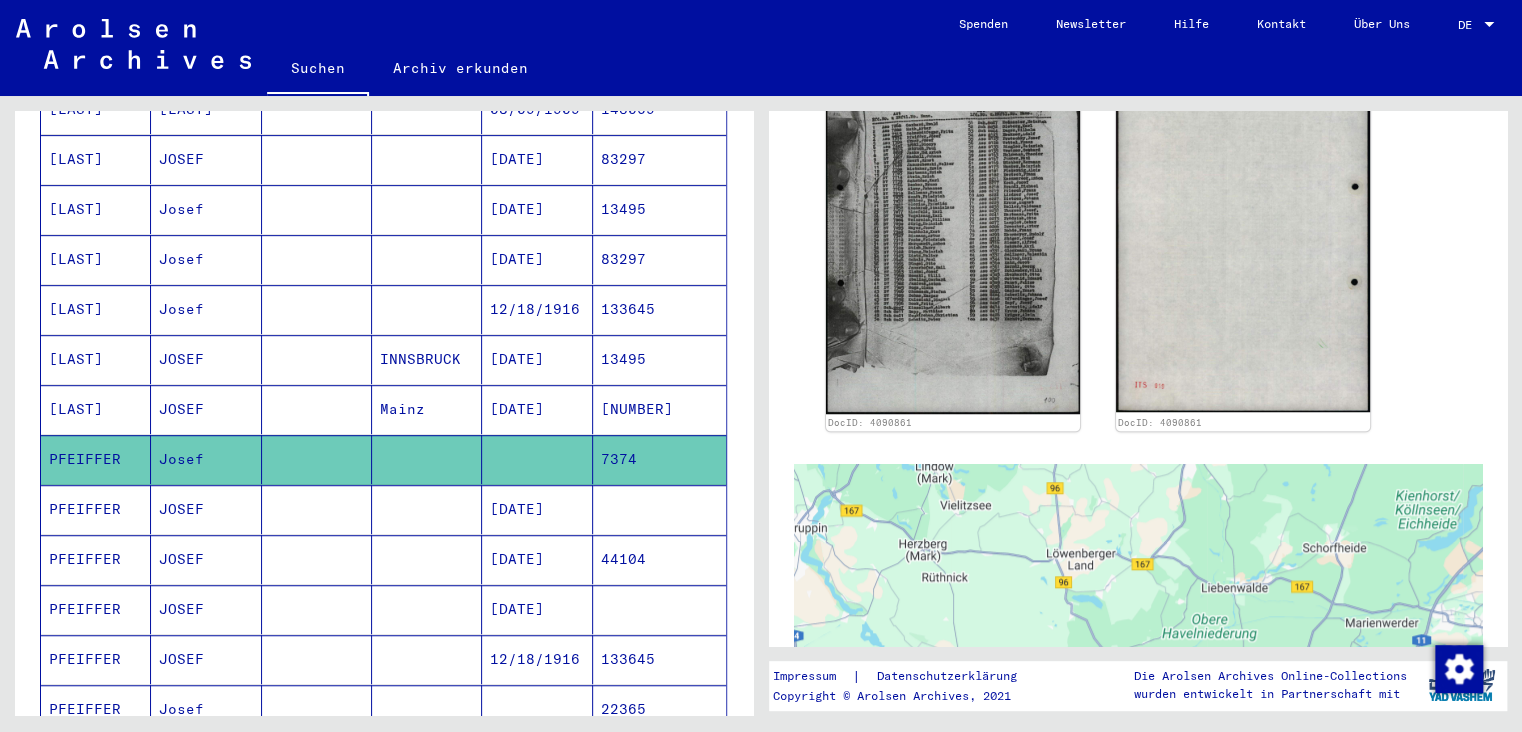click on "PFEIFFER" at bounding box center (96, 559) 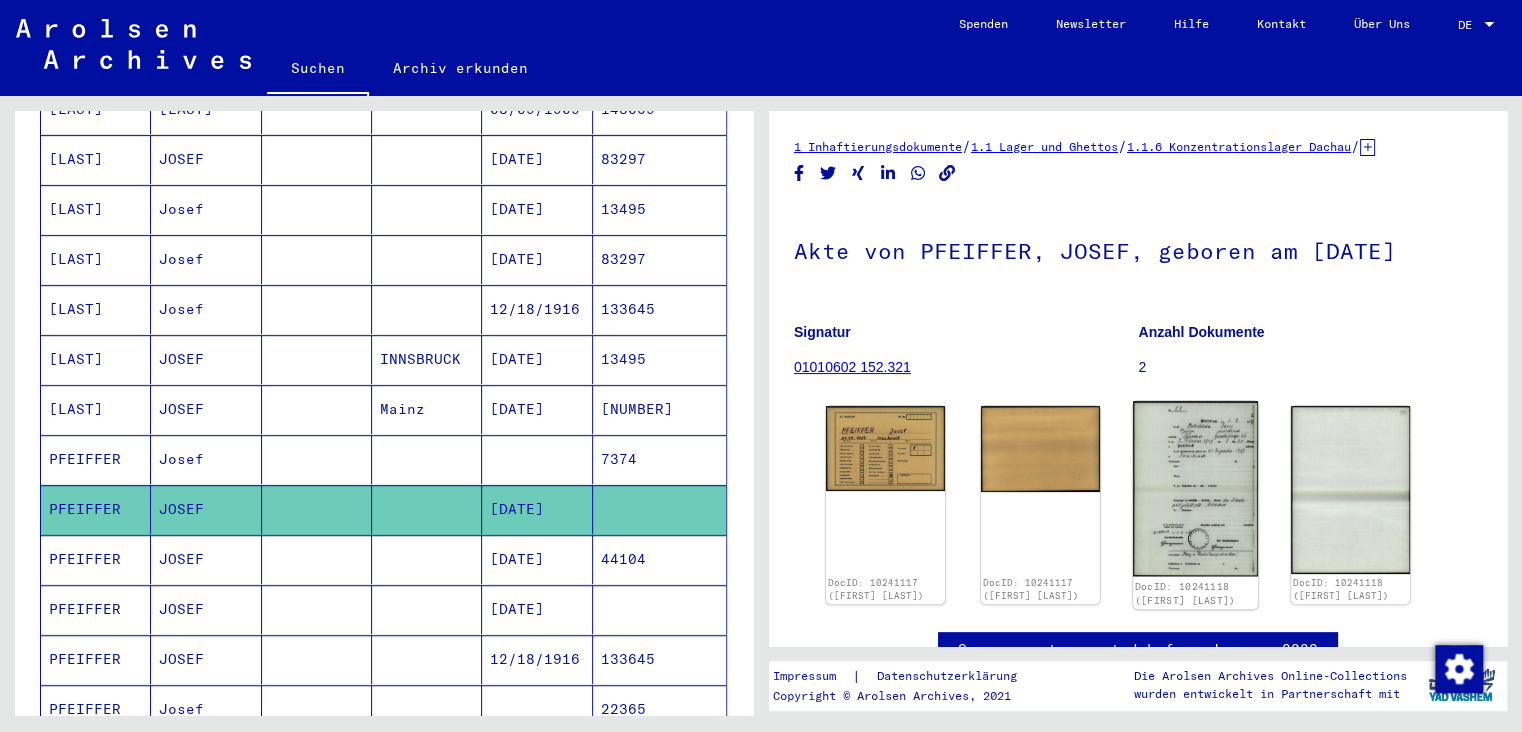 click 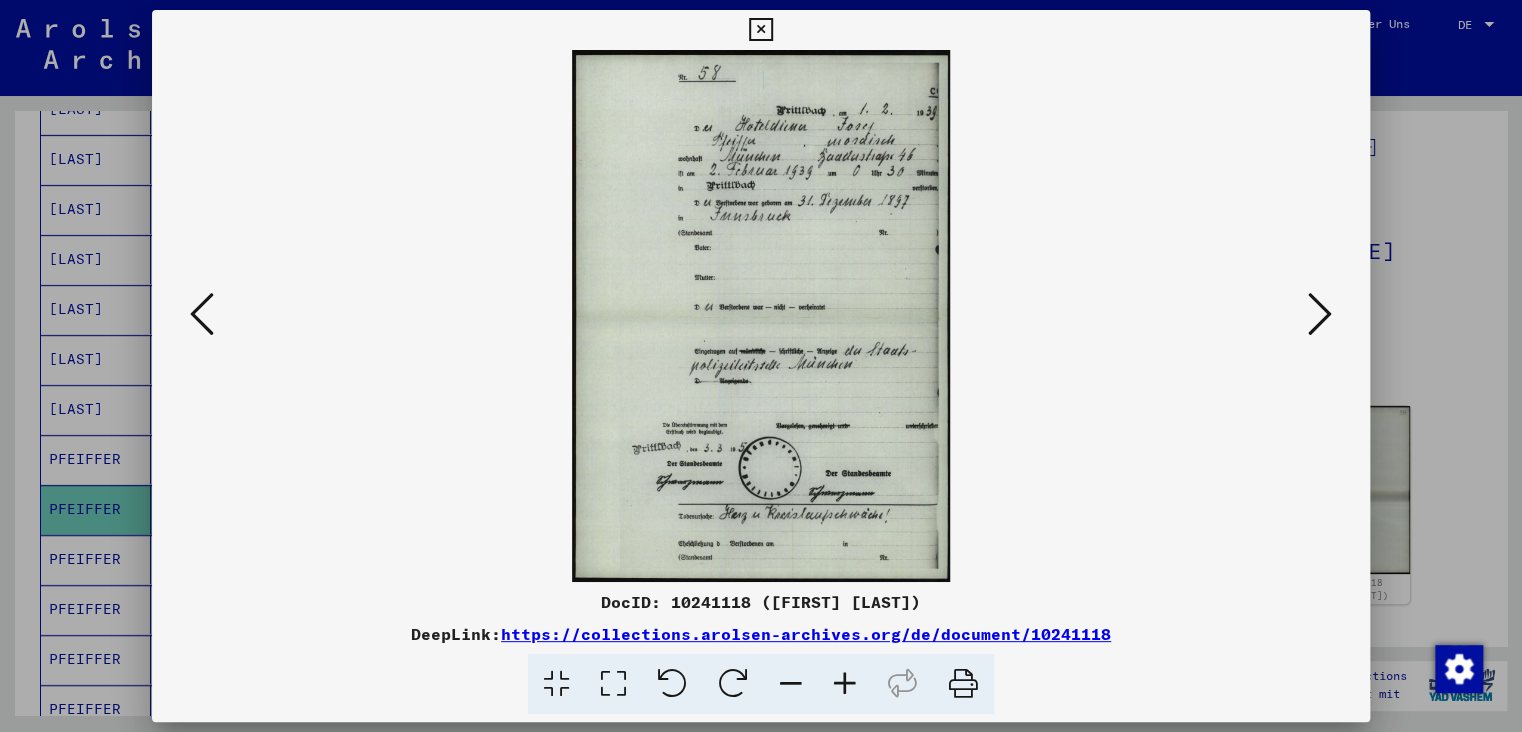 click at bounding box center [845, 684] 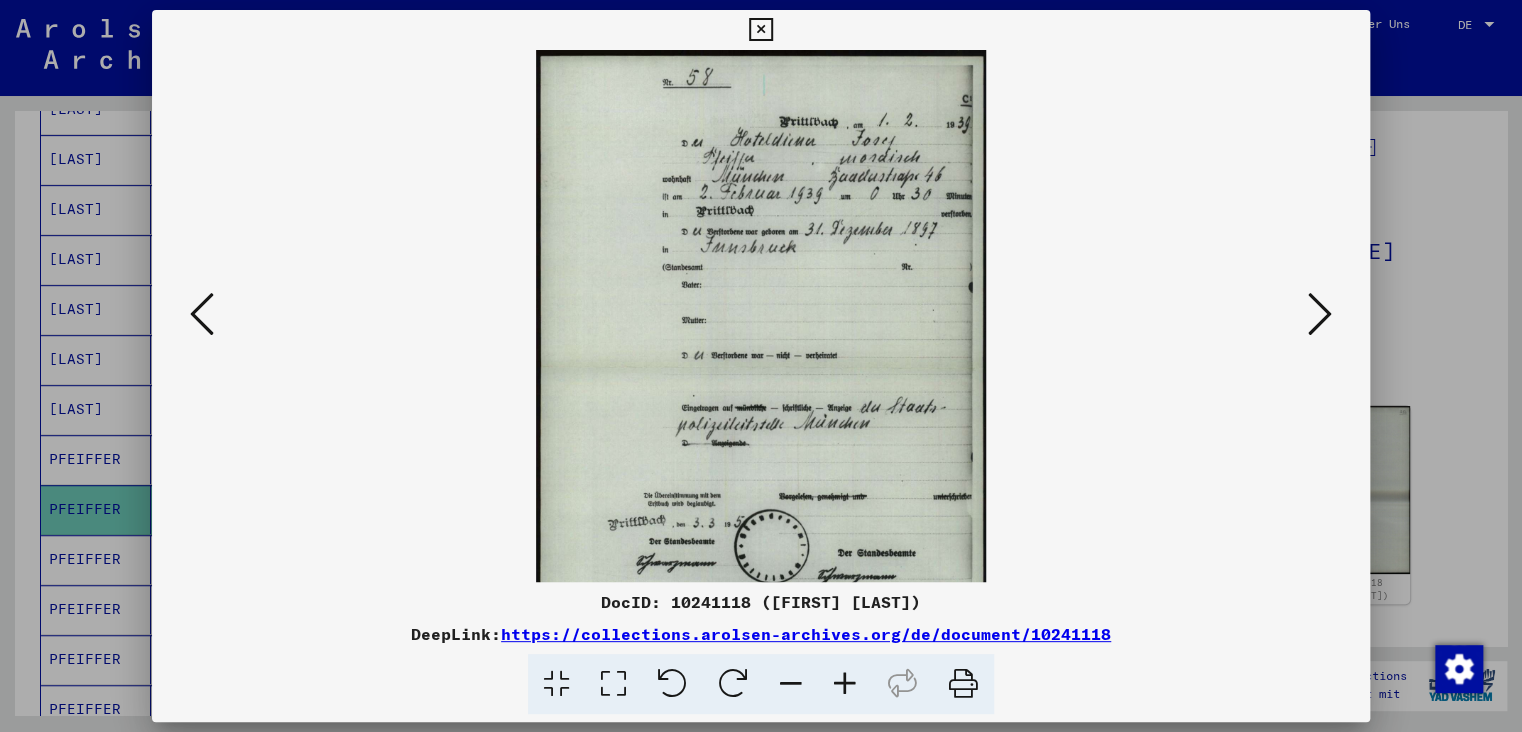 click at bounding box center (845, 684) 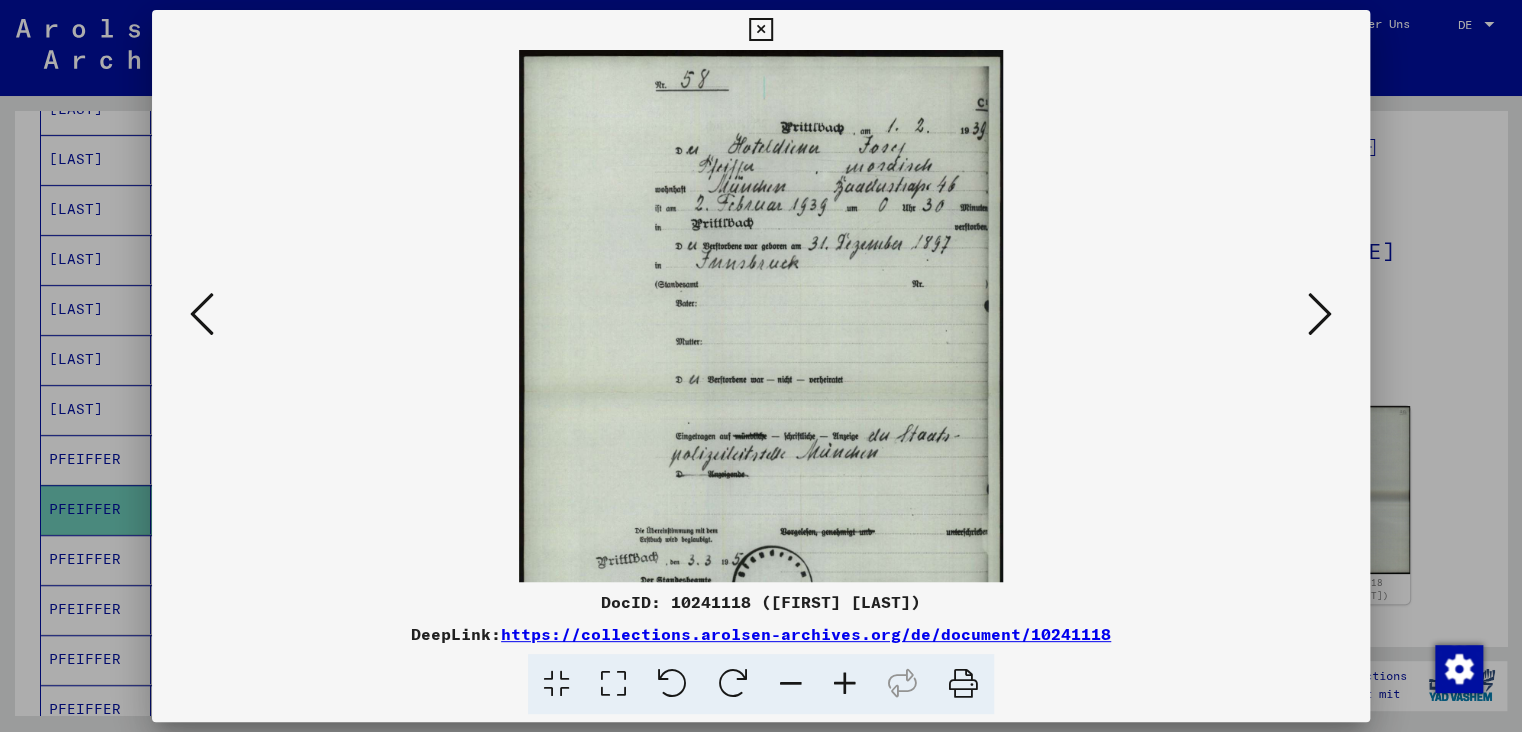 click at bounding box center [845, 684] 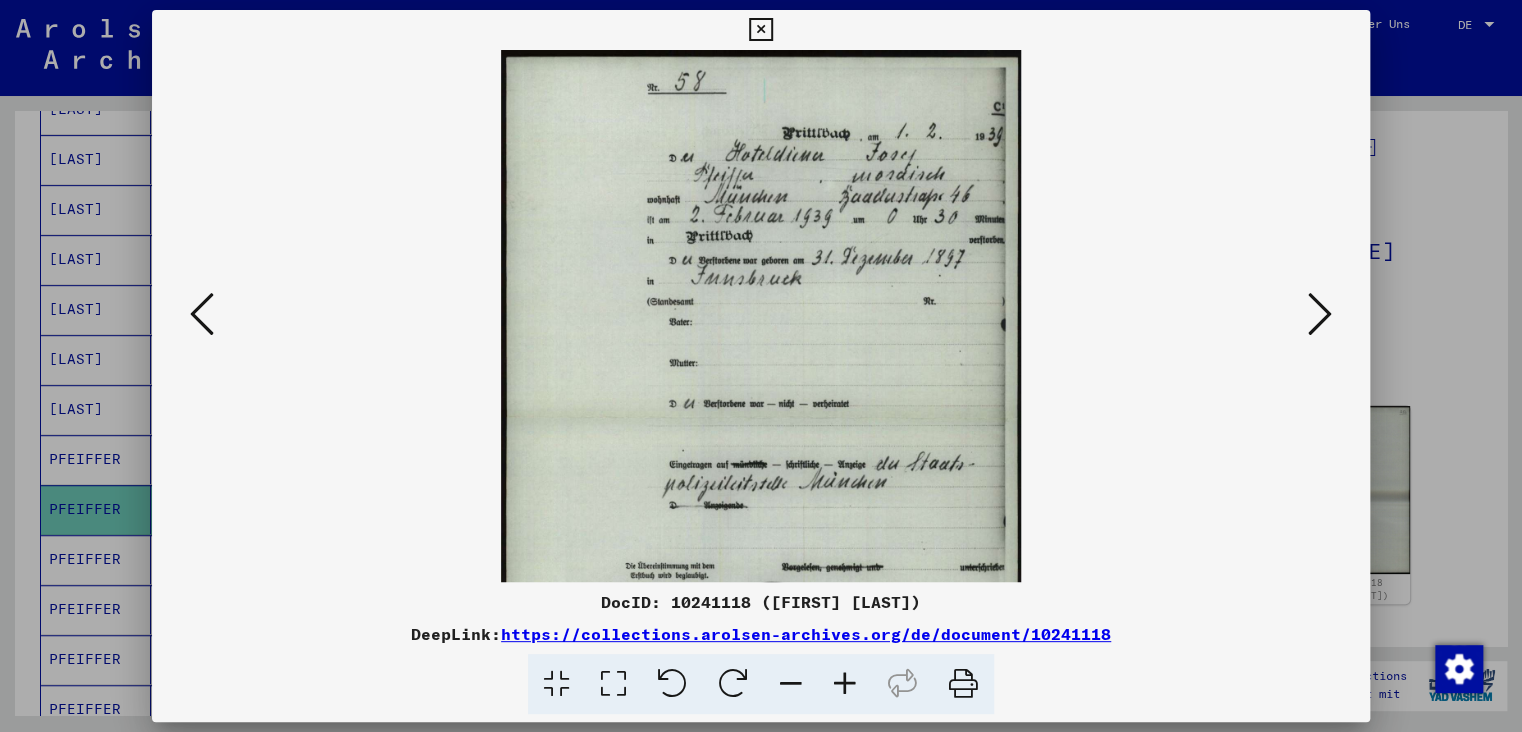 click at bounding box center [845, 684] 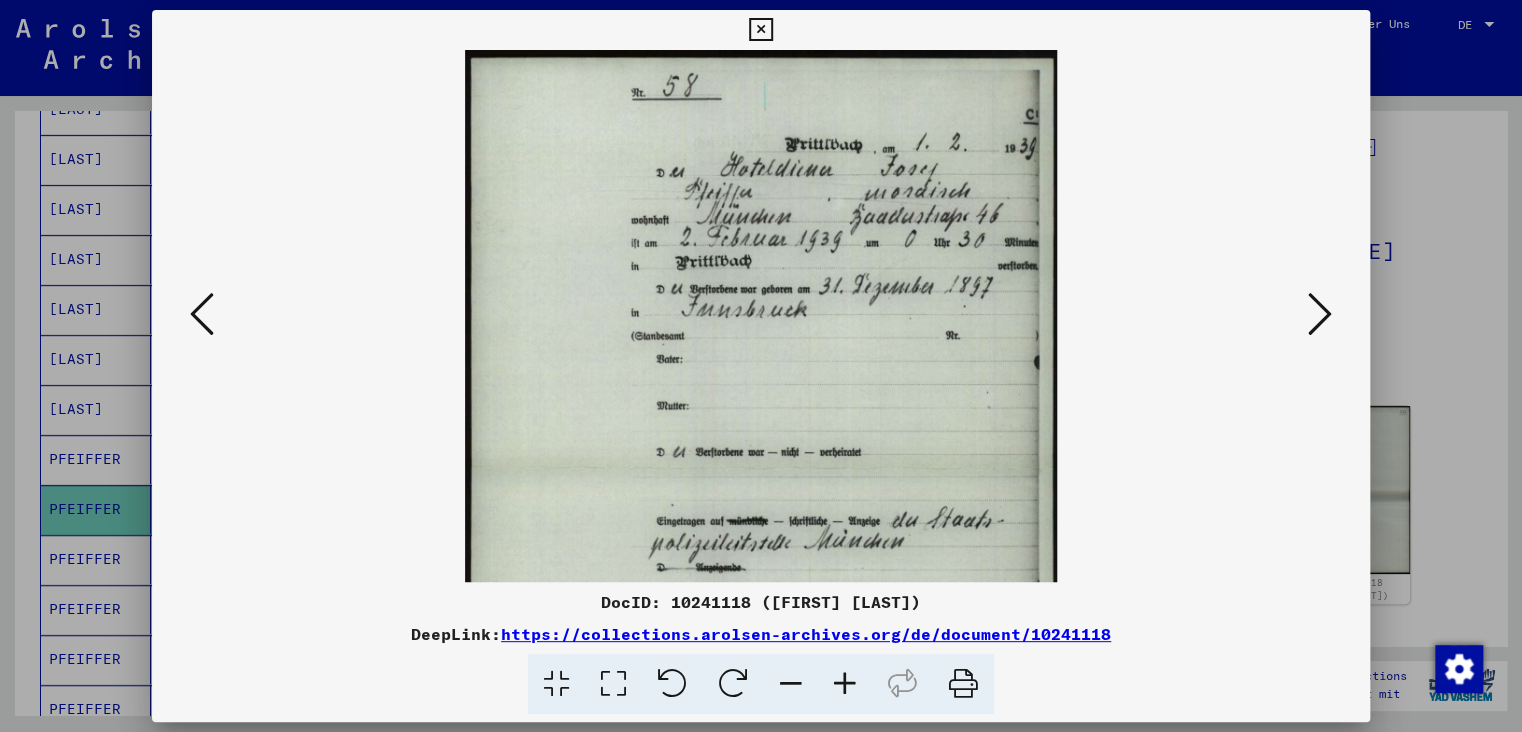 click at bounding box center [845, 684] 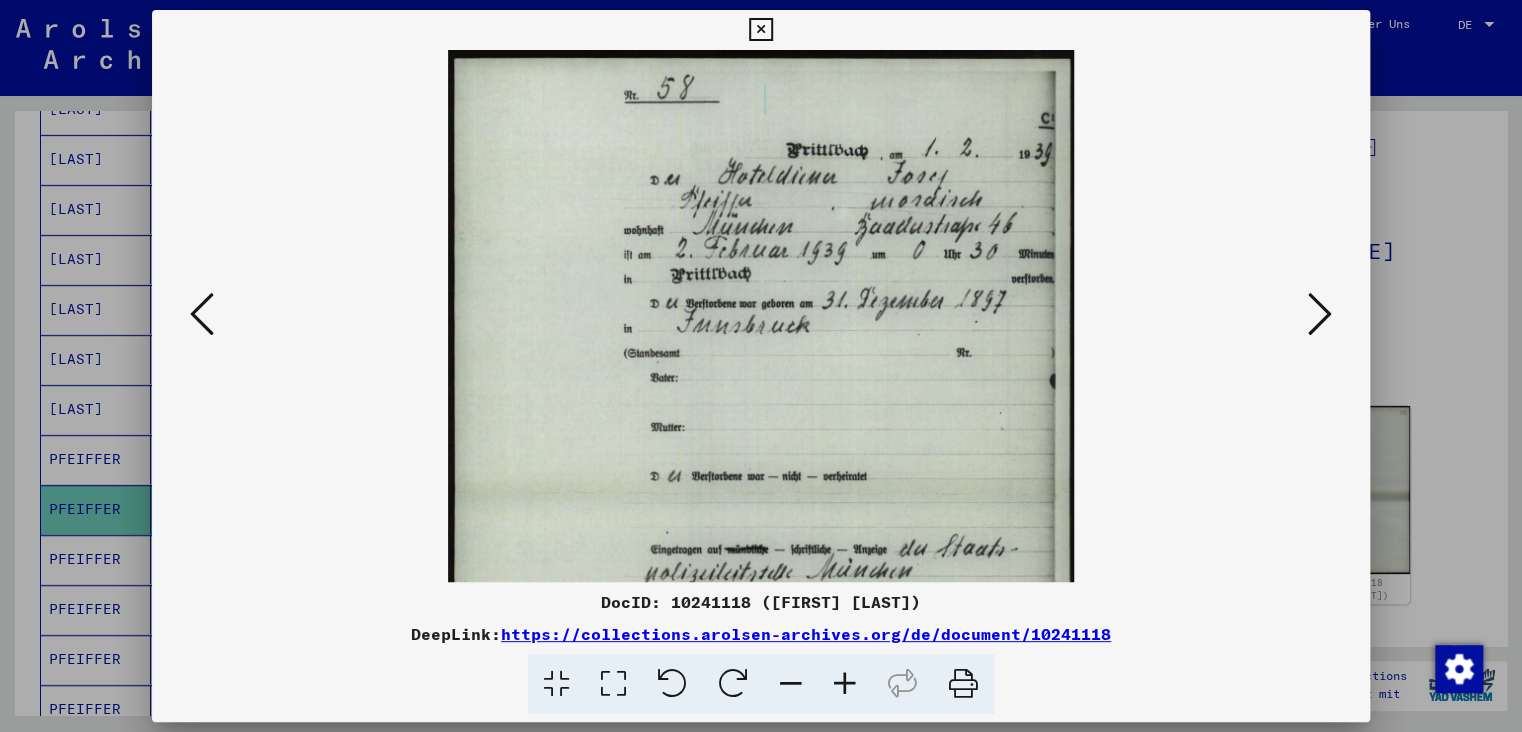 click at bounding box center (845, 684) 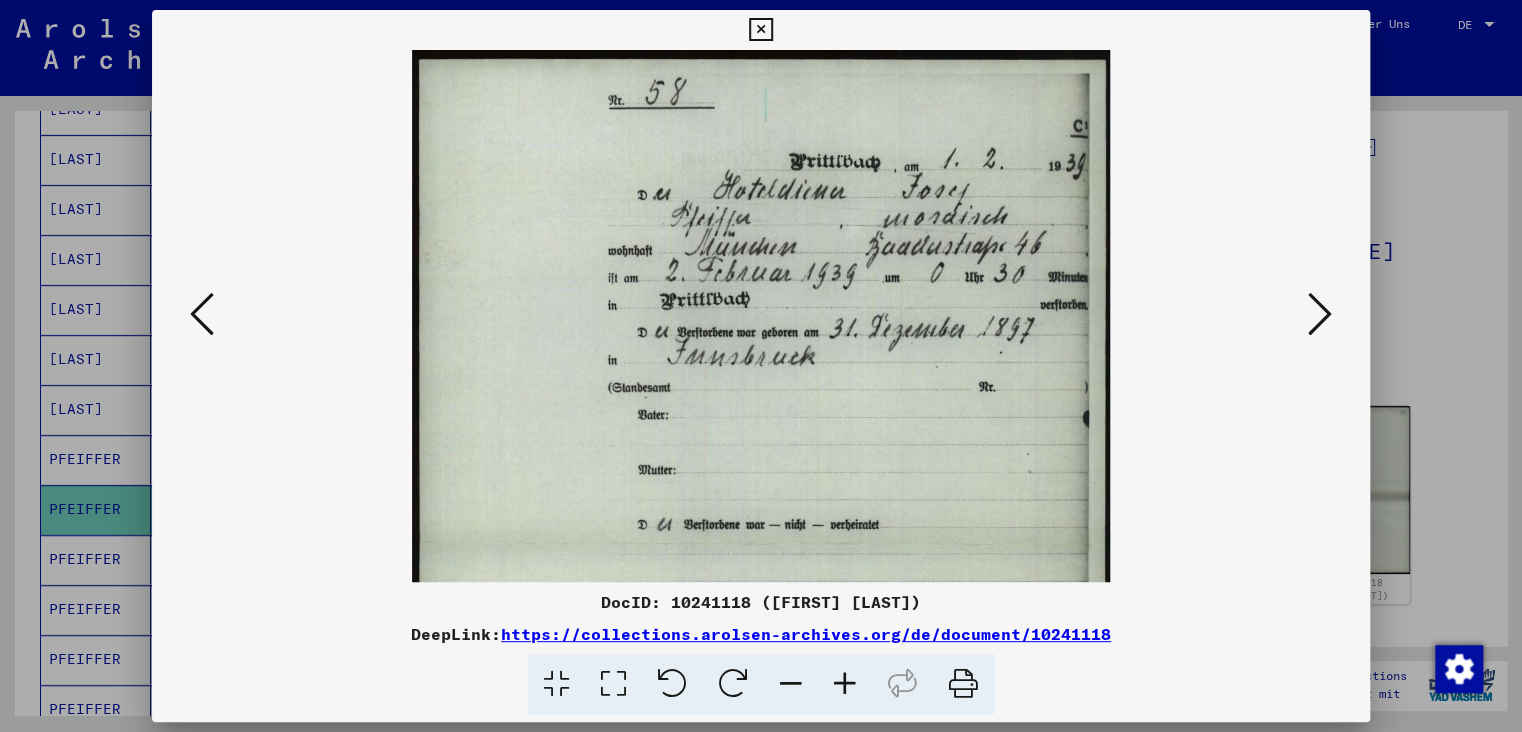 click at bounding box center [845, 684] 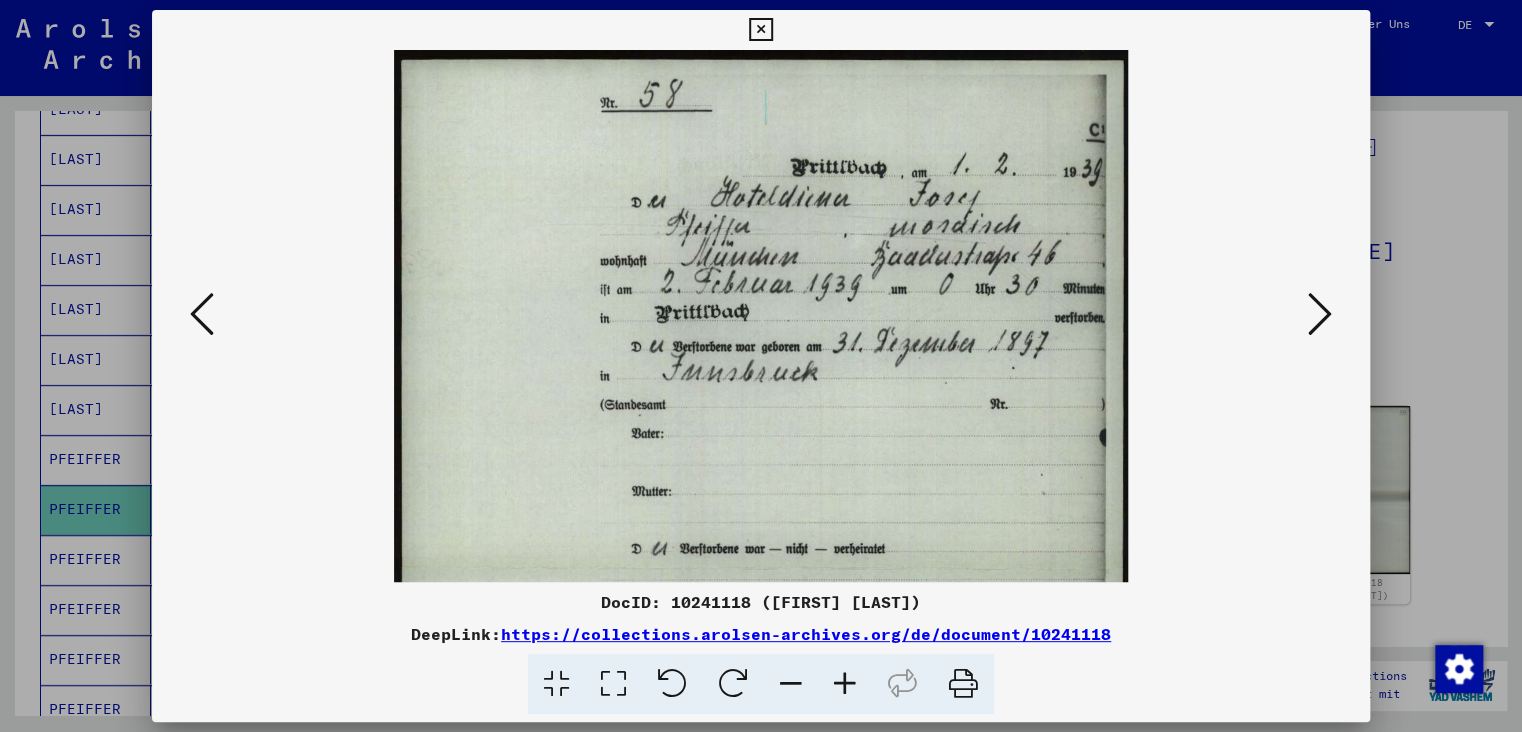 click at bounding box center (845, 684) 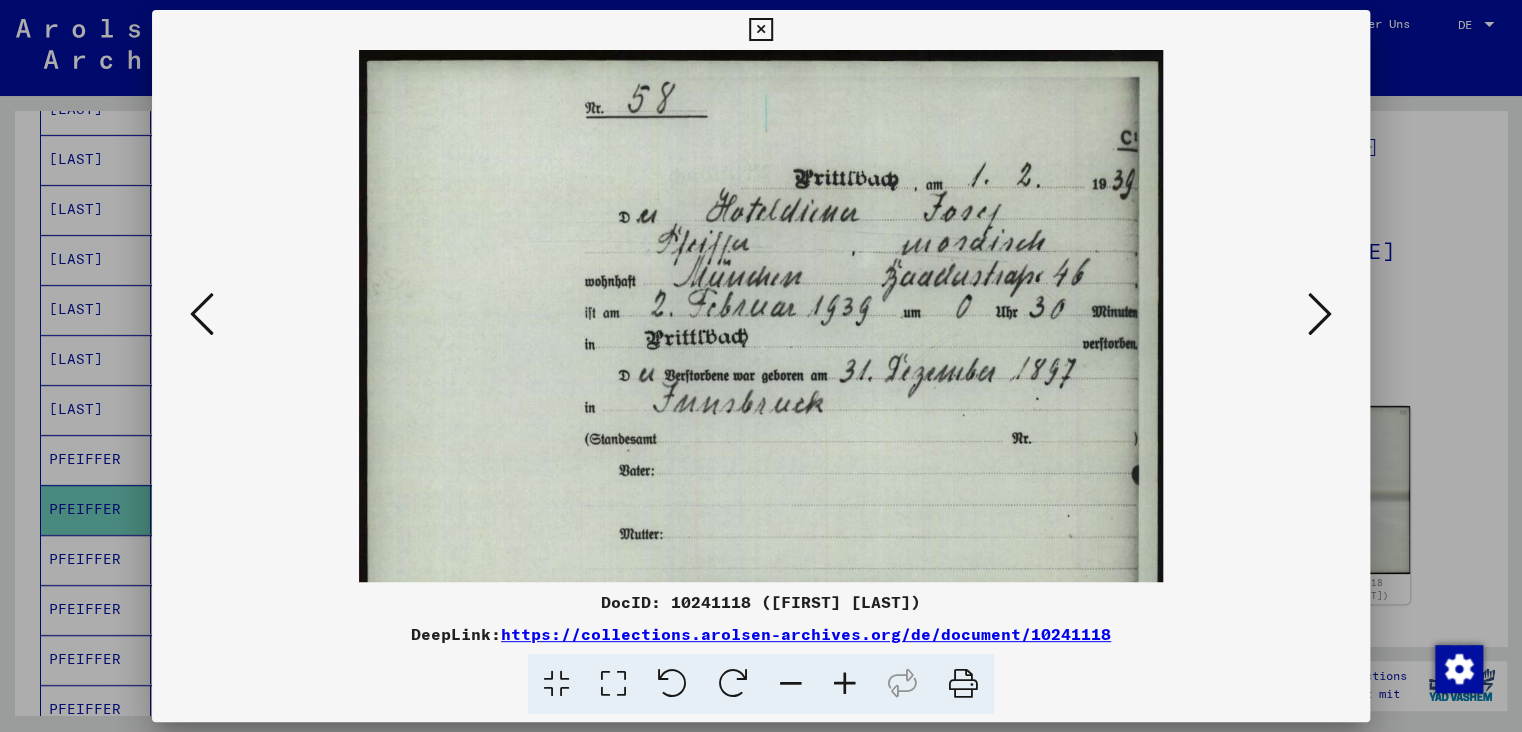 click at bounding box center (845, 684) 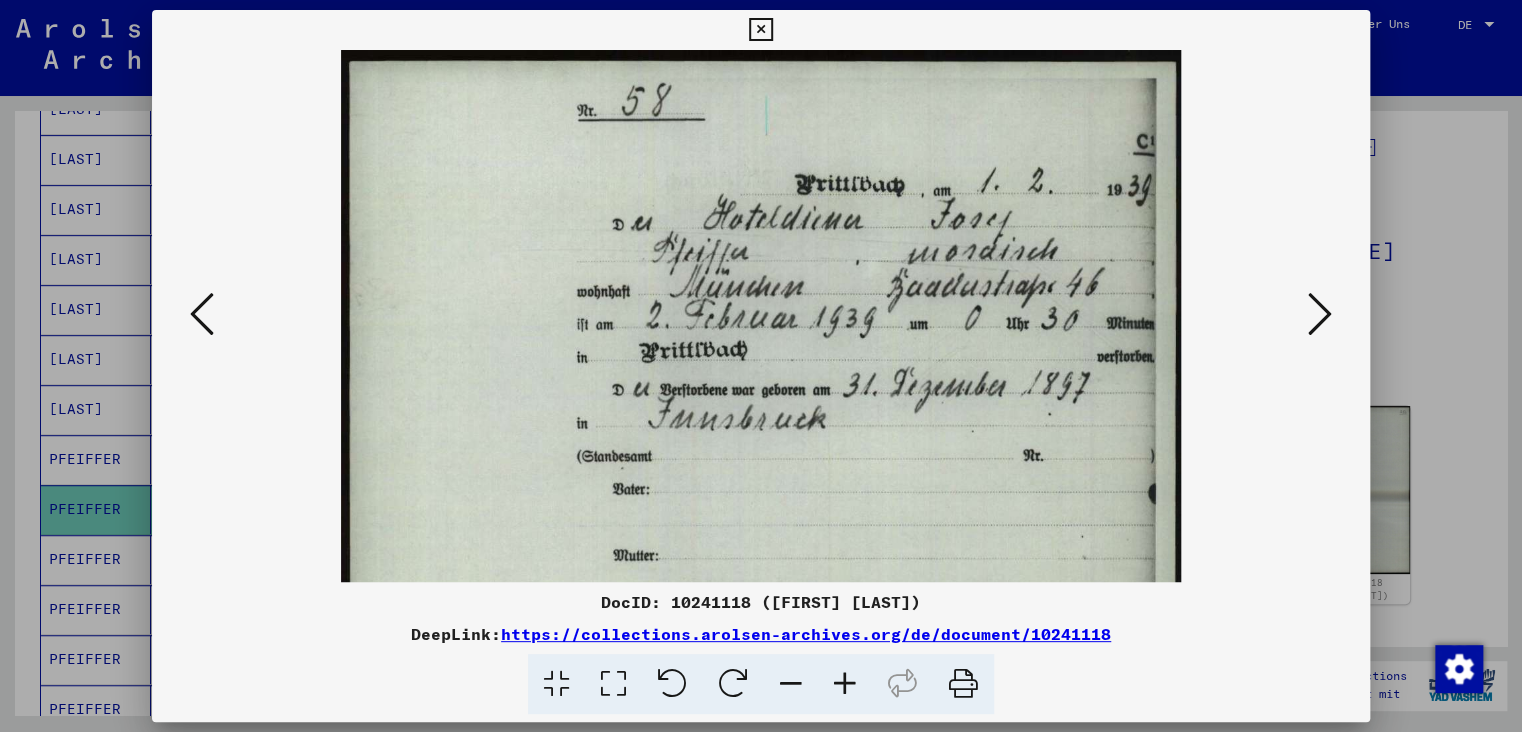 click at bounding box center [845, 684] 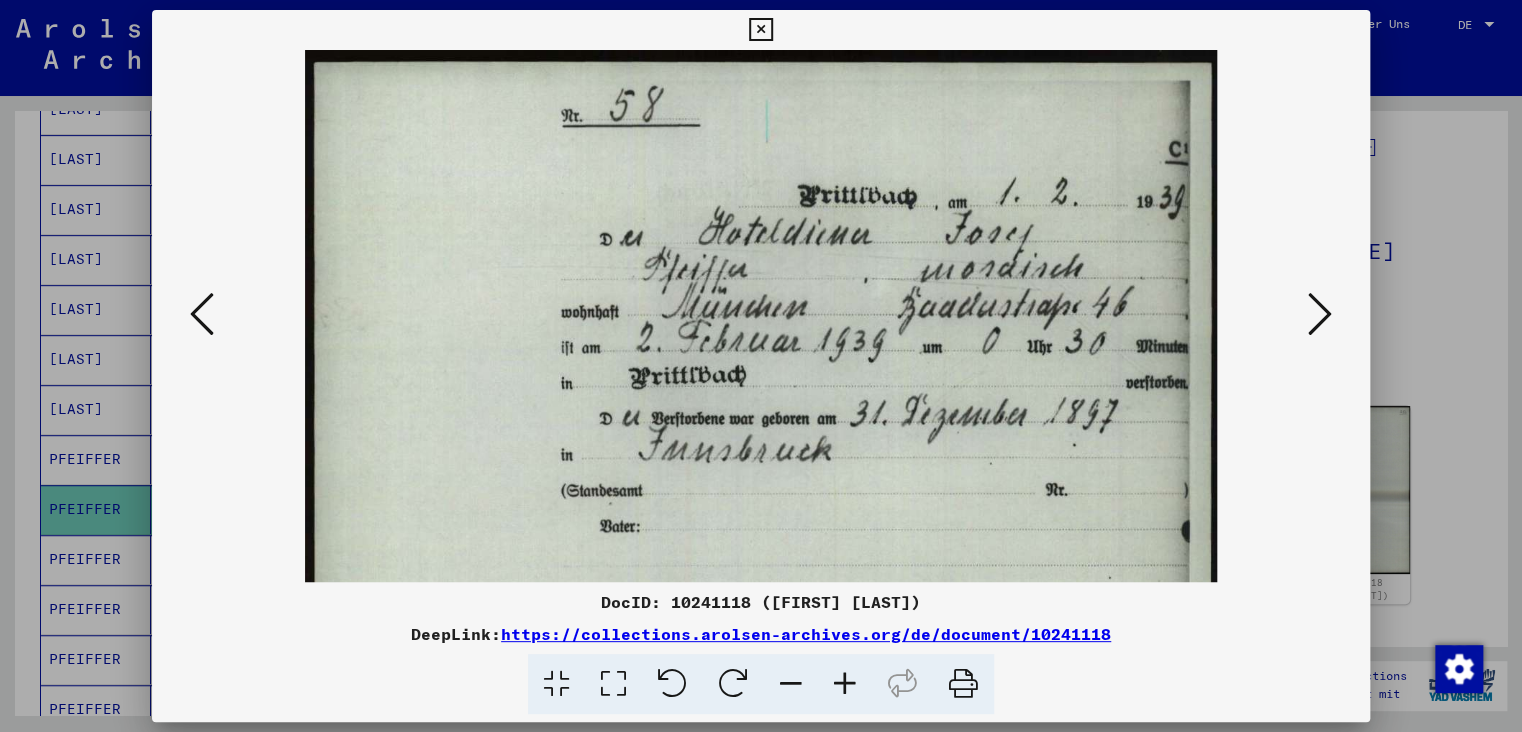 click at bounding box center [845, 684] 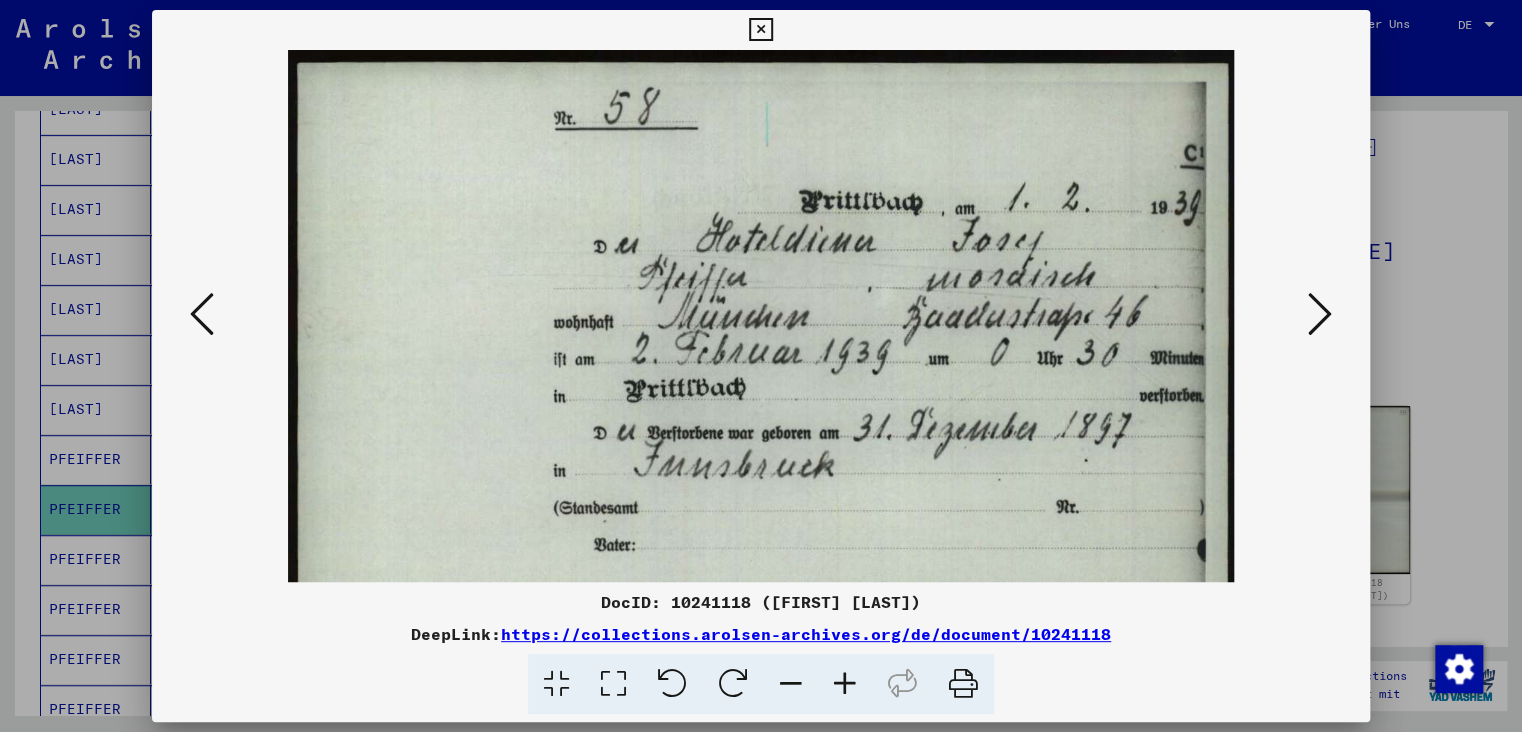 click at bounding box center [845, 684] 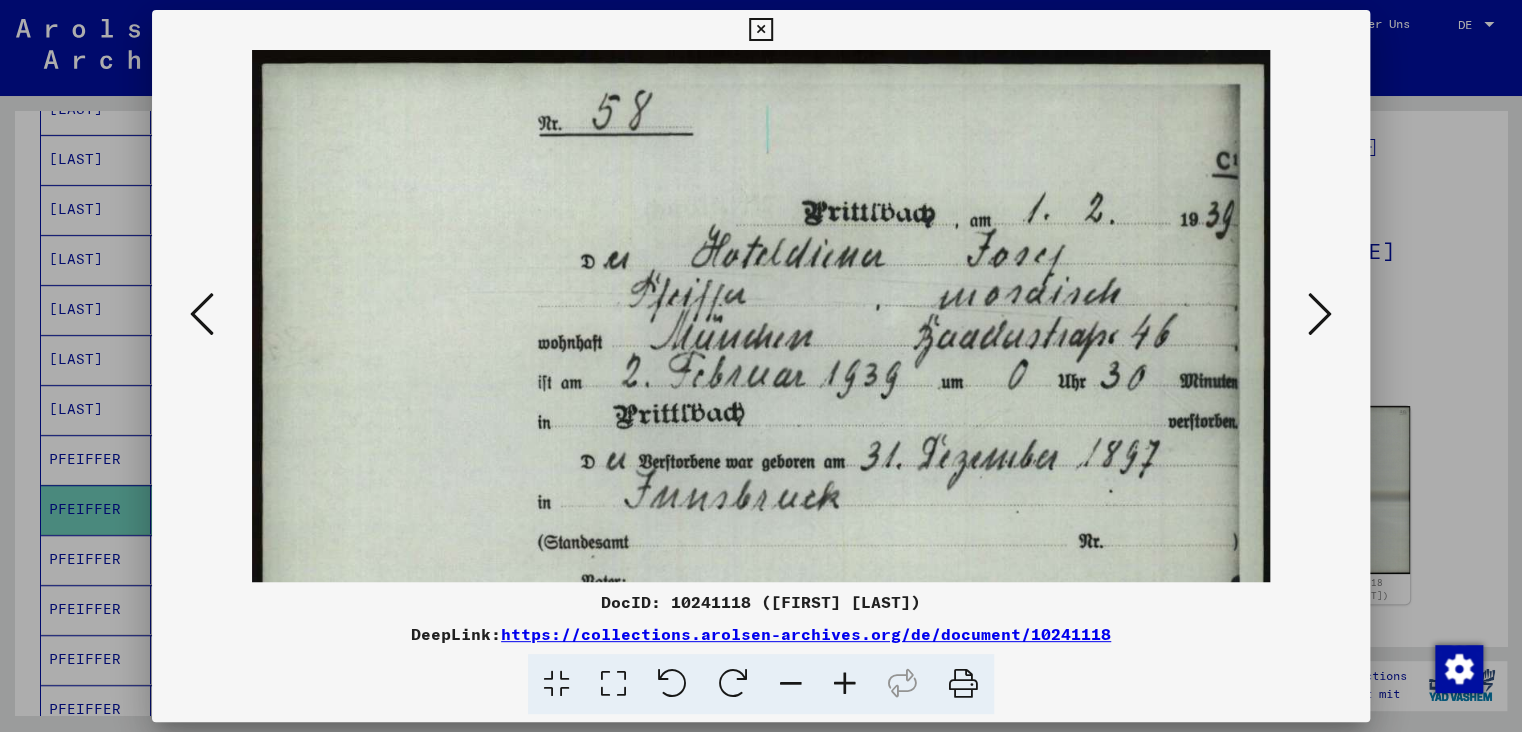 click at bounding box center (845, 684) 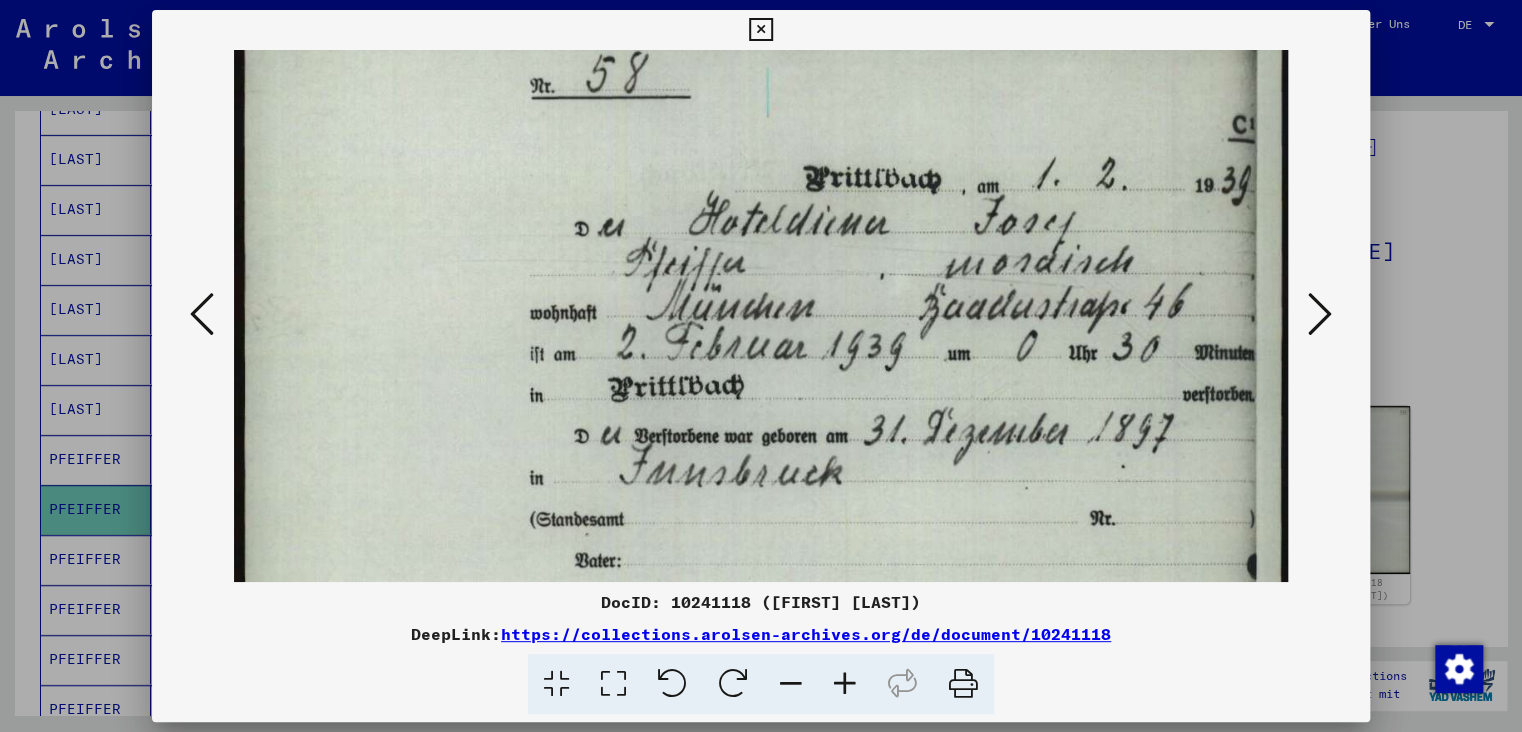 scroll, scrollTop: 126, scrollLeft: 0, axis: vertical 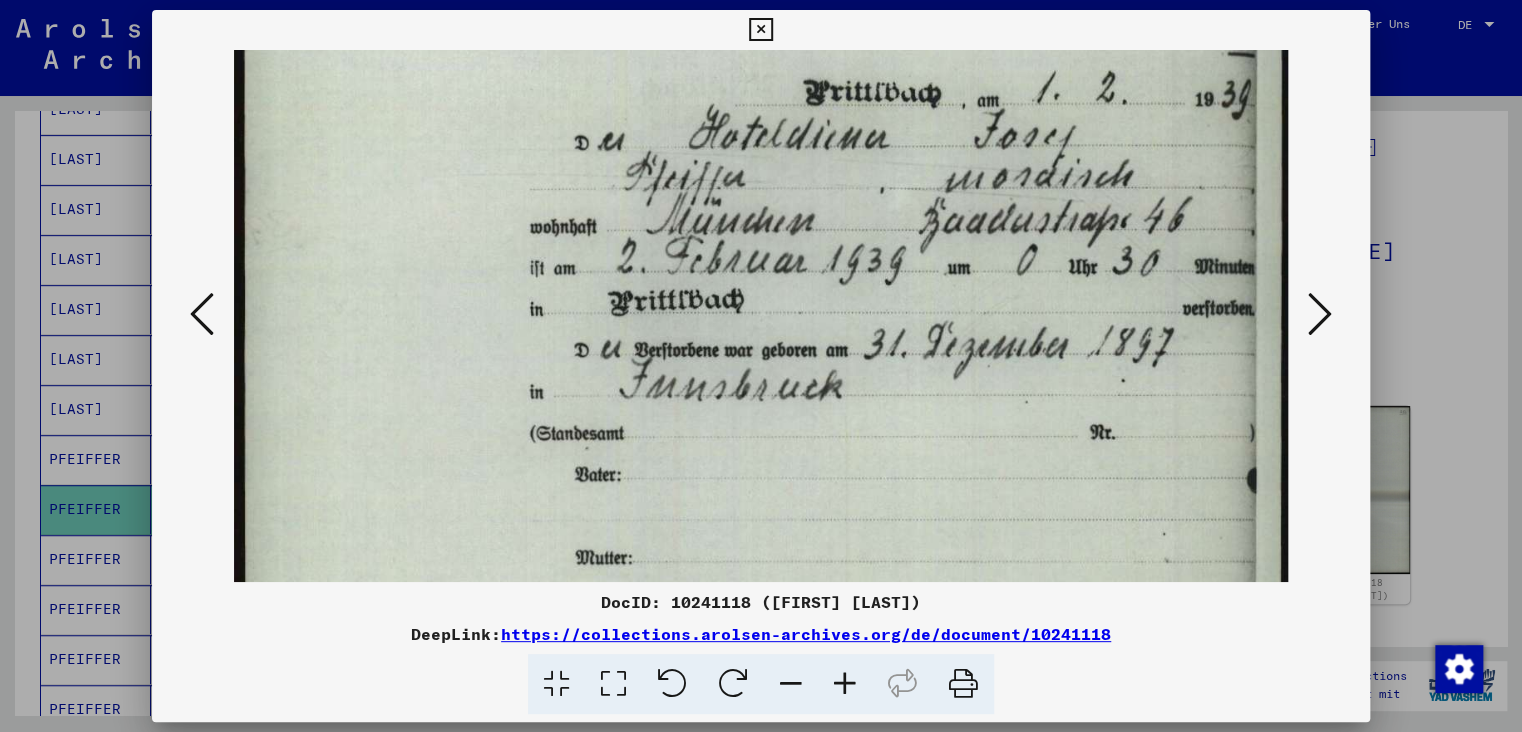 drag, startPoint x: 970, startPoint y: 390, endPoint x: 901, endPoint y: 282, distance: 128.16005 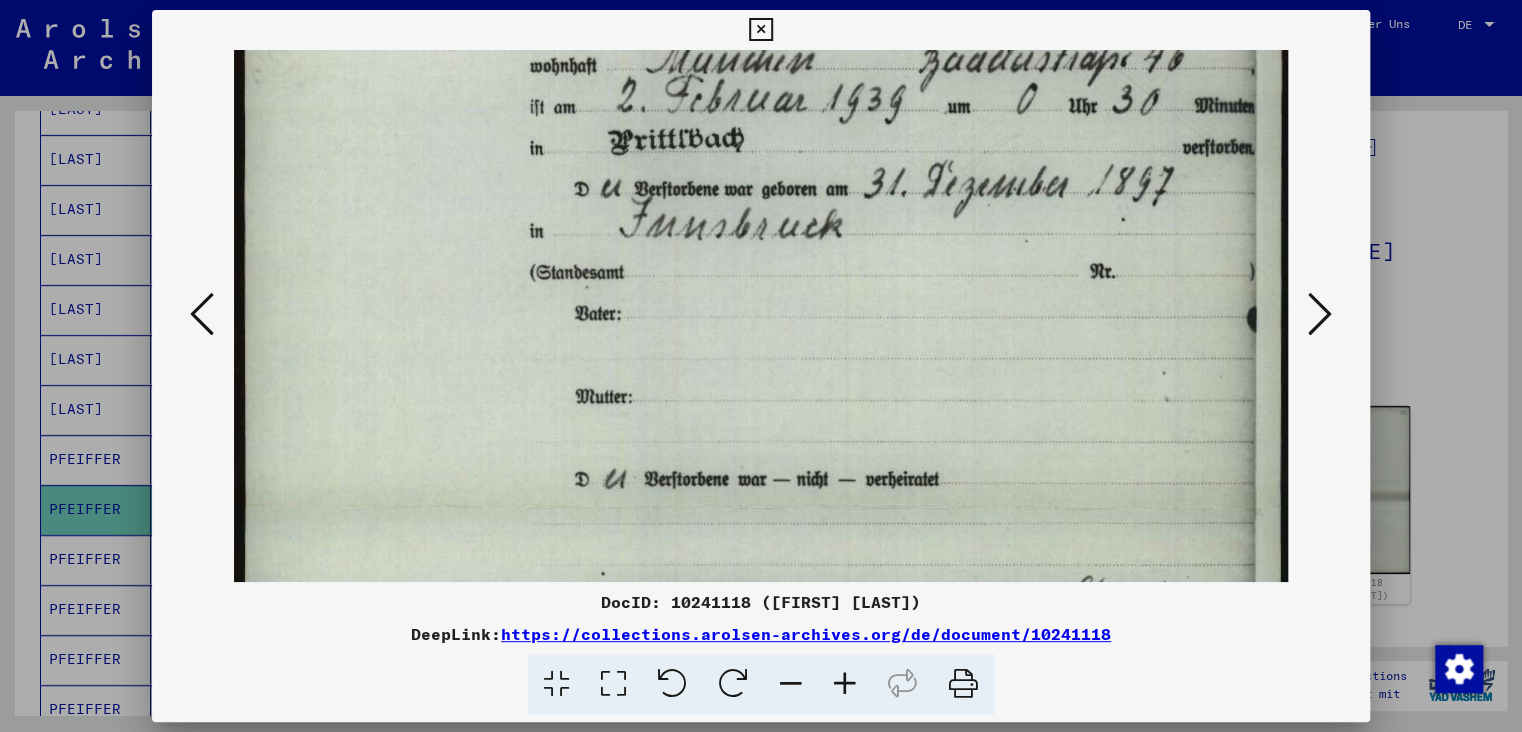 drag, startPoint x: 903, startPoint y: 342, endPoint x: 900, endPoint y: 248, distance: 94.04786 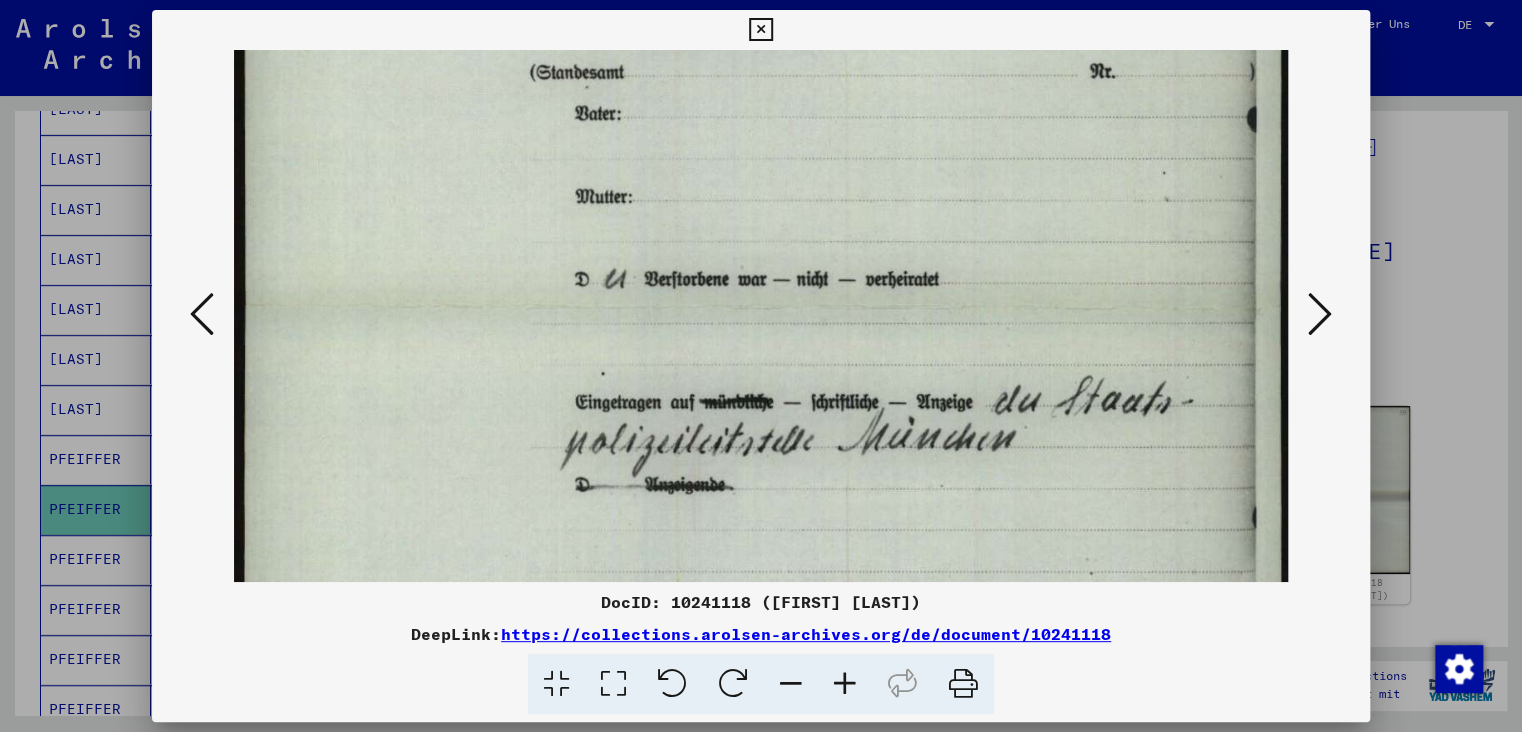 drag, startPoint x: 844, startPoint y: 344, endPoint x: 843, endPoint y: 147, distance: 197.00253 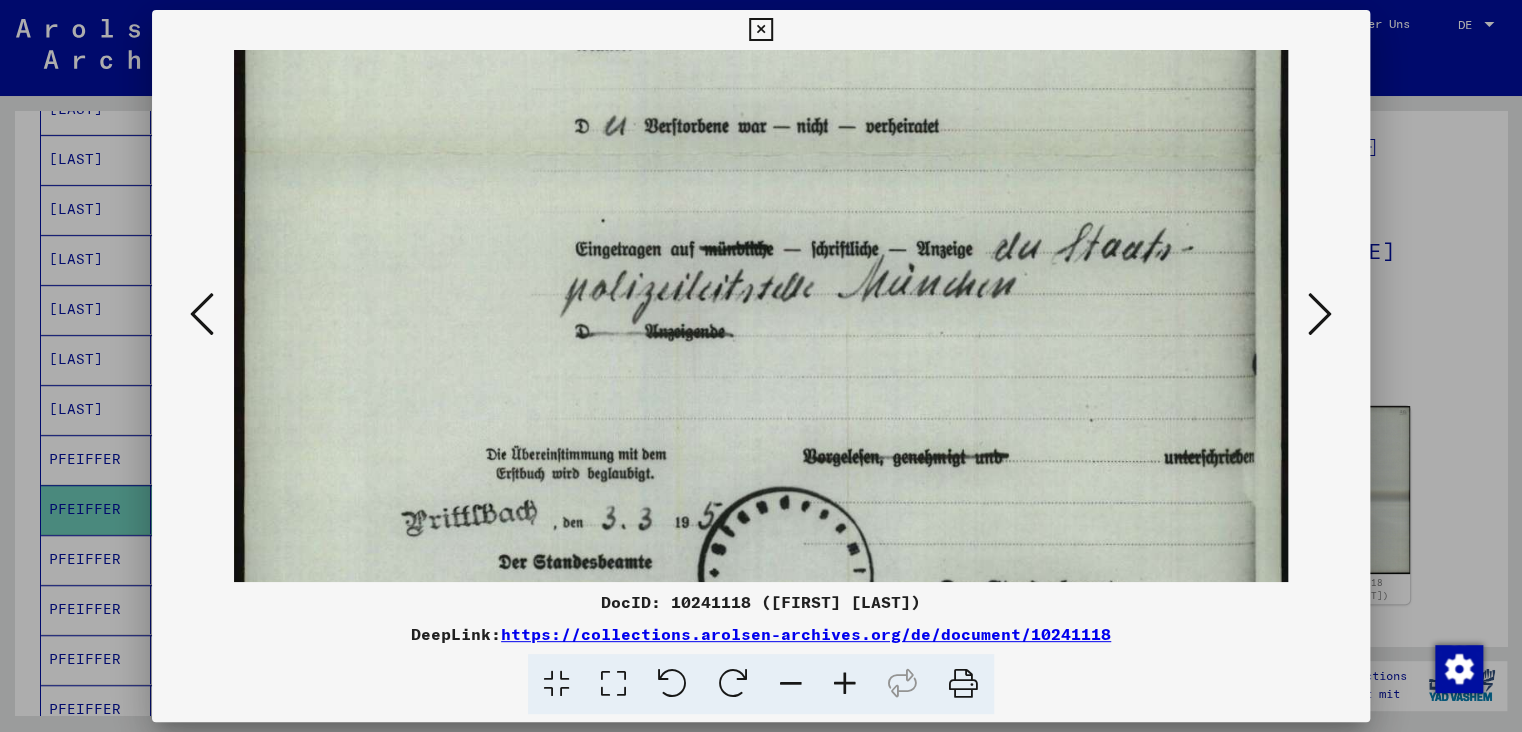 drag, startPoint x: 814, startPoint y: 347, endPoint x: 818, endPoint y: 284, distance: 63.126858 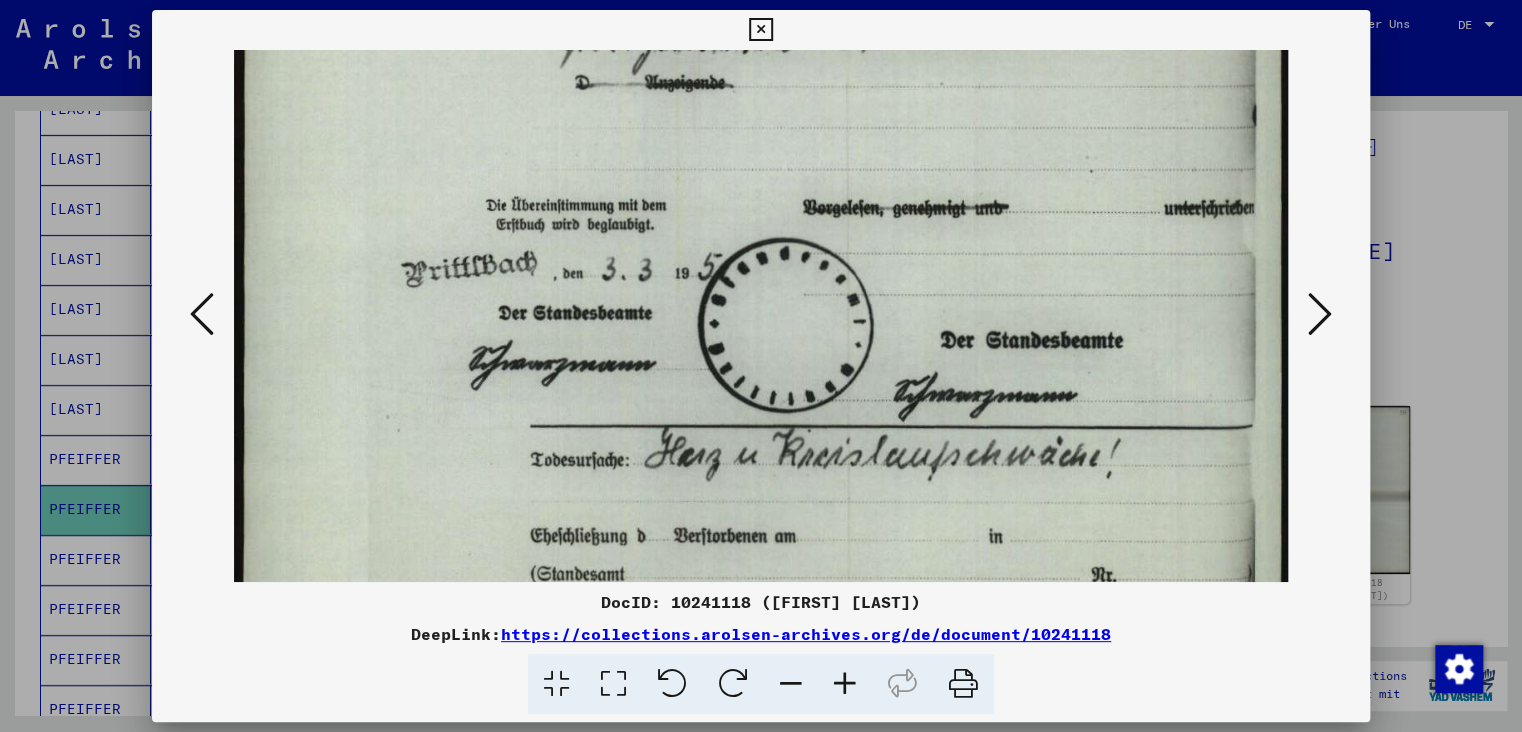 drag, startPoint x: 806, startPoint y: 393, endPoint x: 807, endPoint y: 143, distance: 250.002 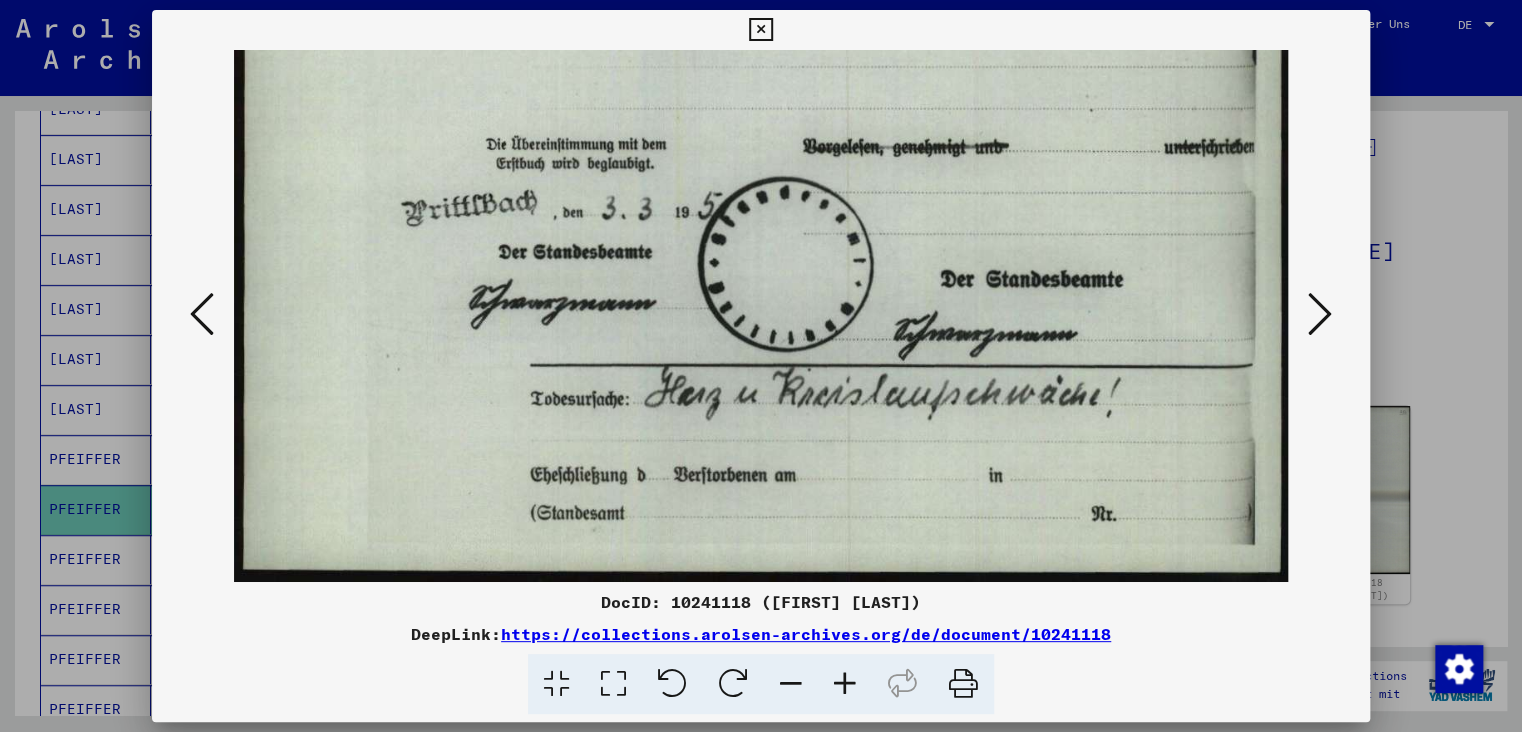 drag, startPoint x: 794, startPoint y: 270, endPoint x: 795, endPoint y: 228, distance: 42.0119 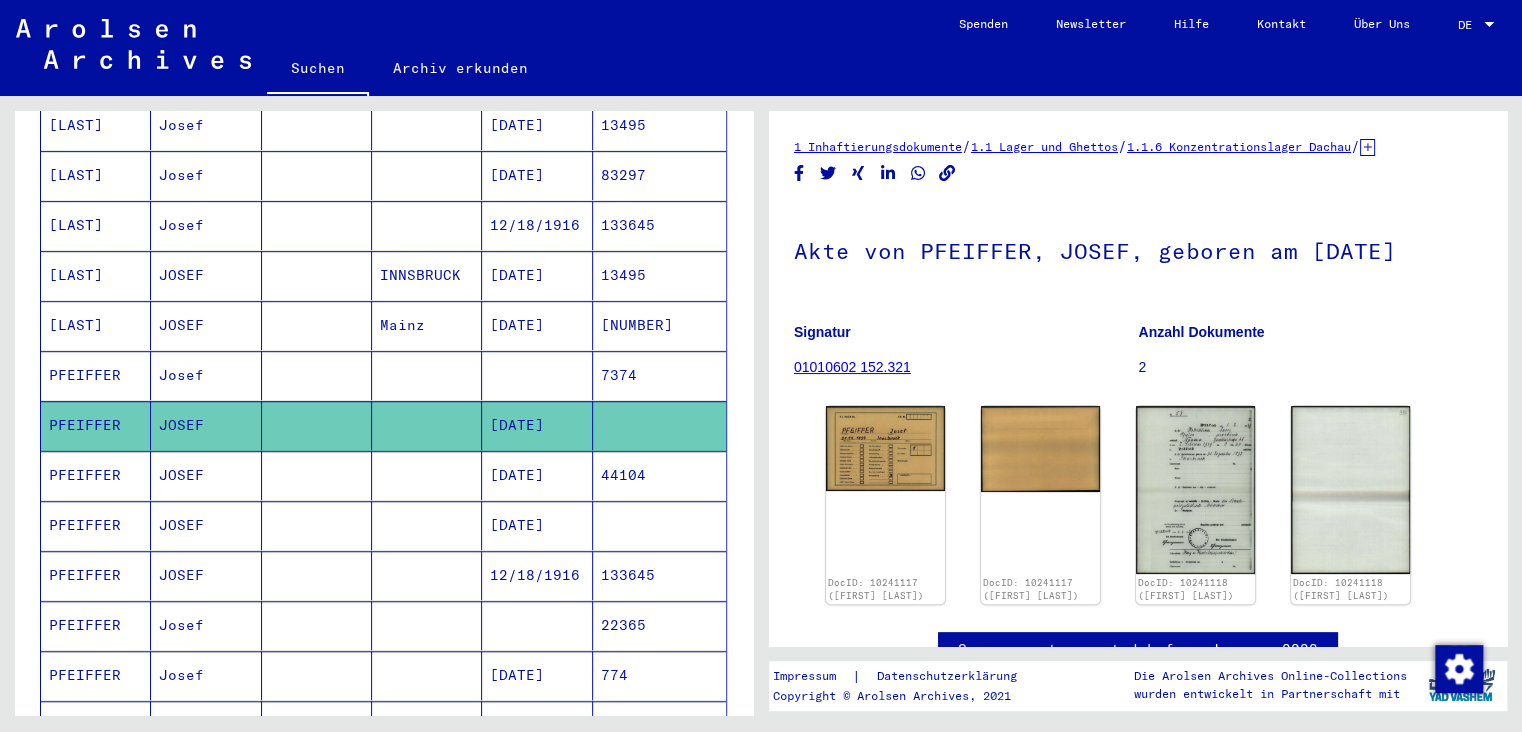 scroll, scrollTop: 552, scrollLeft: 0, axis: vertical 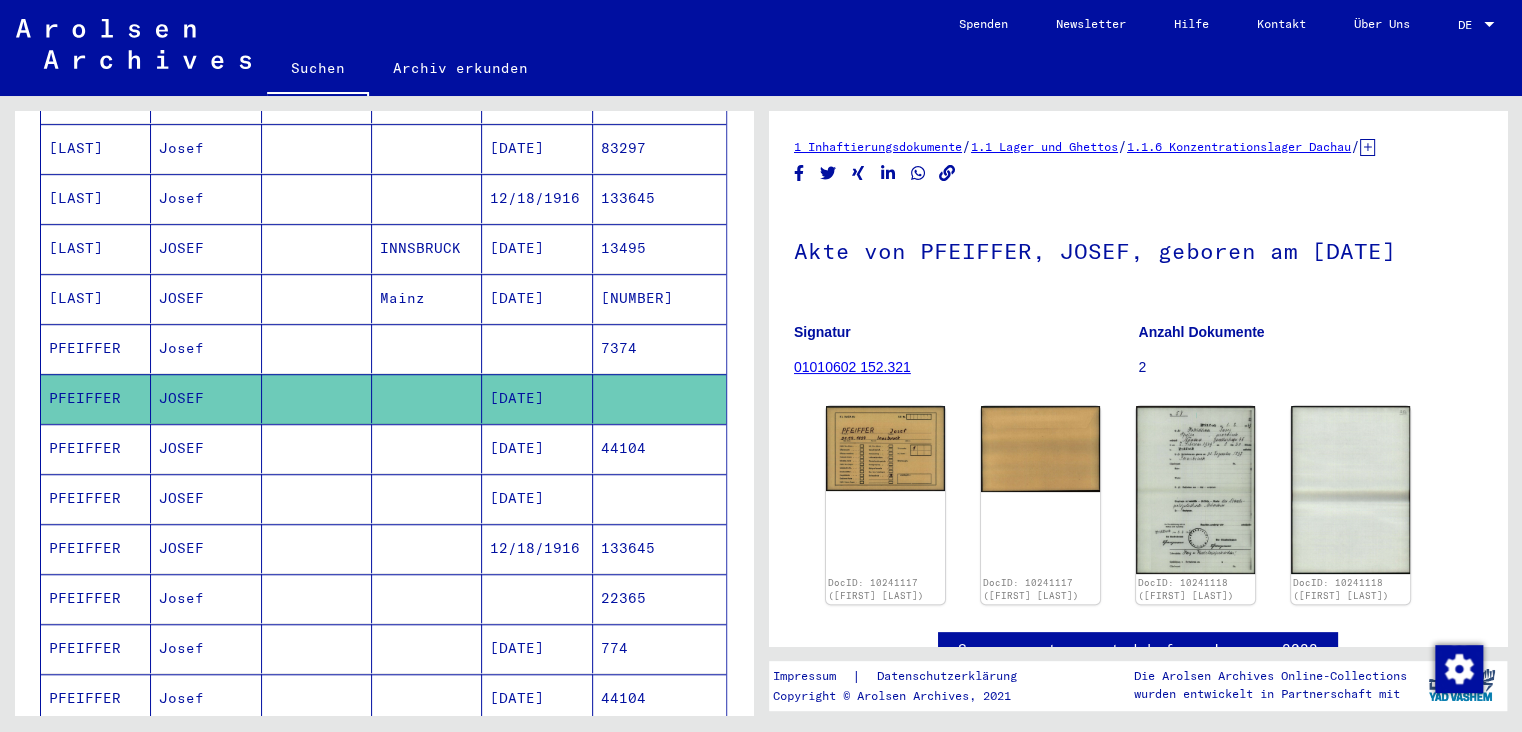 click on "PFEIFFER" at bounding box center [96, 648] 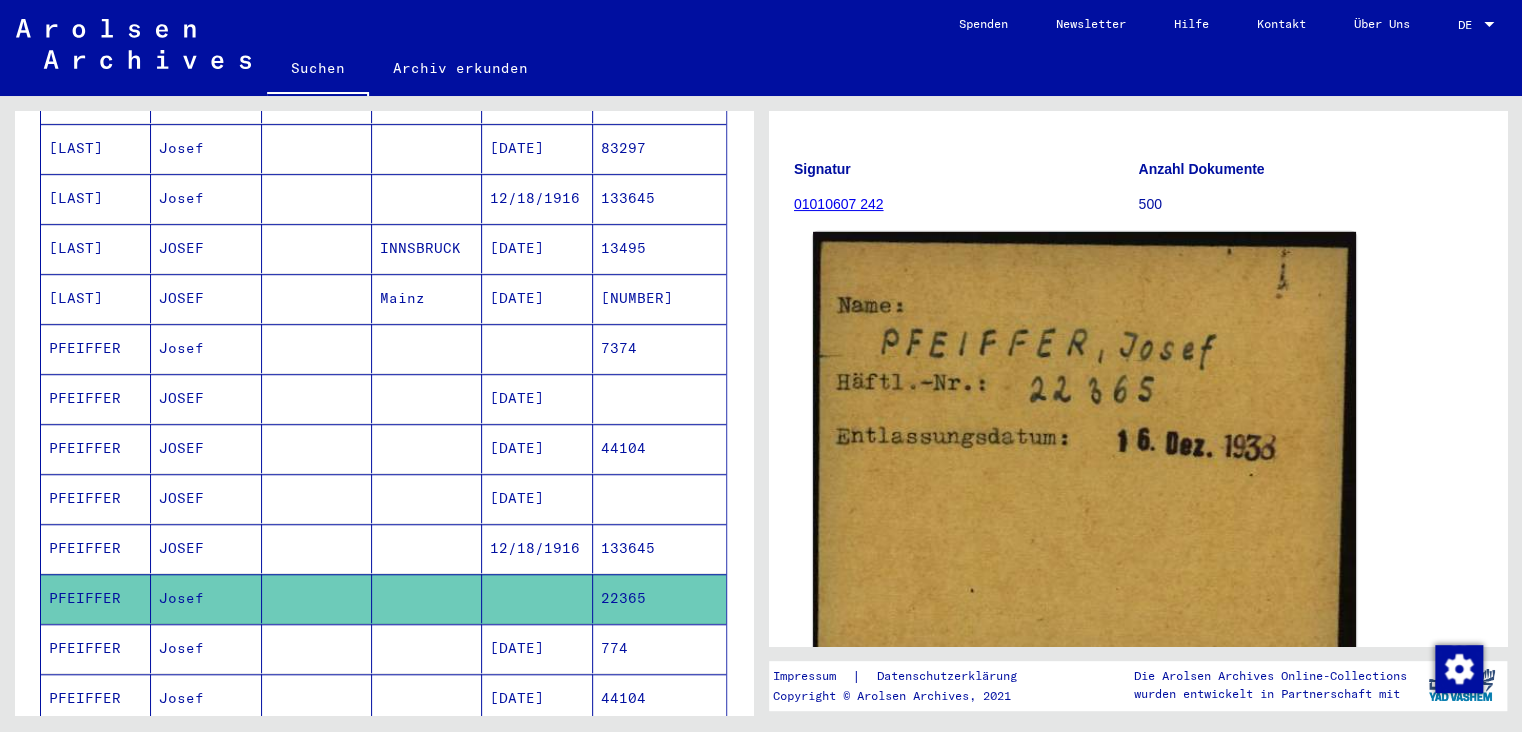 scroll, scrollTop: 220, scrollLeft: 0, axis: vertical 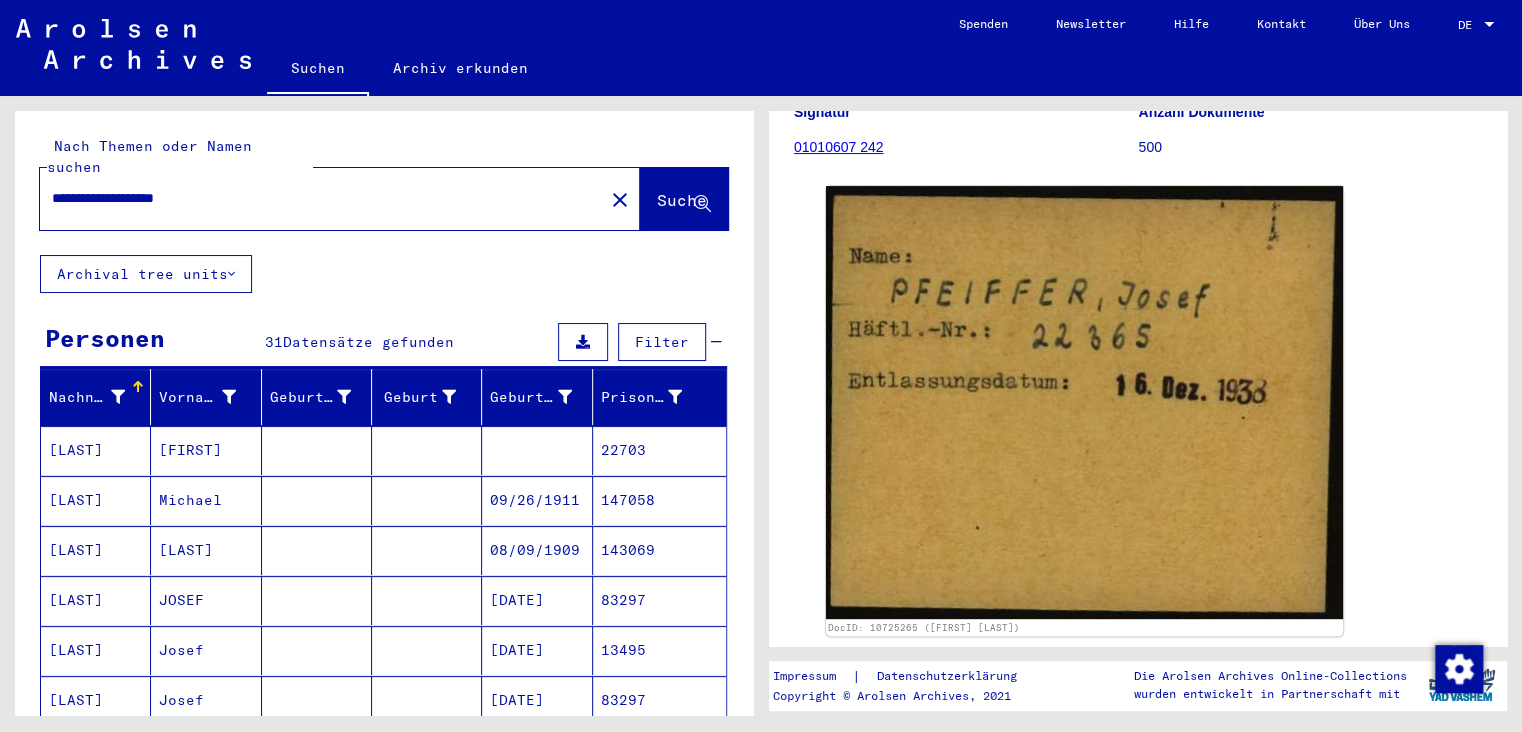 click on "**********" at bounding box center [322, 198] 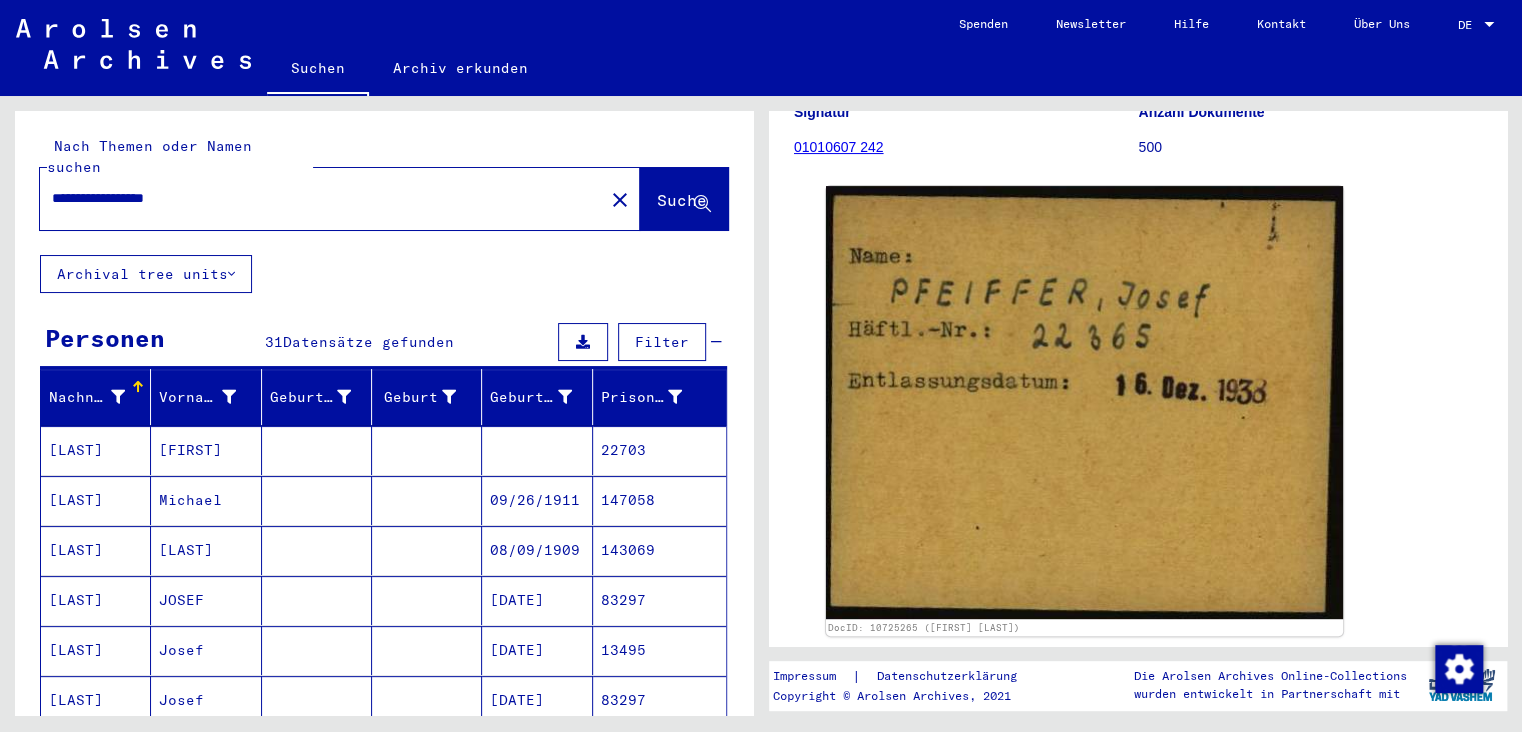 type on "**********" 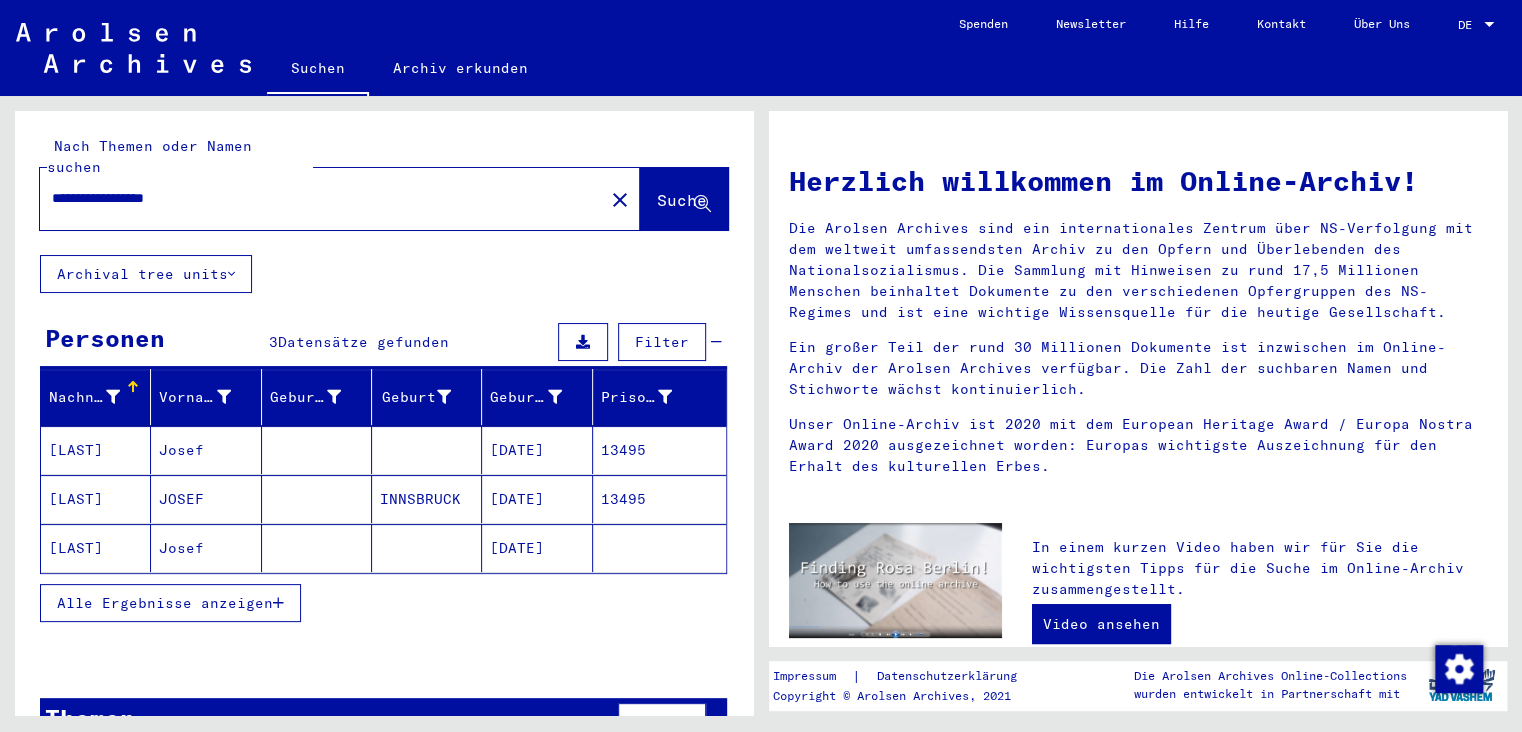 click on "[LAST]" at bounding box center (96, 499) 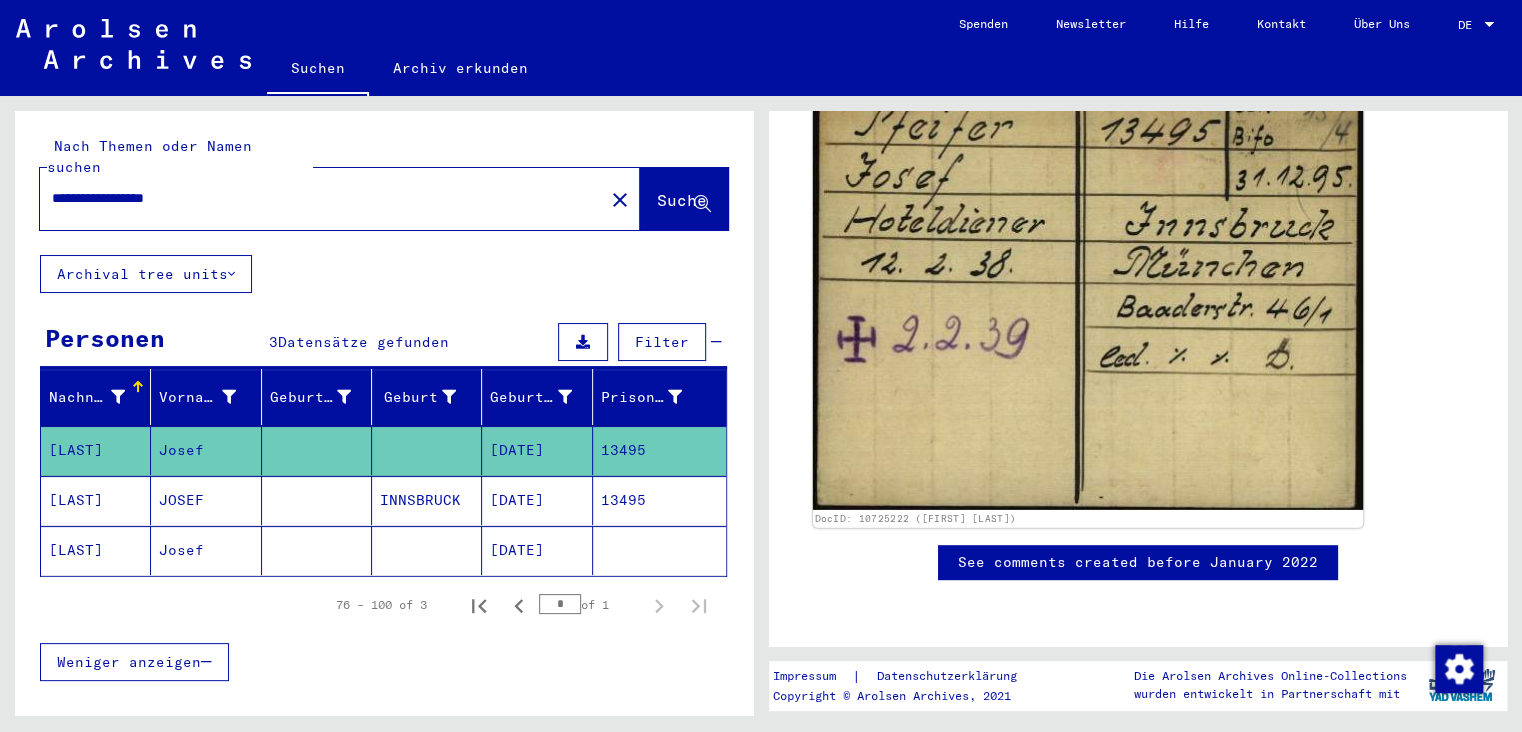 scroll, scrollTop: 331, scrollLeft: 0, axis: vertical 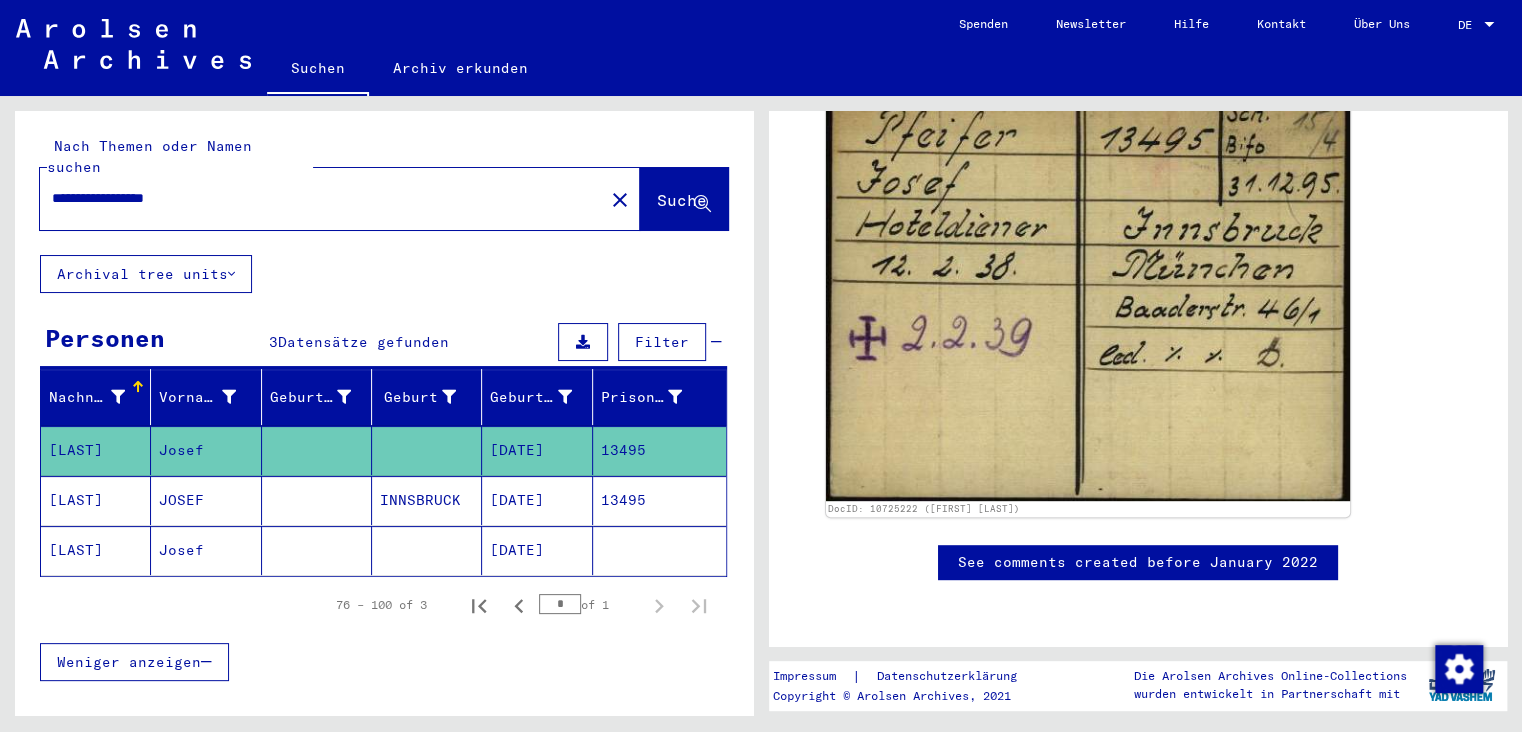 click on "[LAST]" at bounding box center (96, 550) 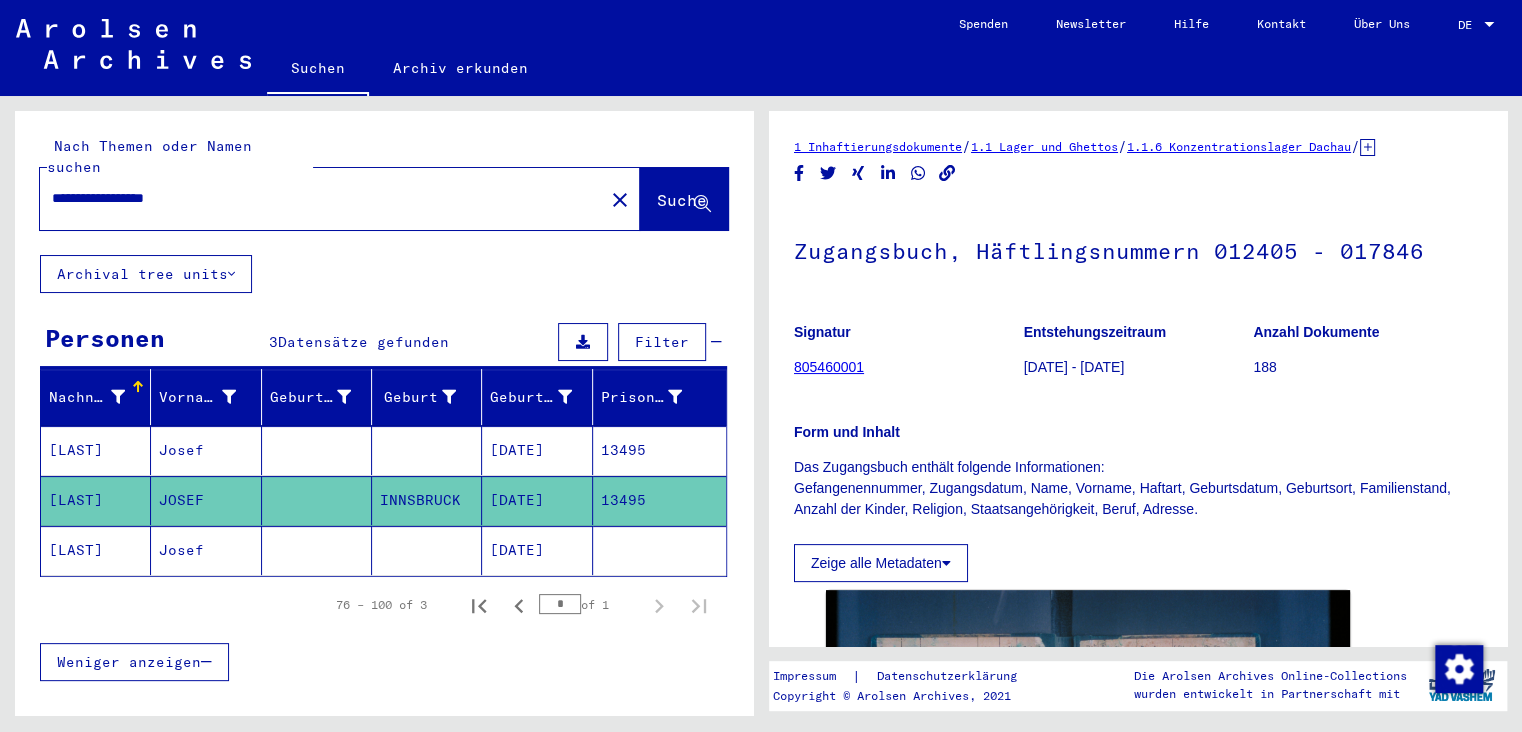 scroll, scrollTop: 441, scrollLeft: 0, axis: vertical 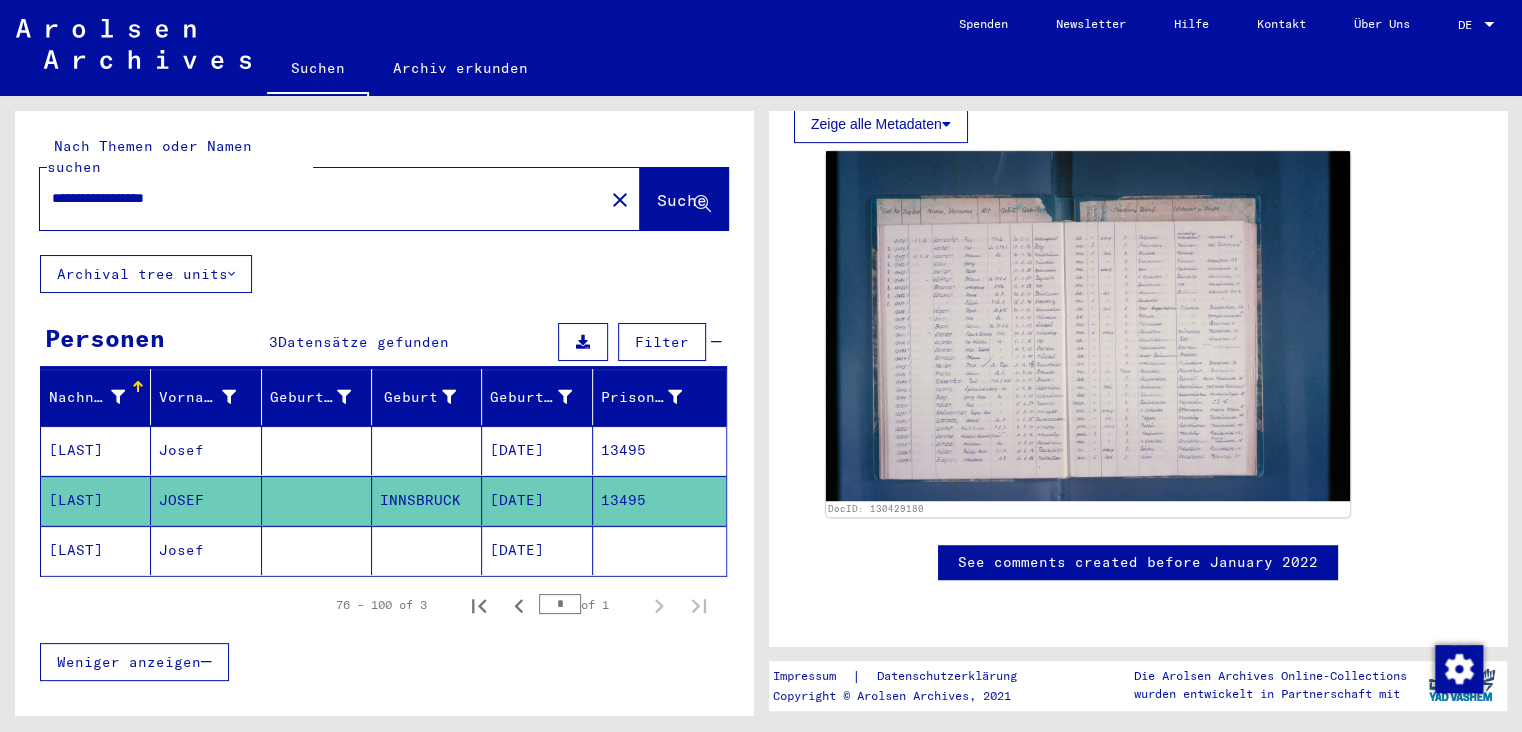 click on "[LAST]" 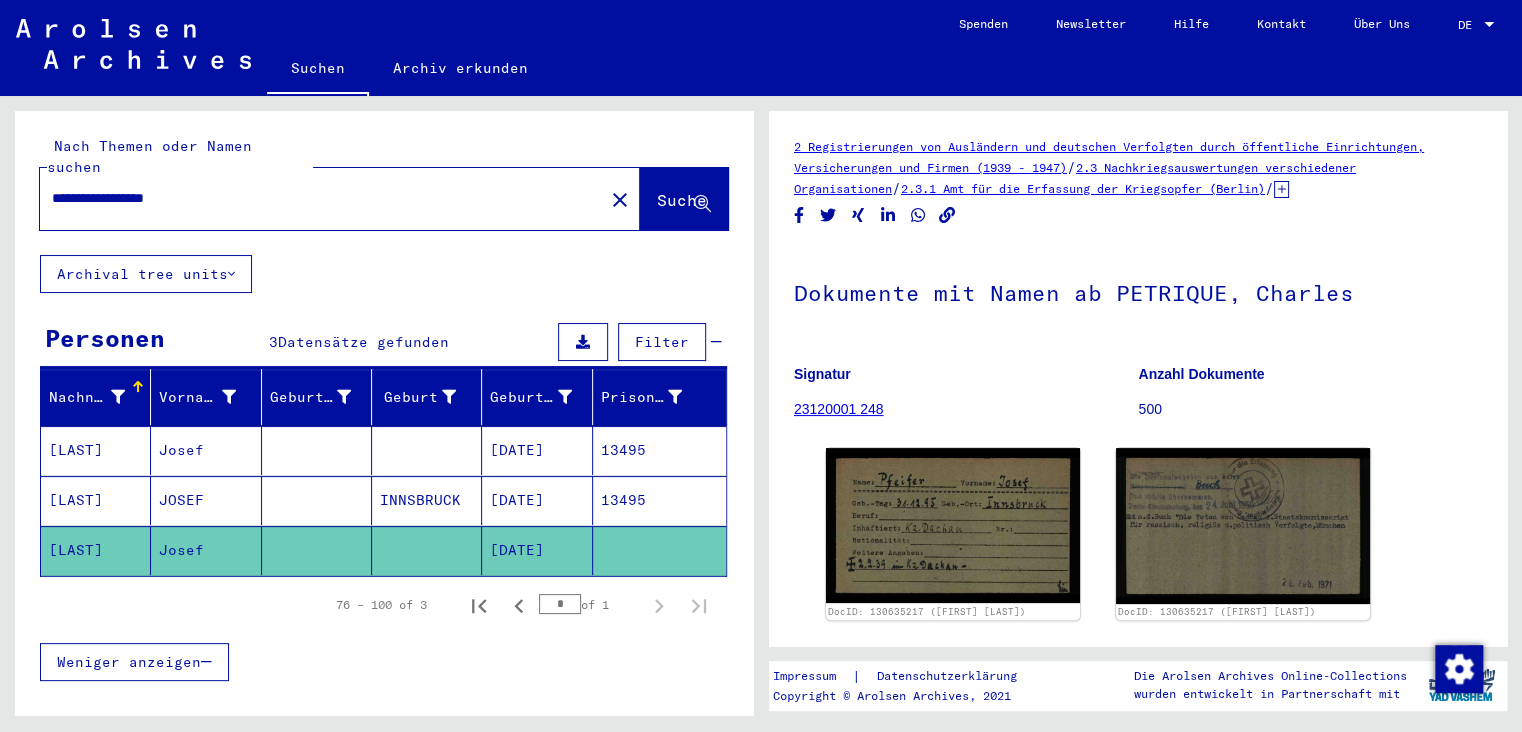 scroll, scrollTop: 110, scrollLeft: 0, axis: vertical 